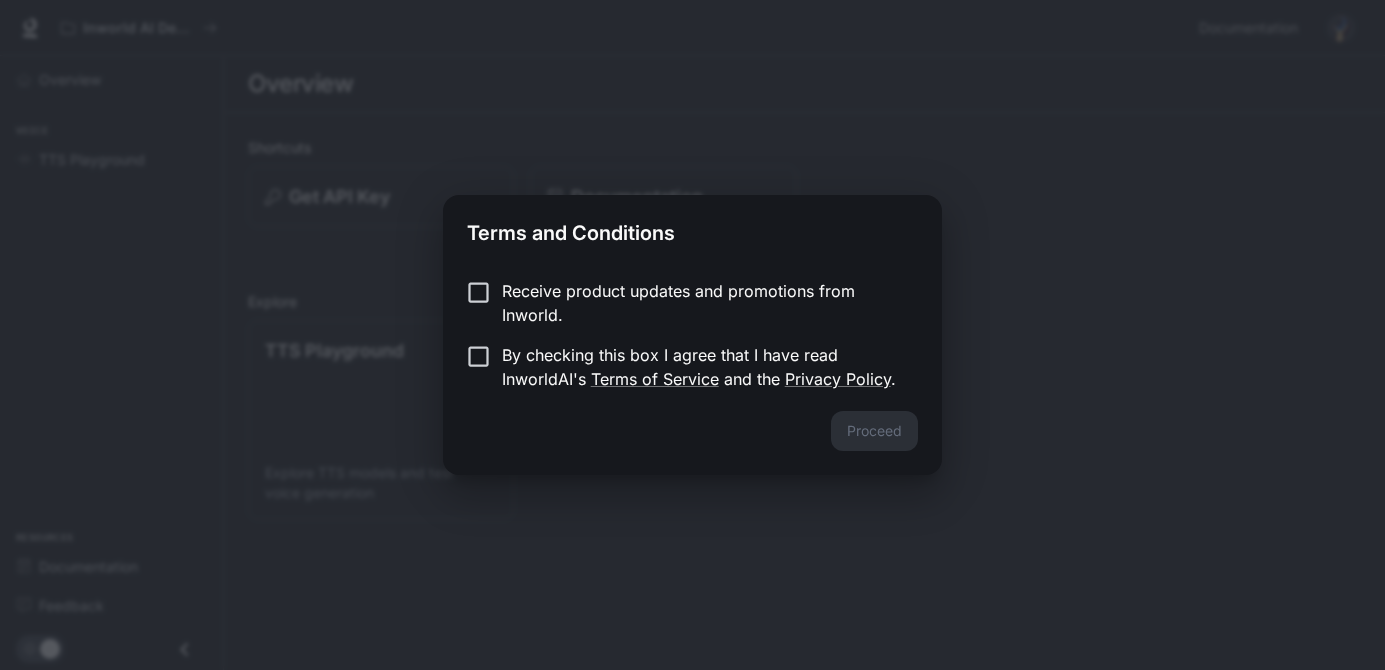 scroll, scrollTop: 0, scrollLeft: 0, axis: both 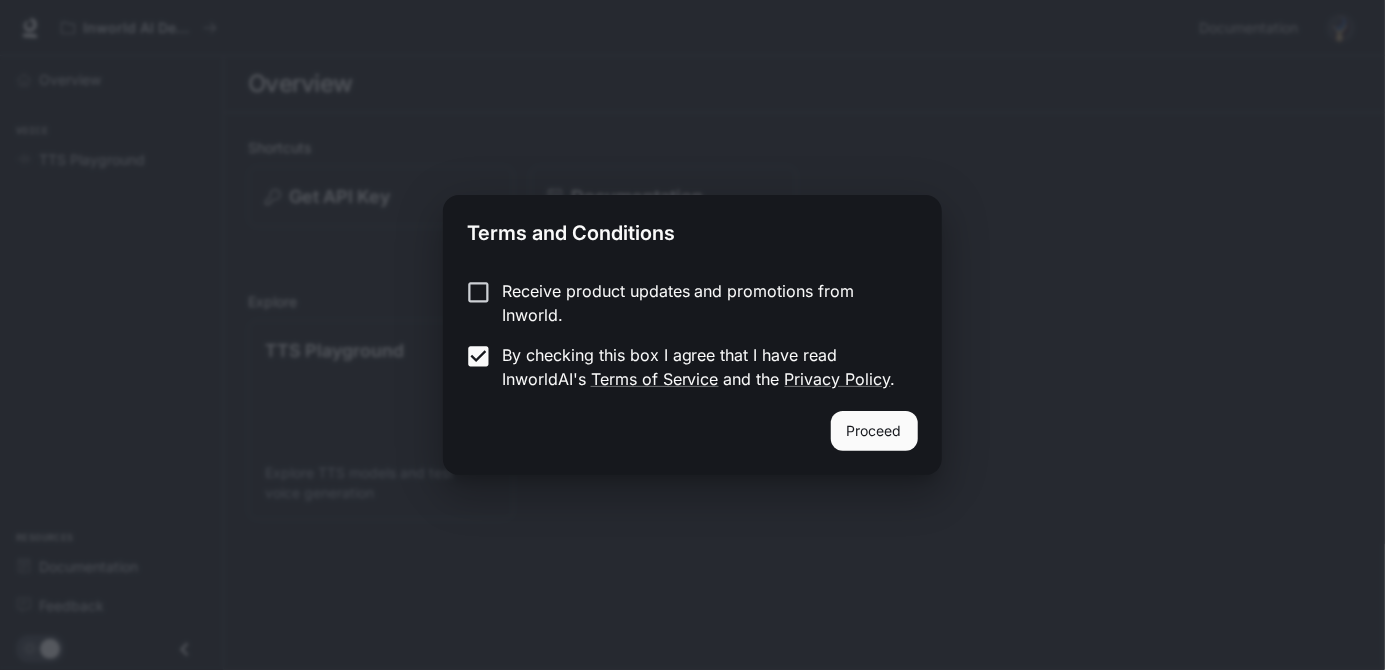 click on "Proceed" at bounding box center [692, 443] 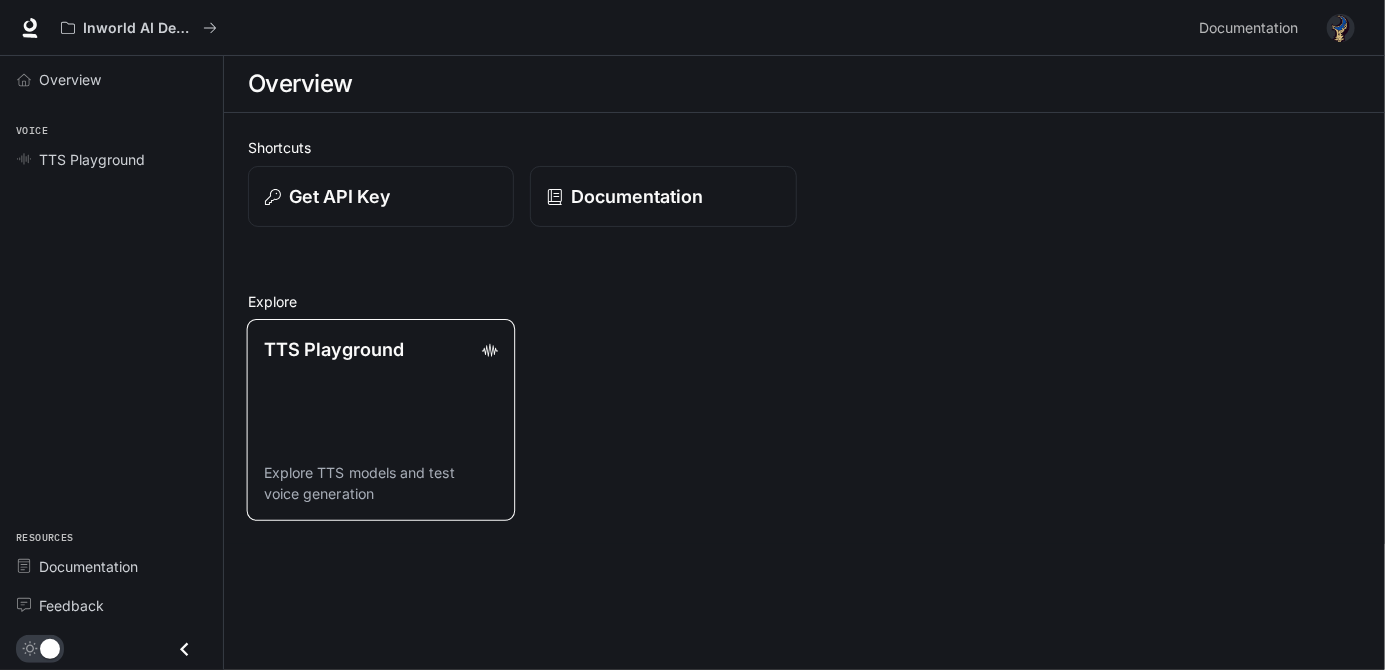 click on "TTS Playground Explore TTS models and test voice generation" at bounding box center (381, 420) 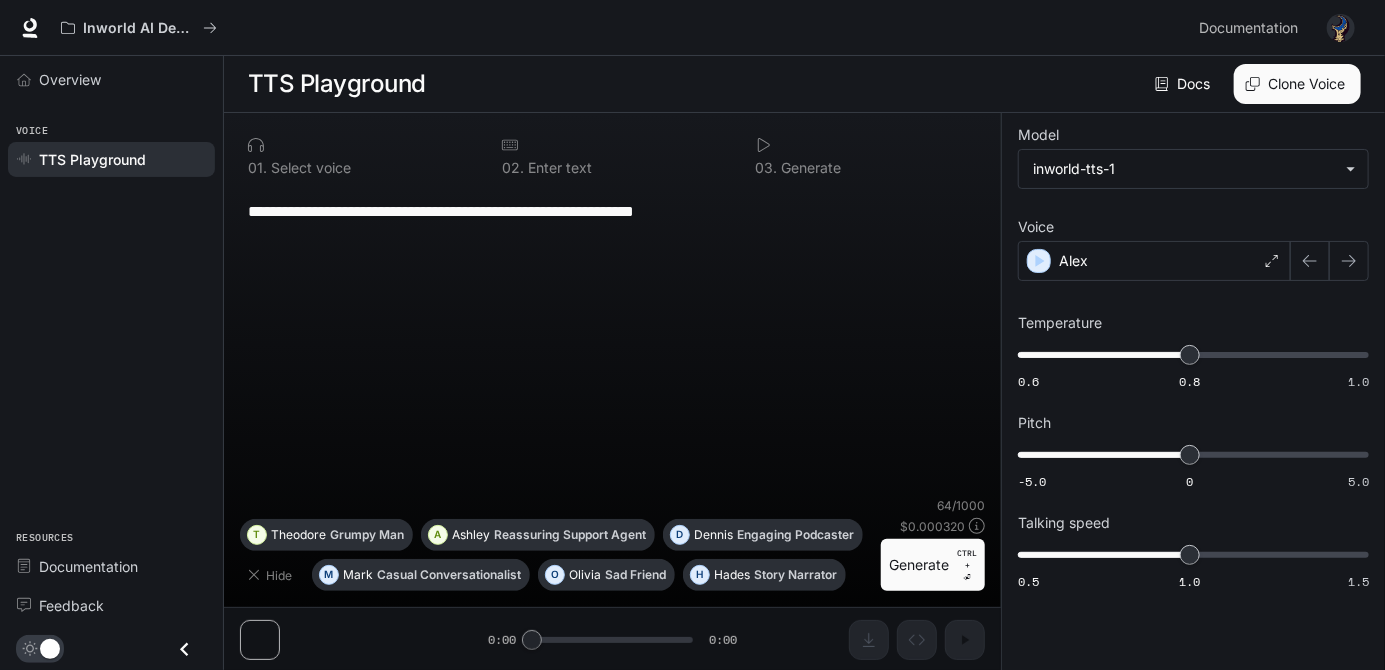 scroll, scrollTop: 2, scrollLeft: 0, axis: vertical 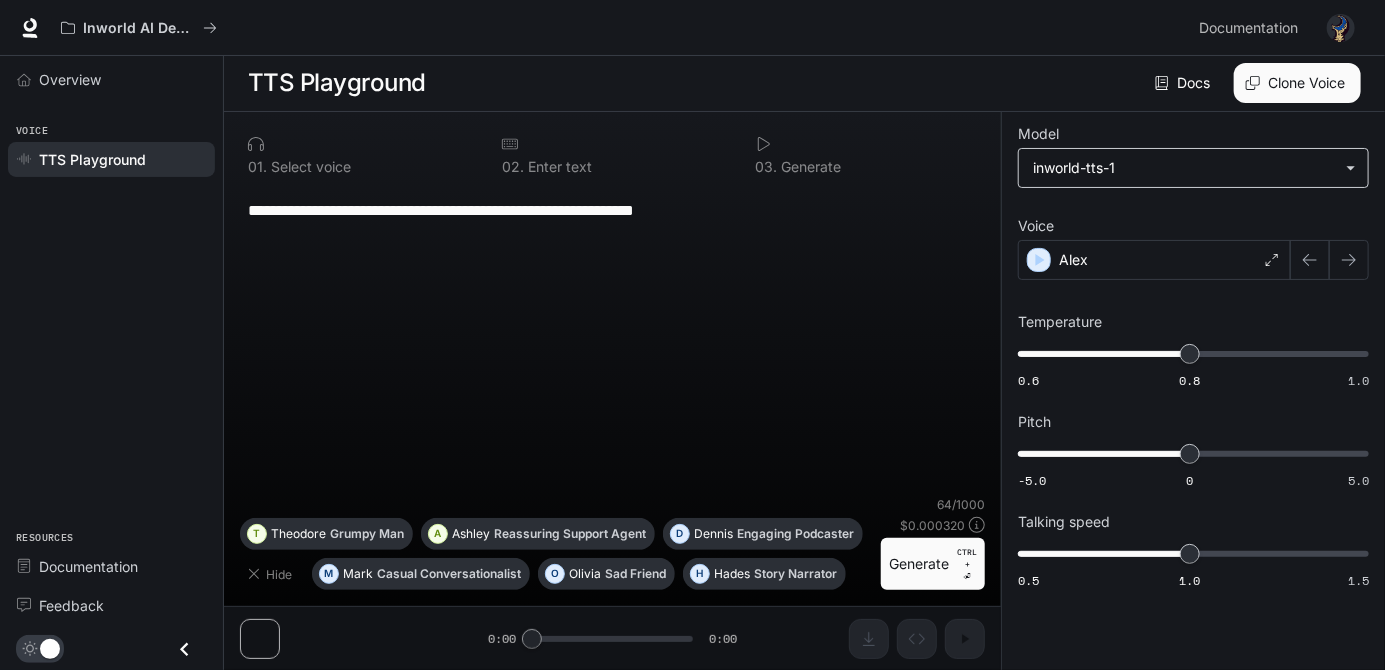 click on "**********" at bounding box center (692, 334) 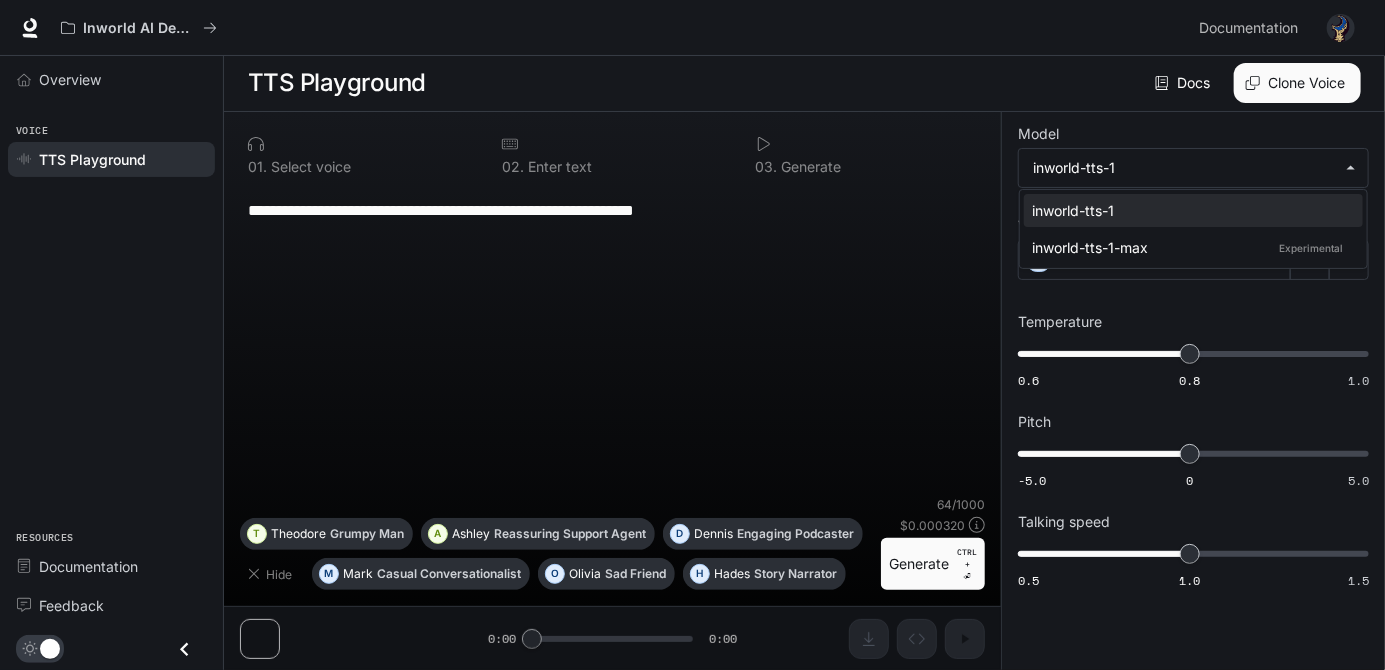 click on "inworld-tts-1 inworld-tts-1-max Experimental" at bounding box center (1193, 229) 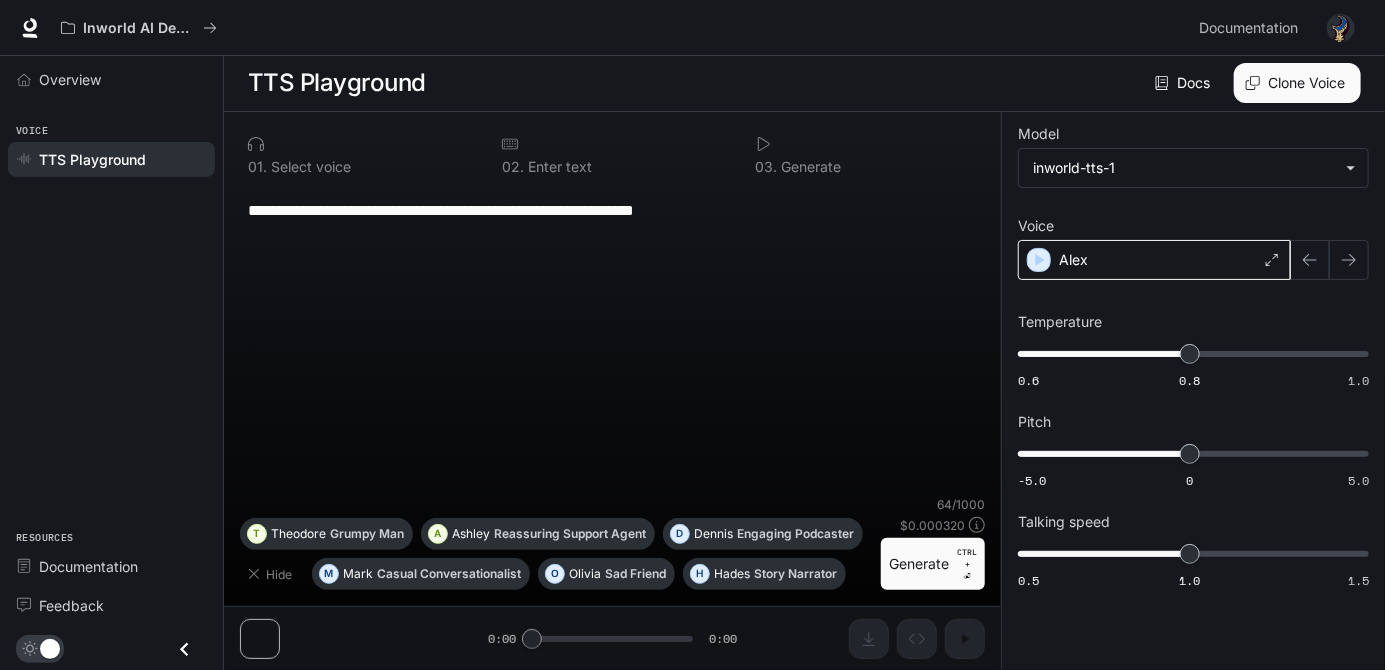click on "Alex" at bounding box center [1154, 260] 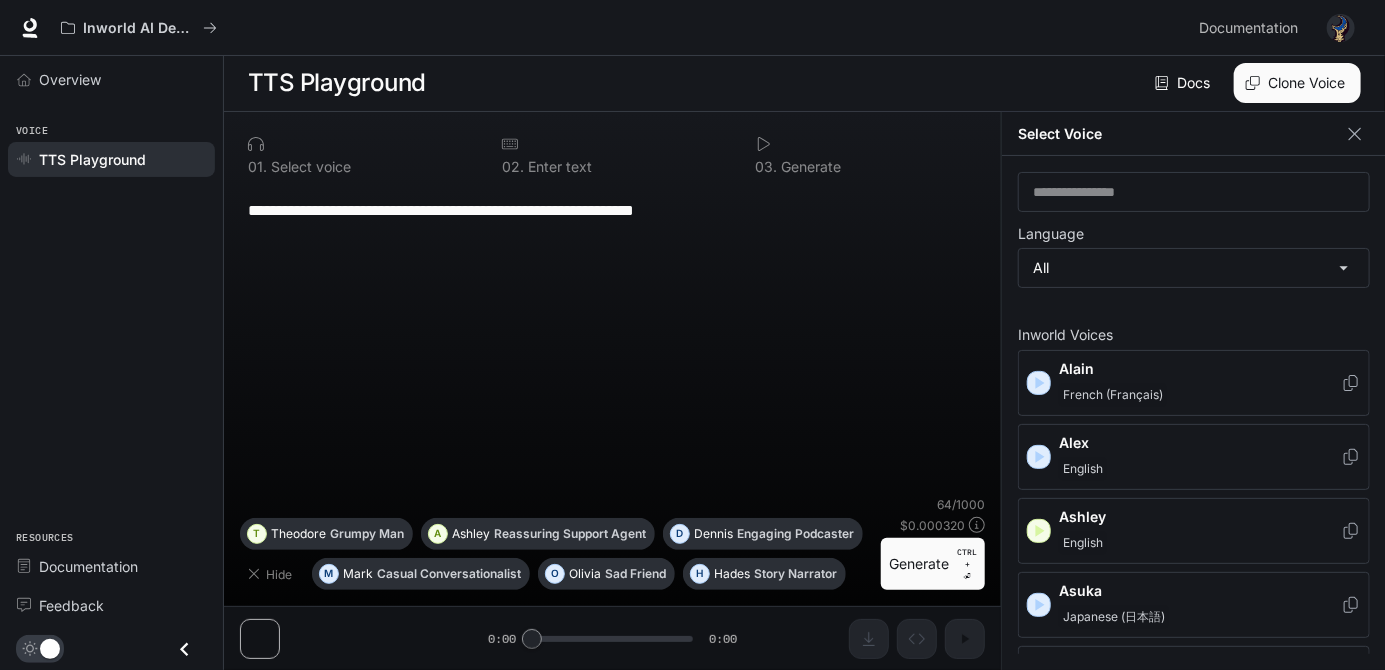 scroll, scrollTop: 0, scrollLeft: 0, axis: both 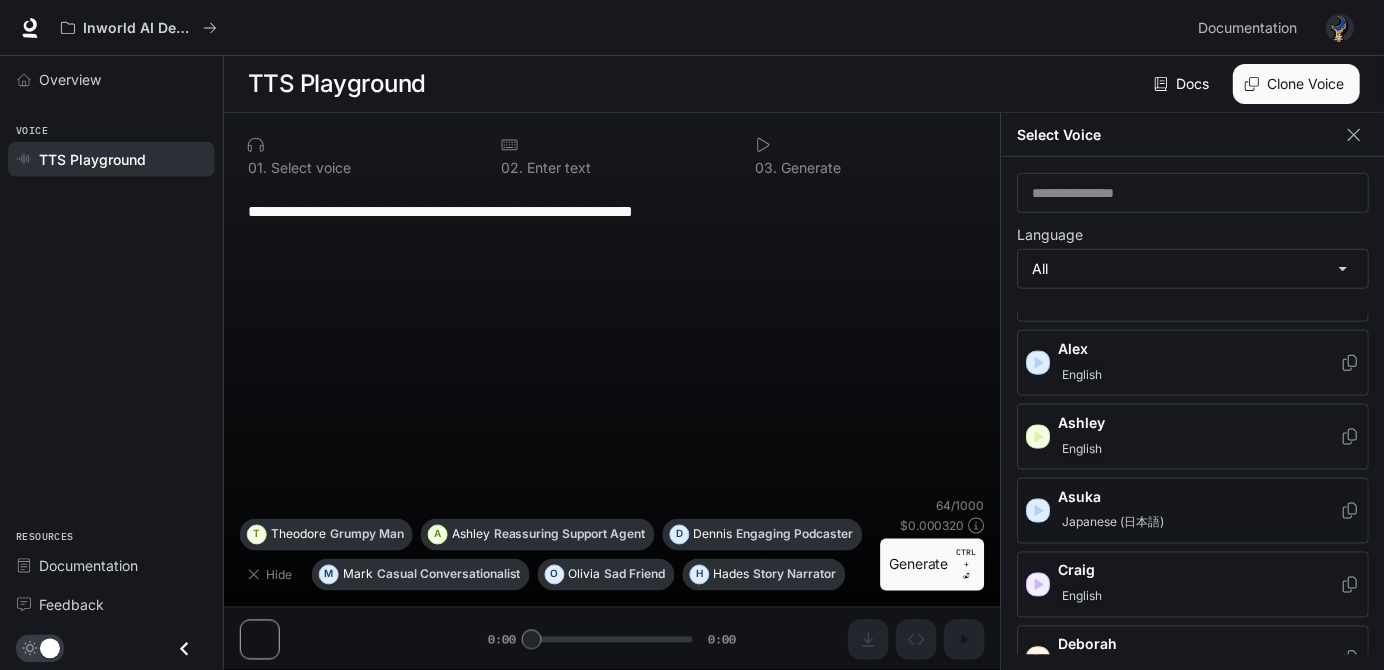 click on "Japanese (日本語)" at bounding box center [1200, 523] 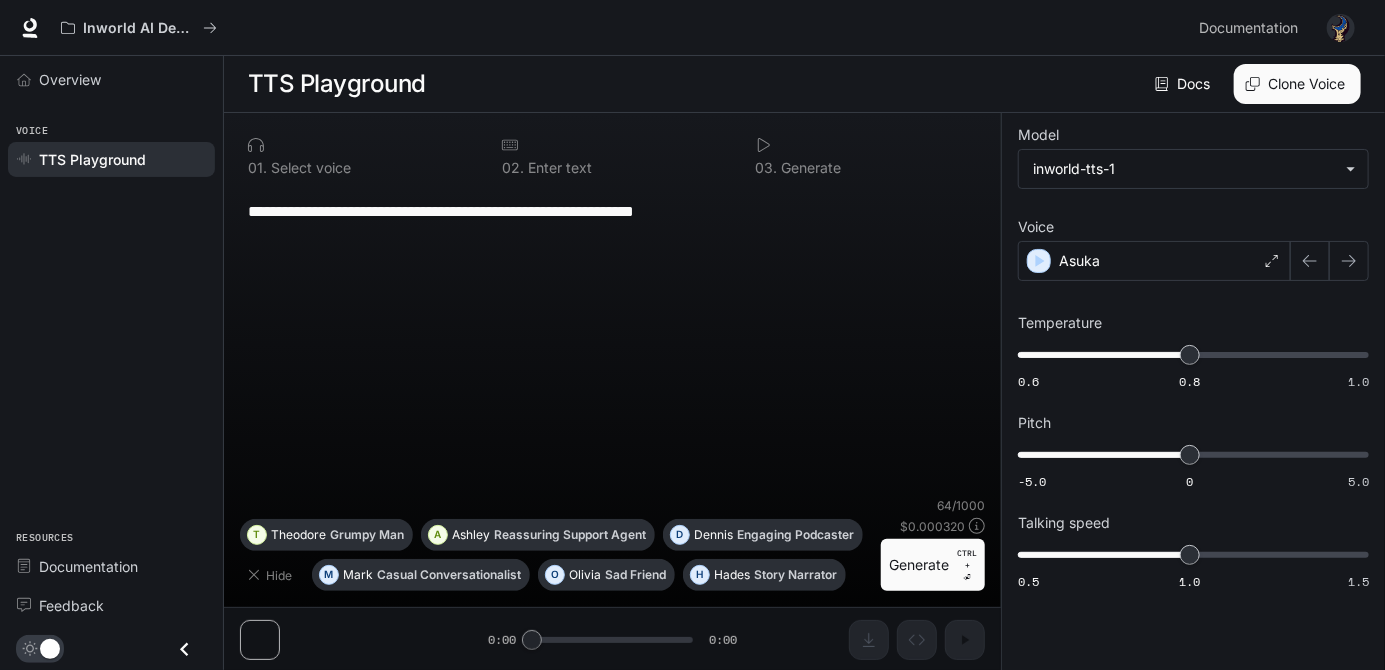 click on "Generate CTRL +  ⏎" at bounding box center (933, 565) 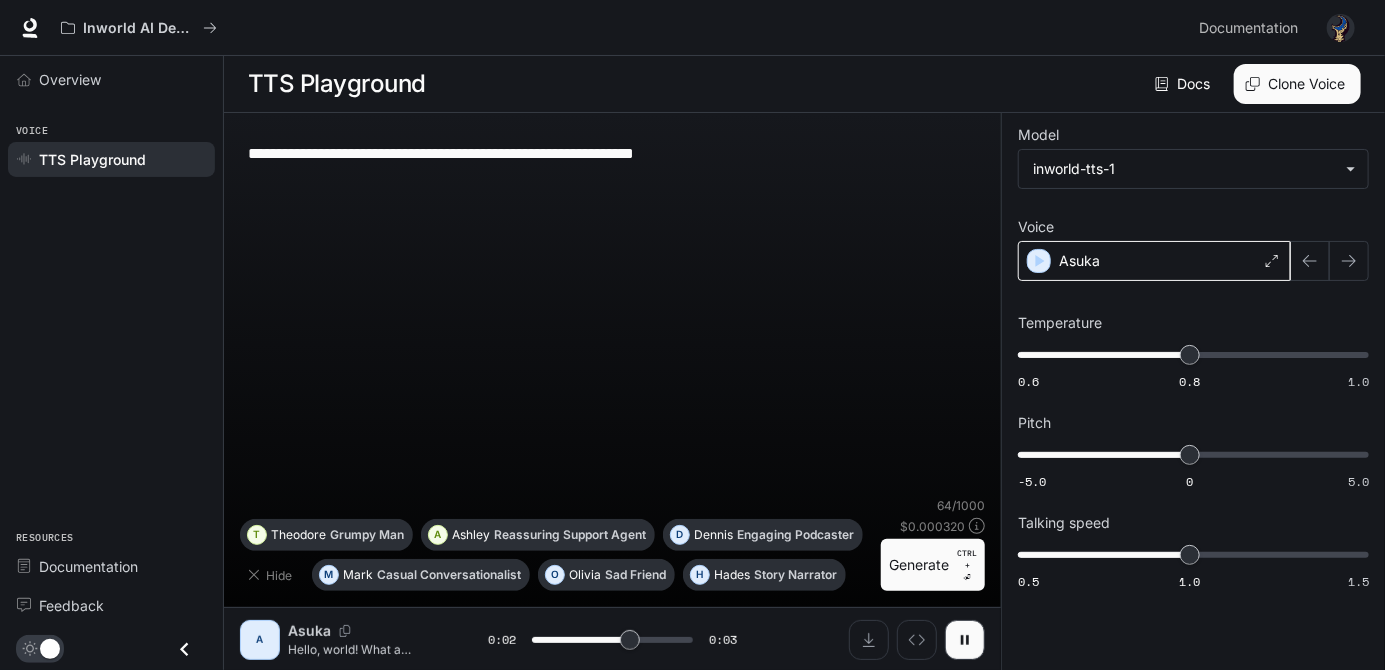 click on "Asuka" at bounding box center [1154, 261] 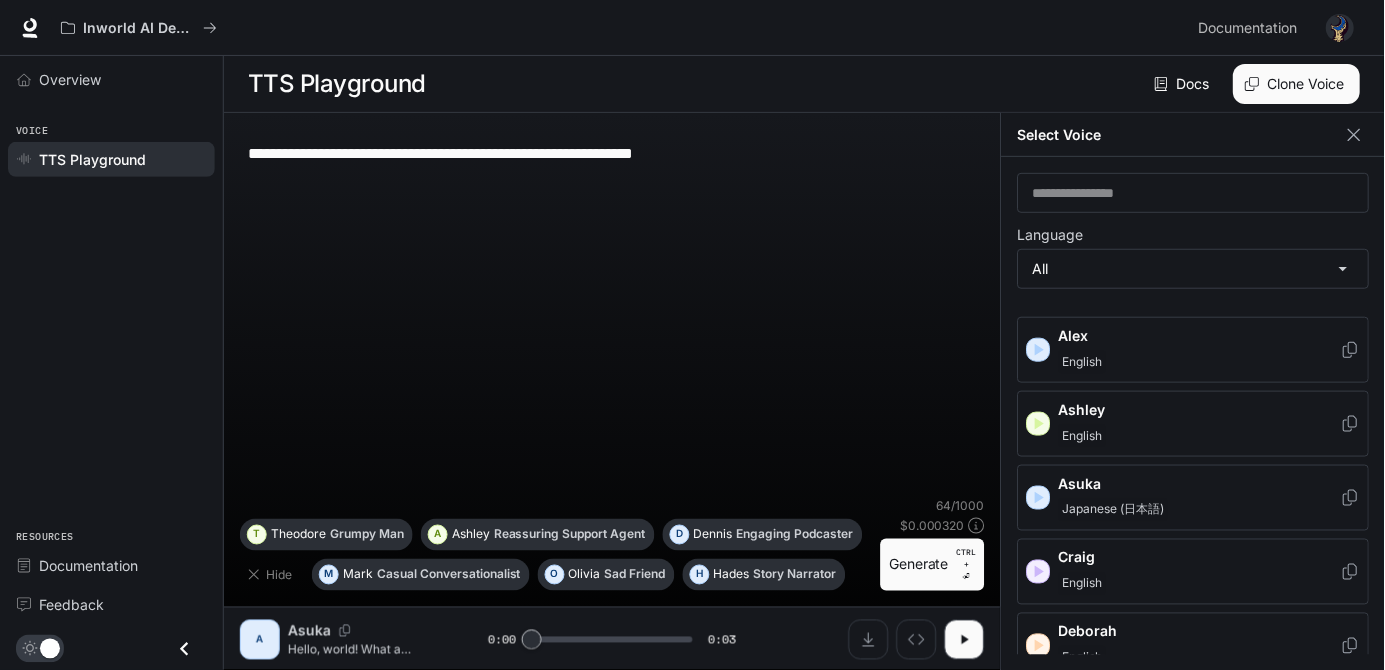 scroll, scrollTop: 111, scrollLeft: 0, axis: vertical 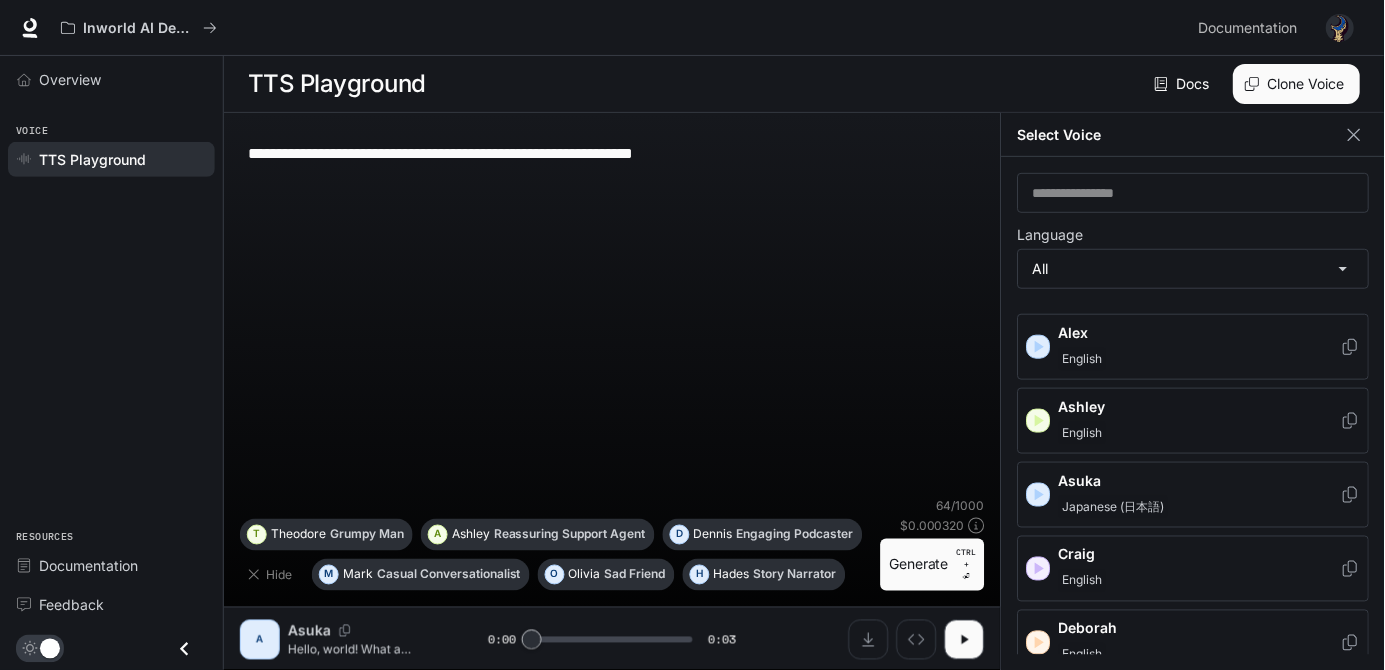 click on "English" at bounding box center [1200, 433] 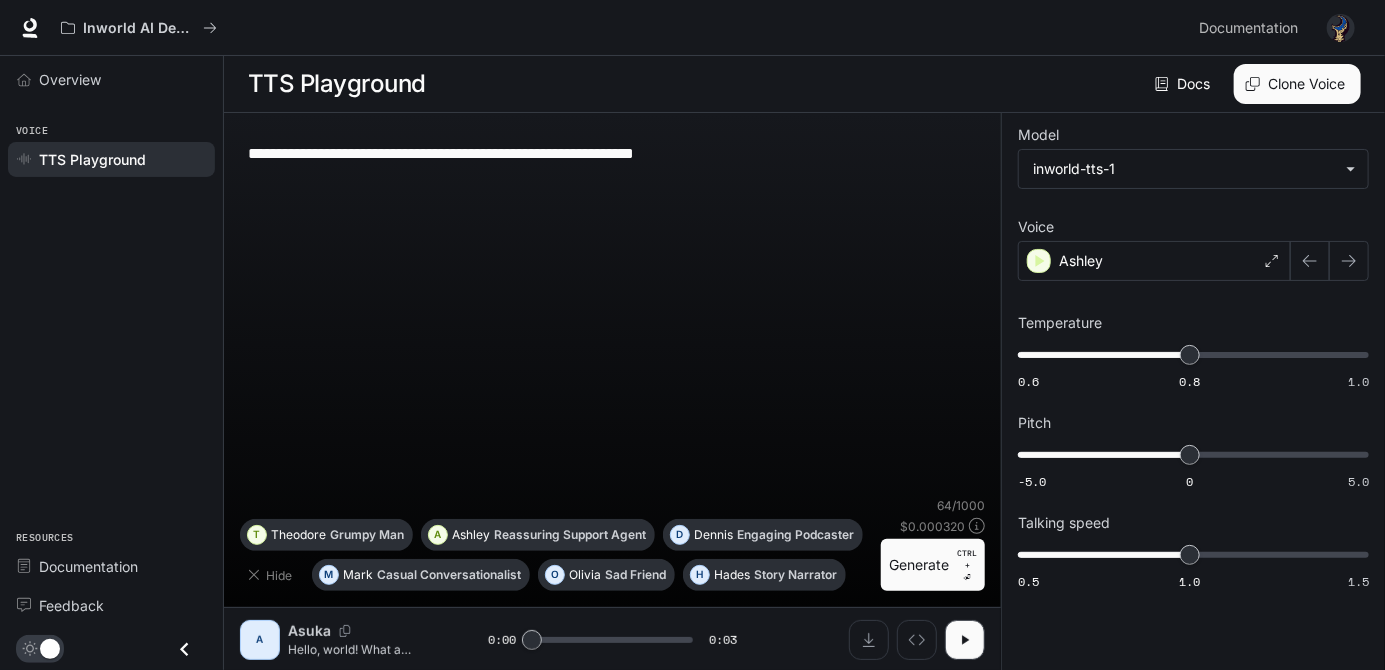 click on "Generate CTRL +  ⏎" at bounding box center [933, 565] 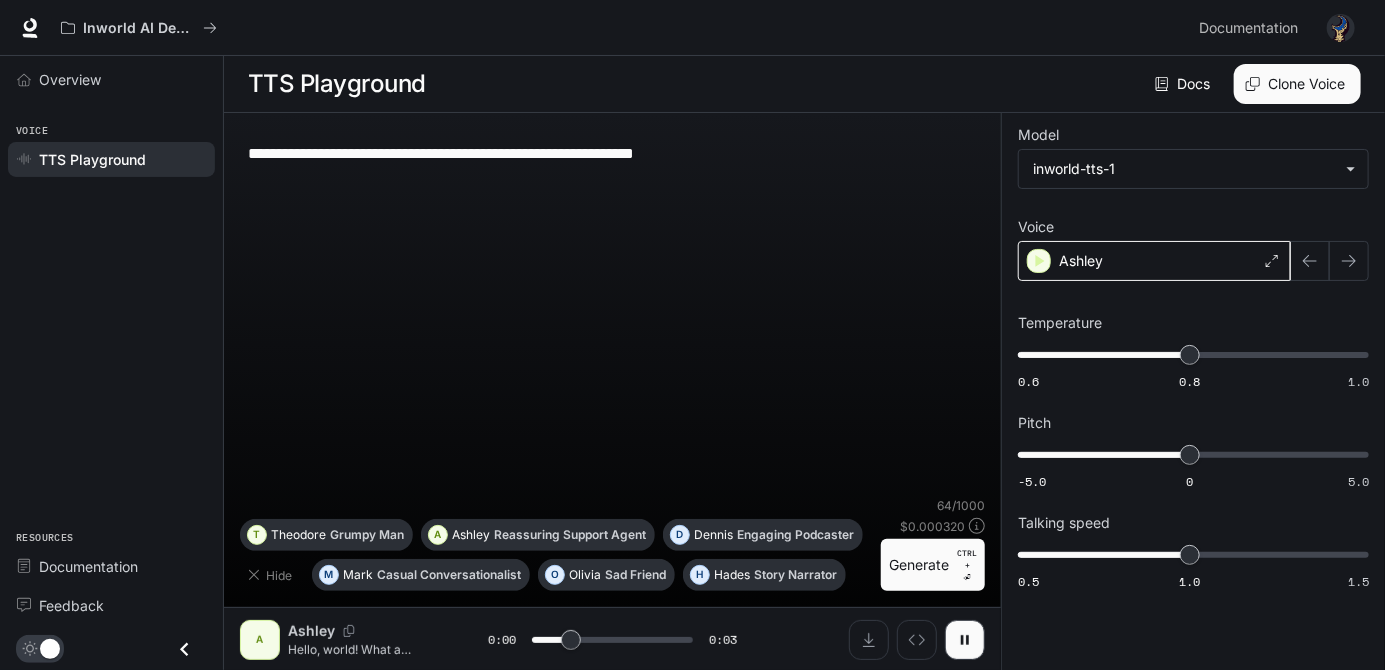 click on "Ashley" at bounding box center [1154, 261] 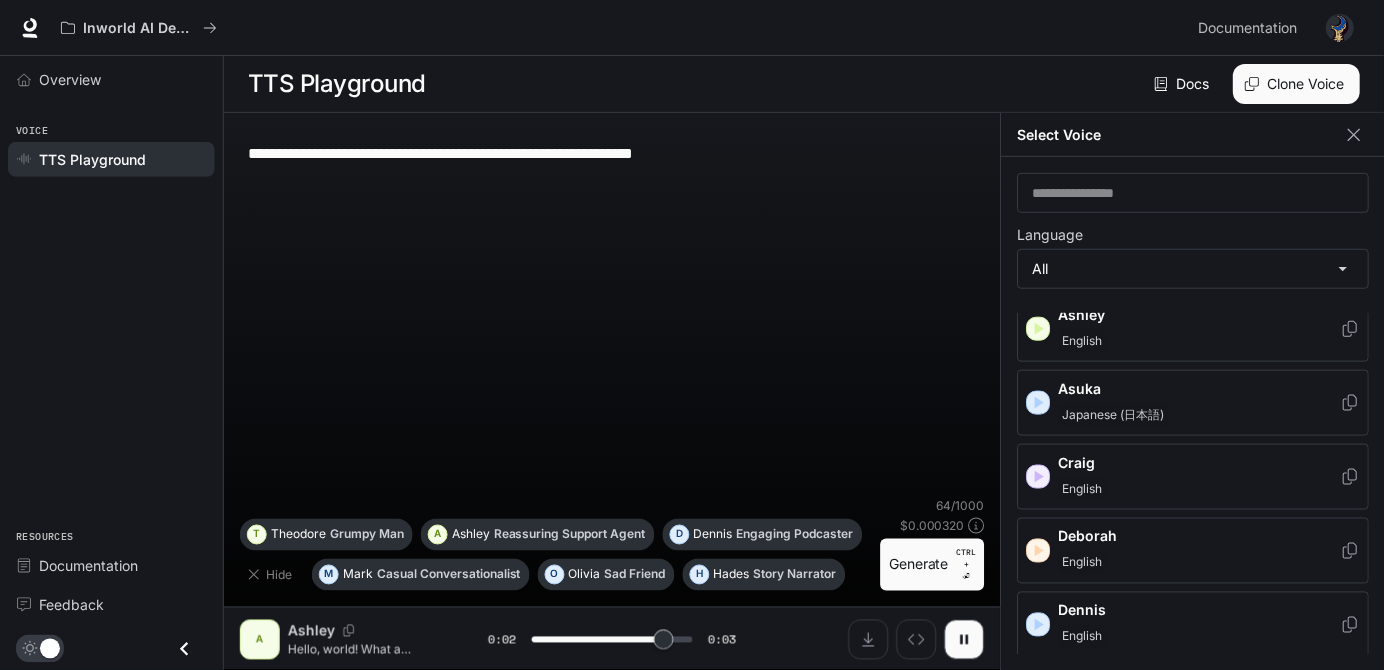 scroll, scrollTop: 204, scrollLeft: 0, axis: vertical 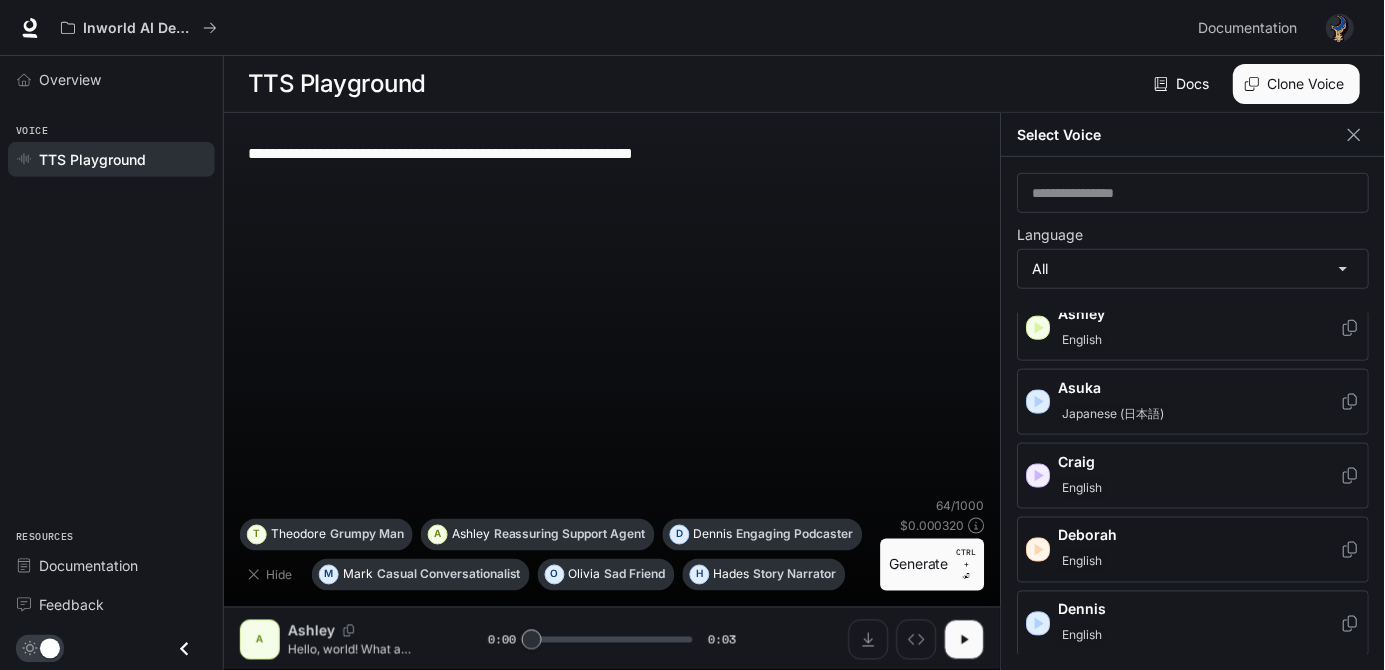 click on "English" at bounding box center [1200, 562] 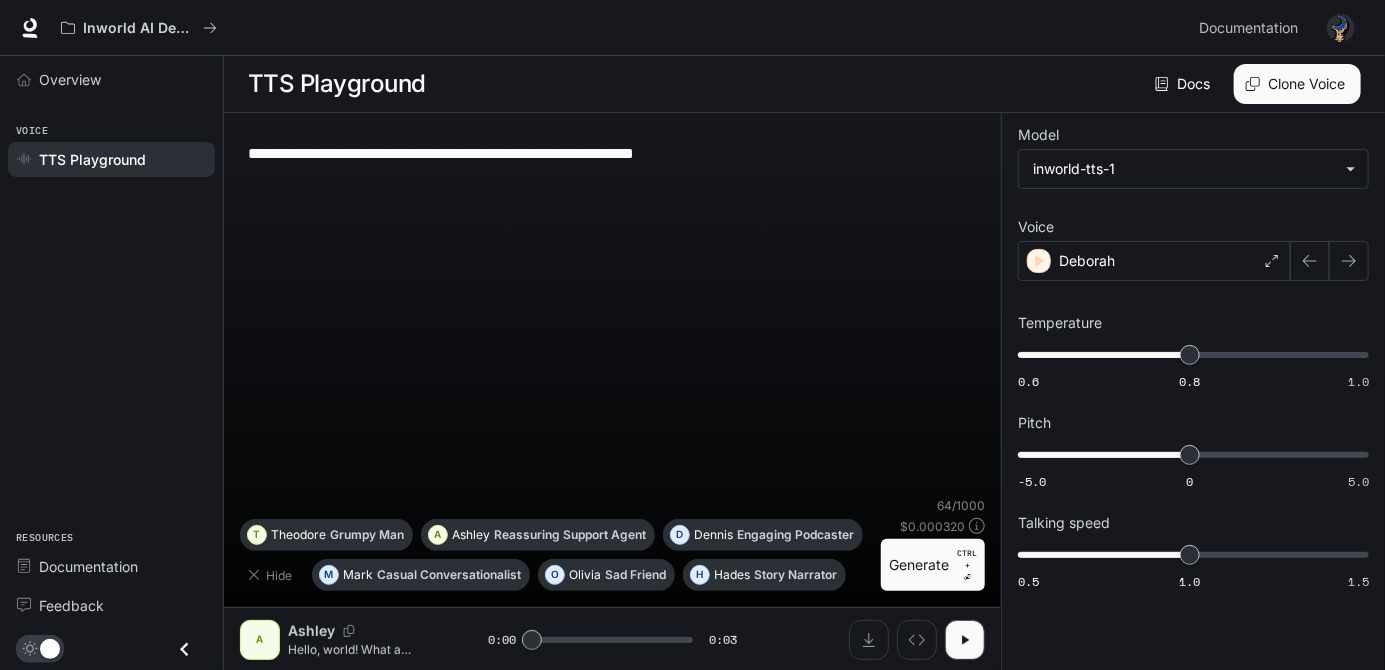 click on "Generate CTRL +  ⏎" at bounding box center [933, 565] 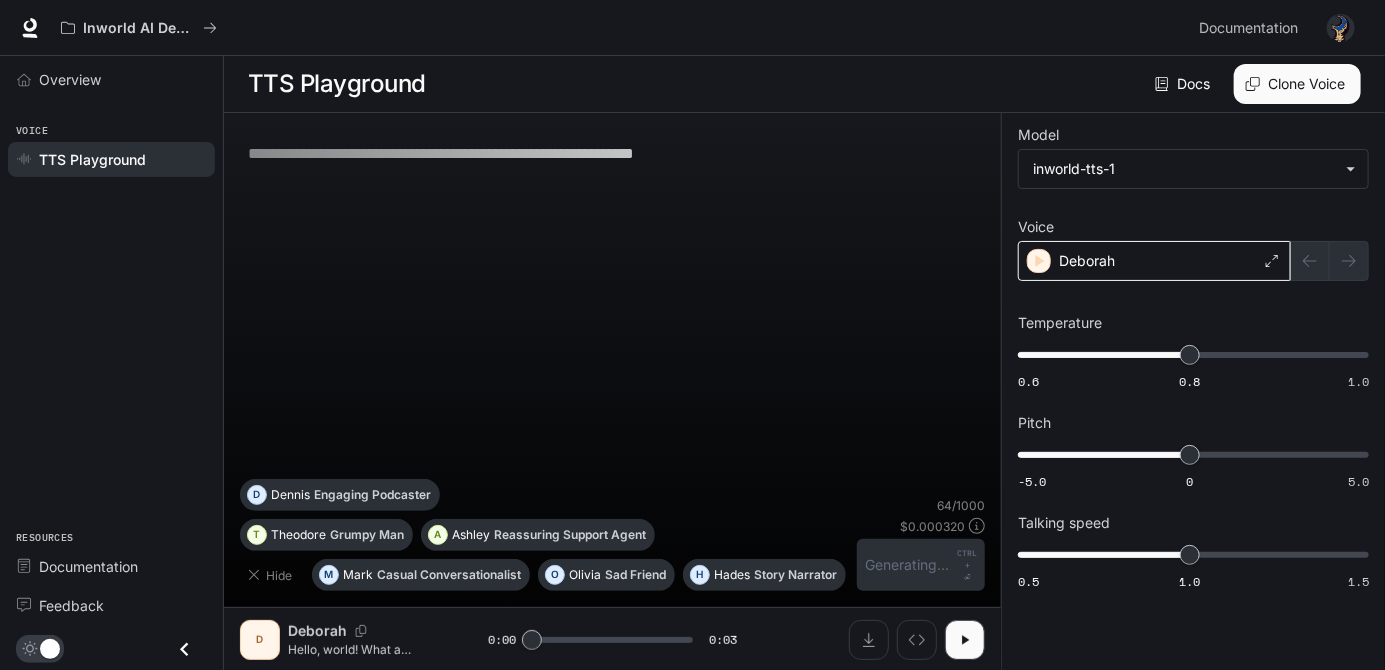 click on "Deborah" at bounding box center [1154, 261] 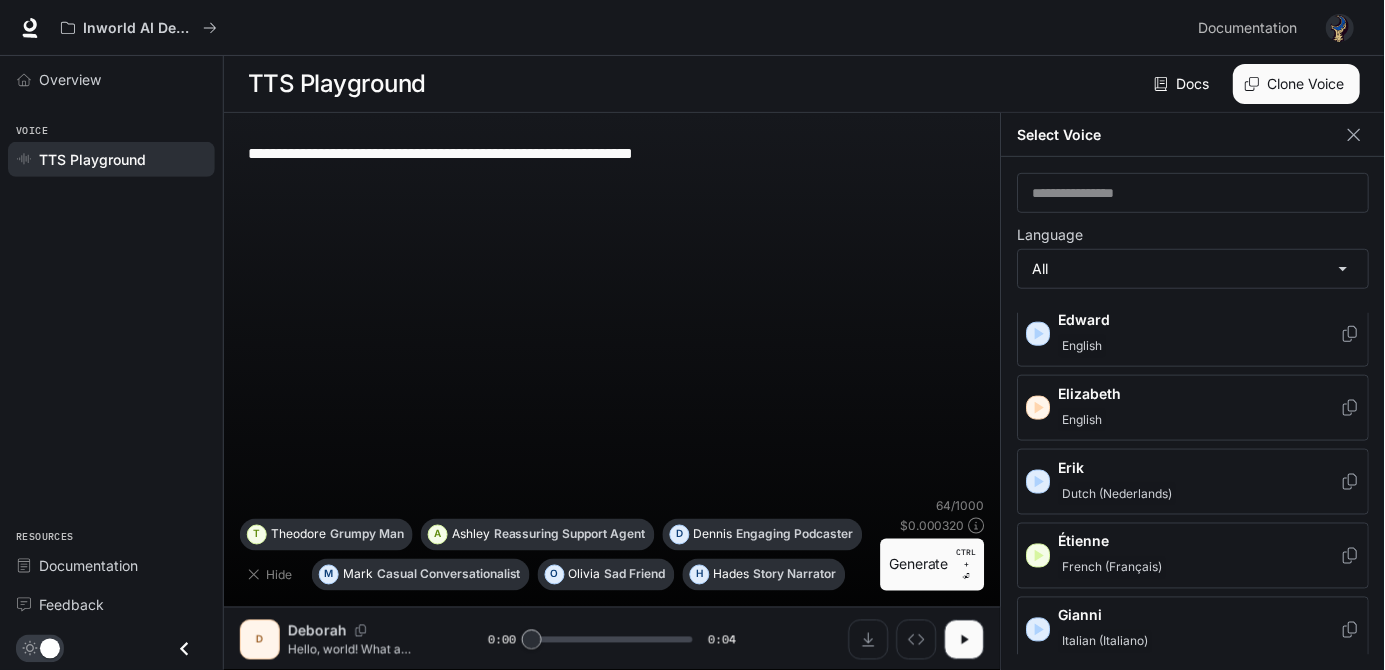 scroll, scrollTop: 716, scrollLeft: 0, axis: vertical 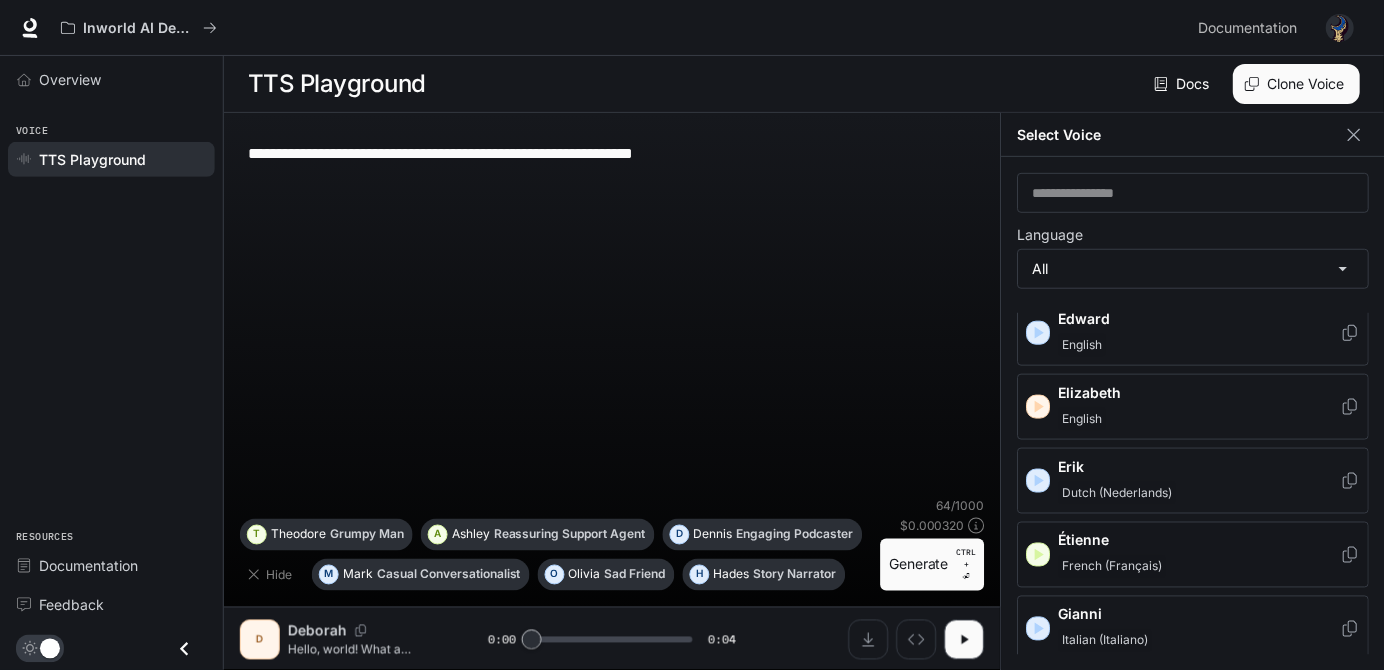 click on "French (Français)" at bounding box center [1200, 567] 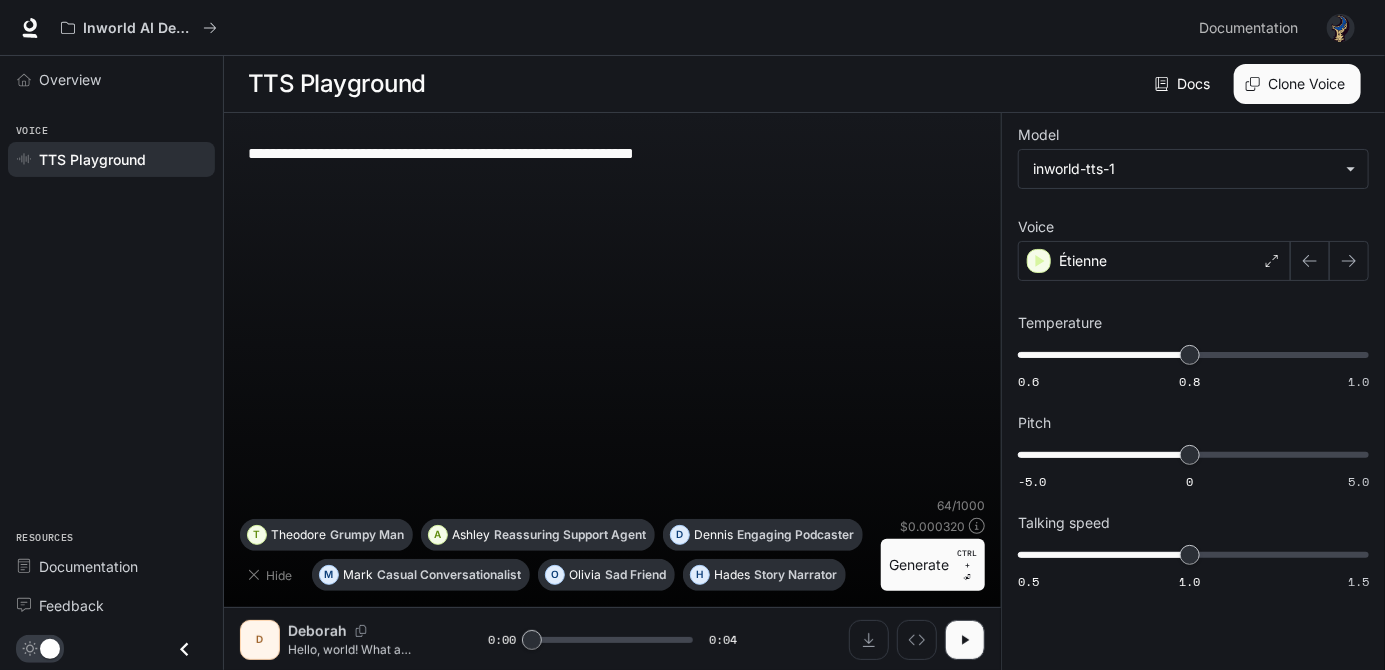 click on "Generate CTRL +  ⏎" at bounding box center [933, 565] 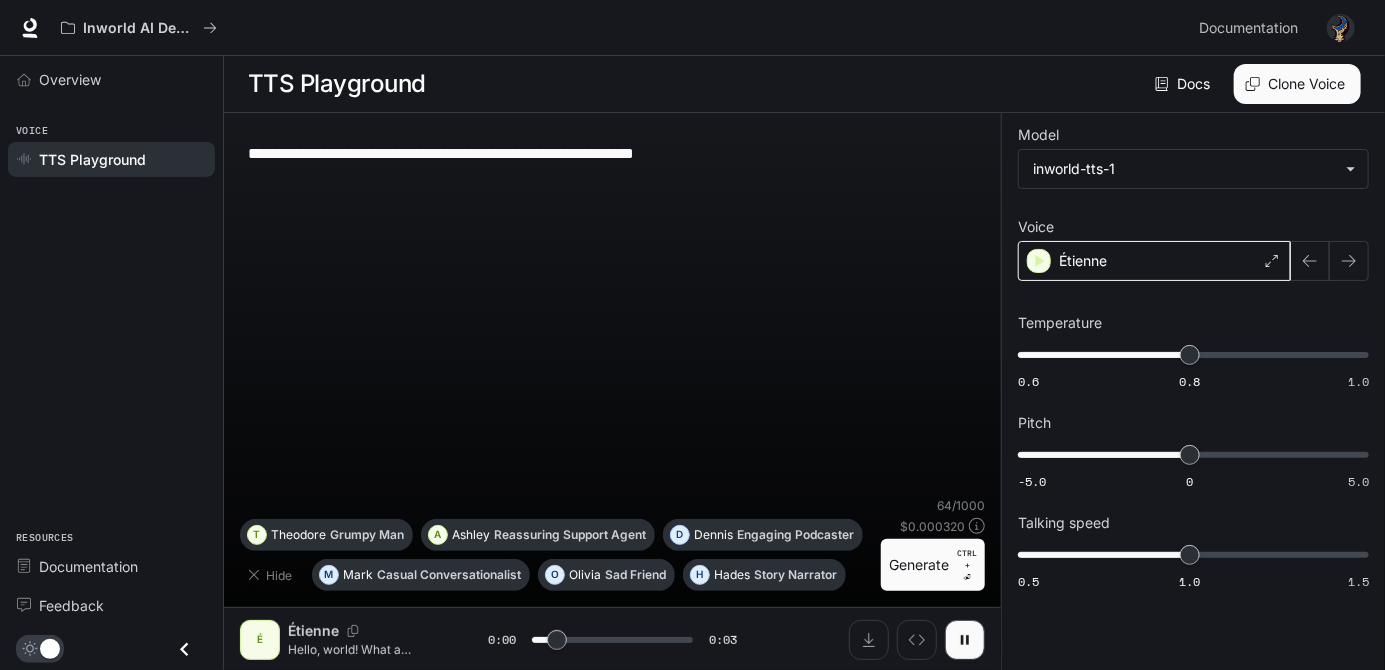click on "Étienne" at bounding box center (1154, 261) 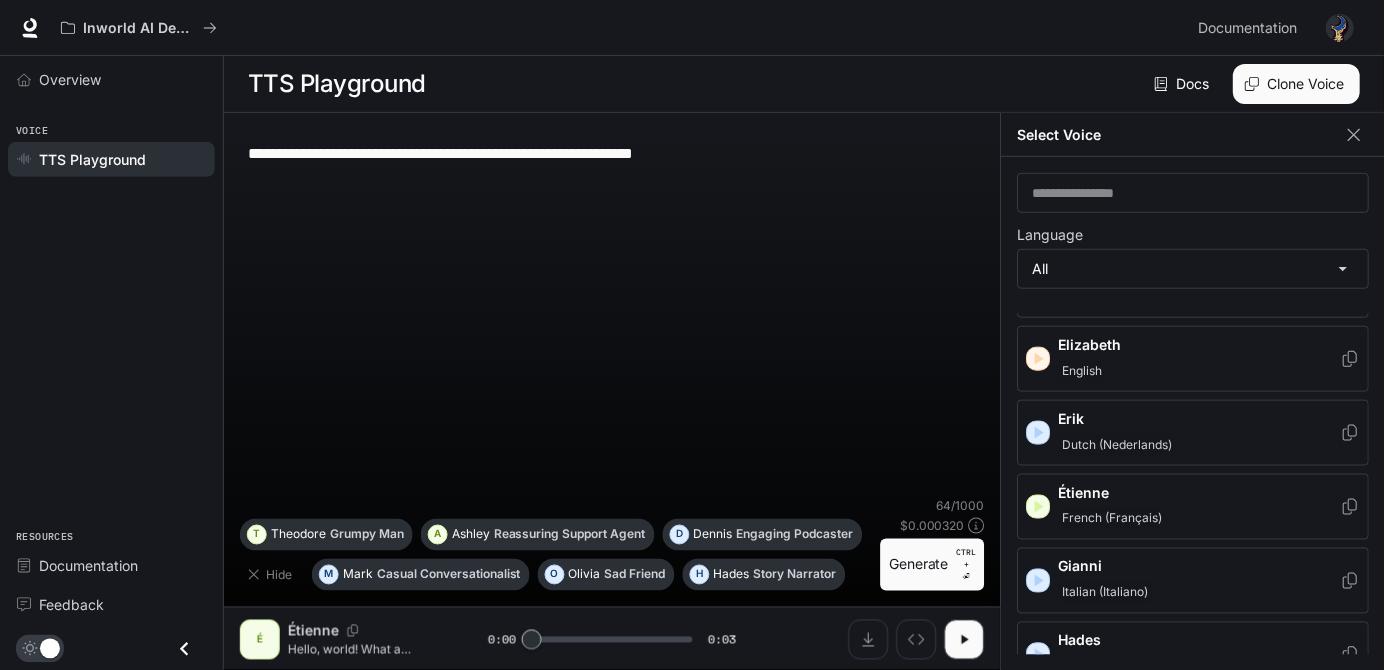 scroll, scrollTop: 764, scrollLeft: 0, axis: vertical 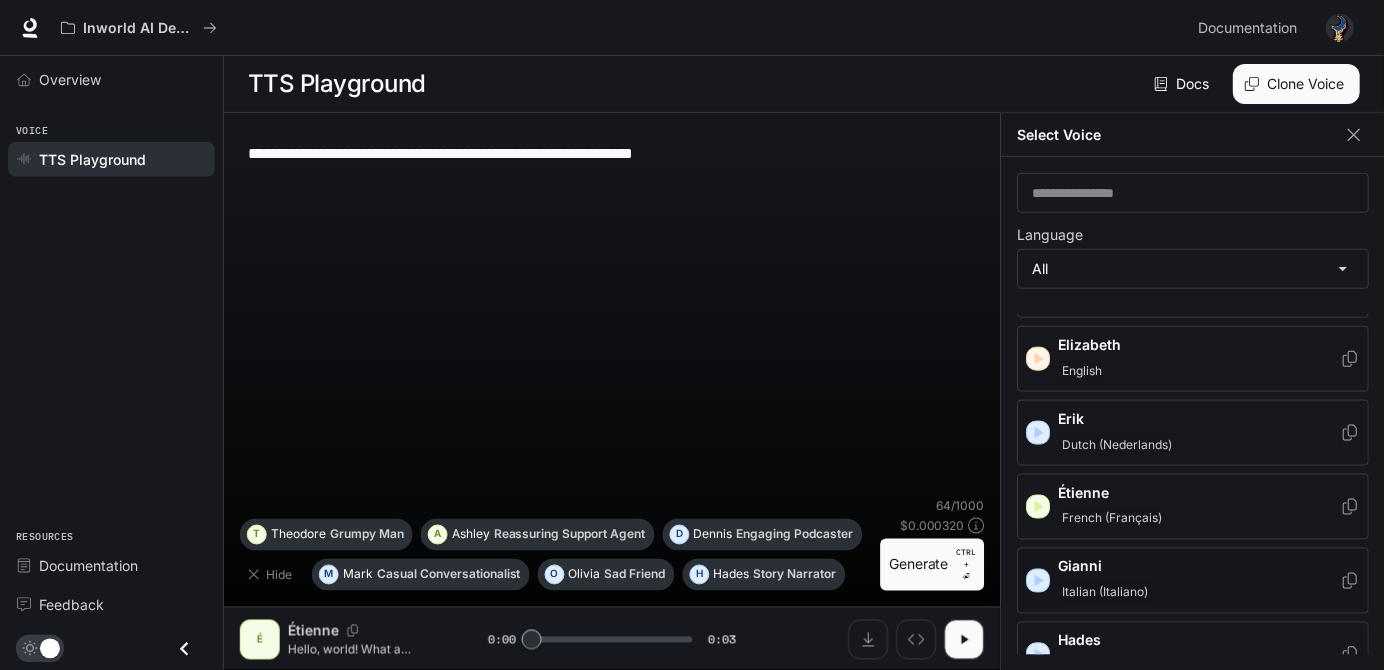 click on "Italian (Italiano)" at bounding box center (1200, 593) 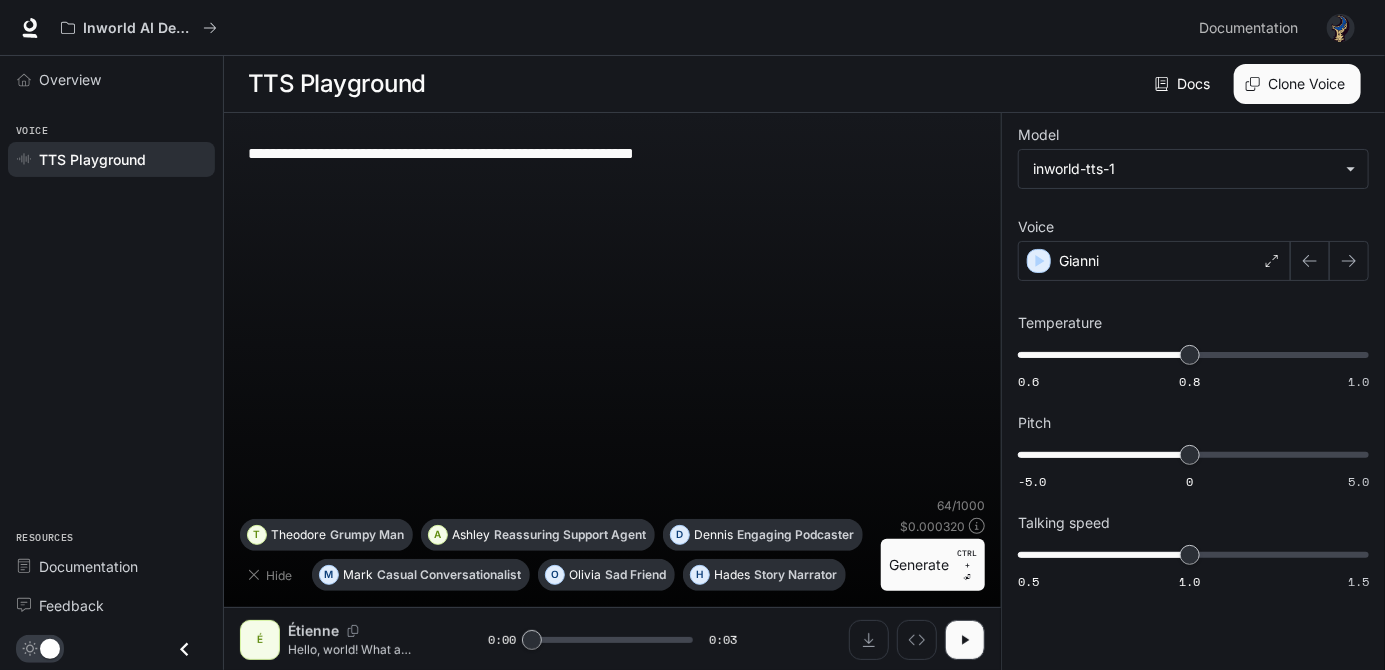 click on "Generate CTRL +  ⏎" at bounding box center (933, 565) 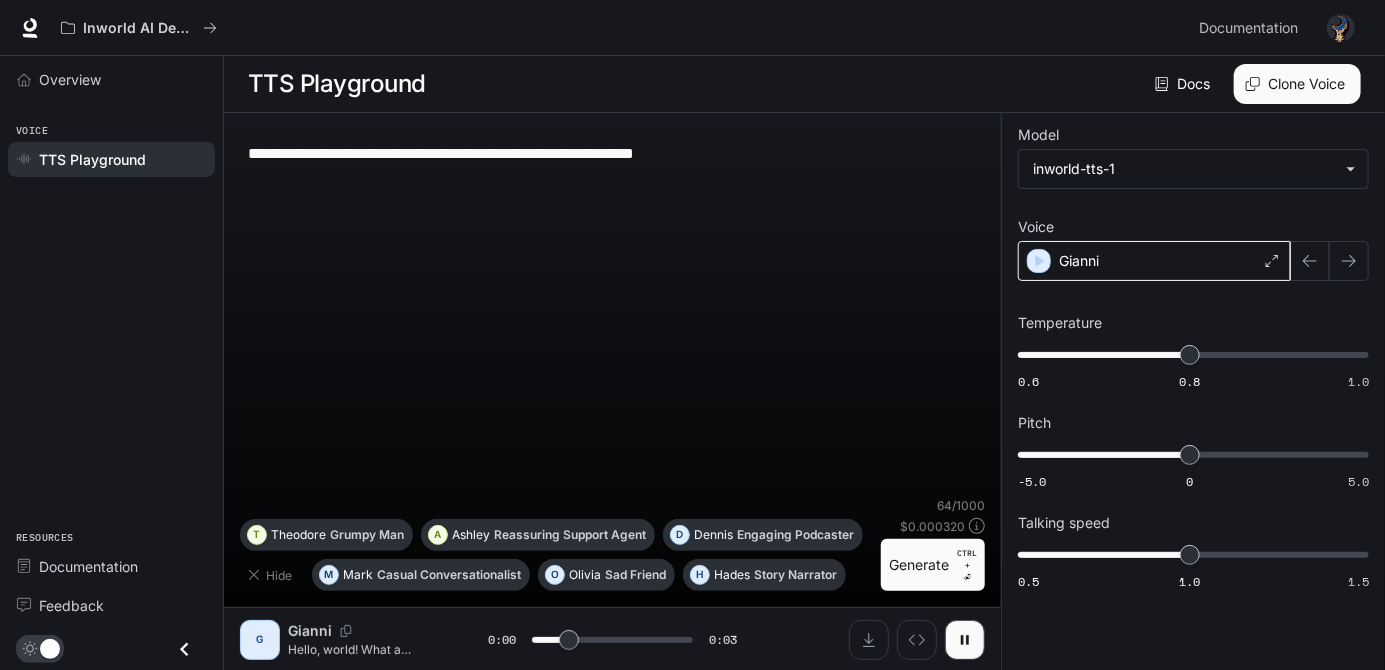 click on "Gianni" at bounding box center (1154, 261) 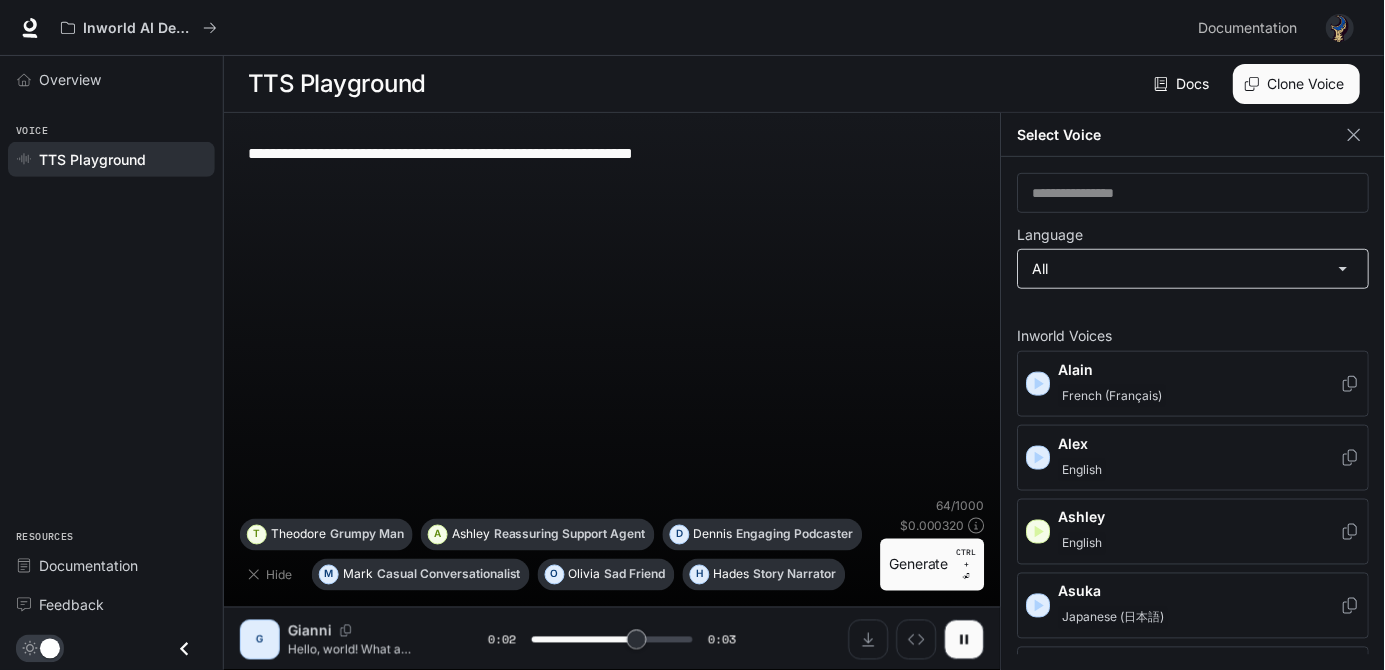 click on "**********" at bounding box center [692, 335] 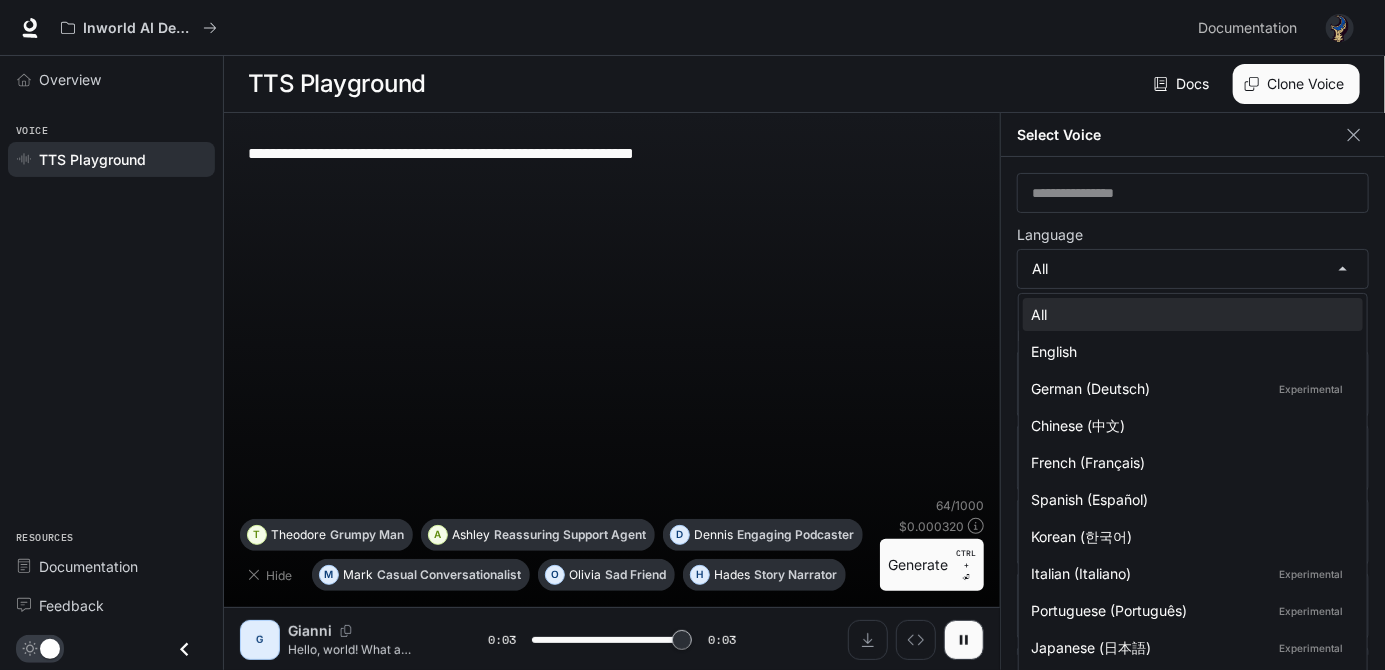 click at bounding box center (692, 335) 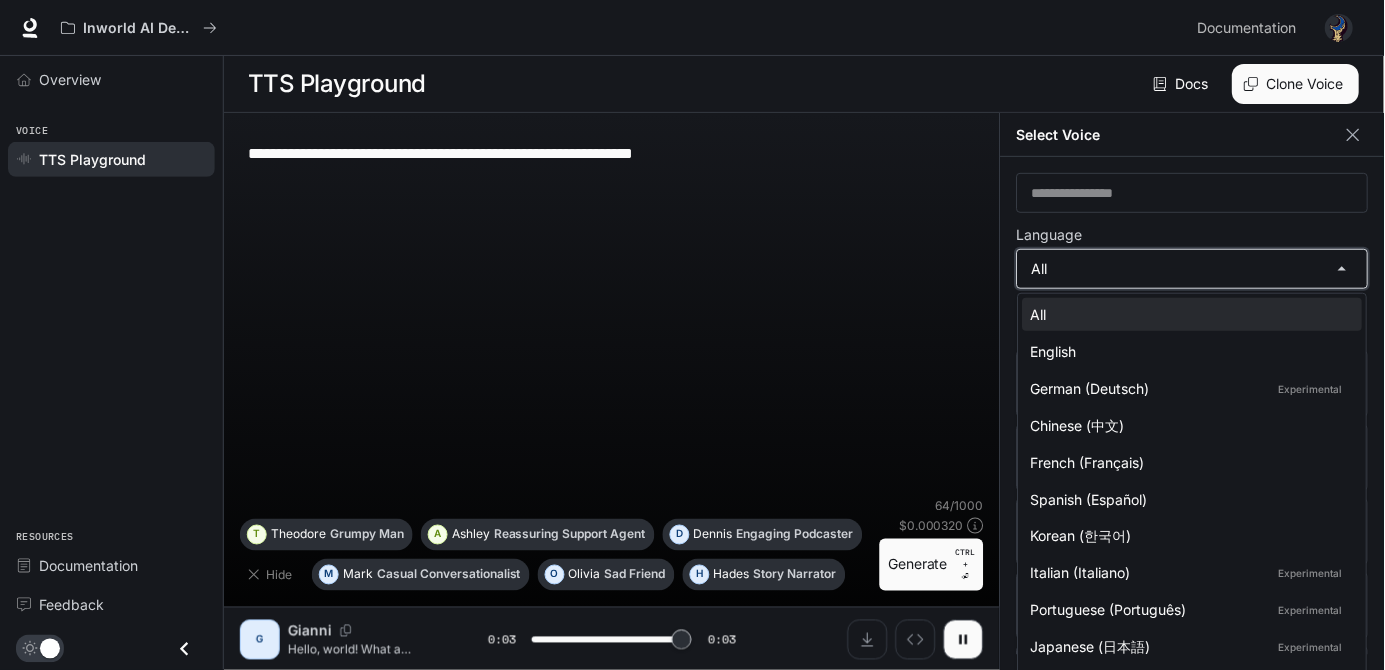 type on "*" 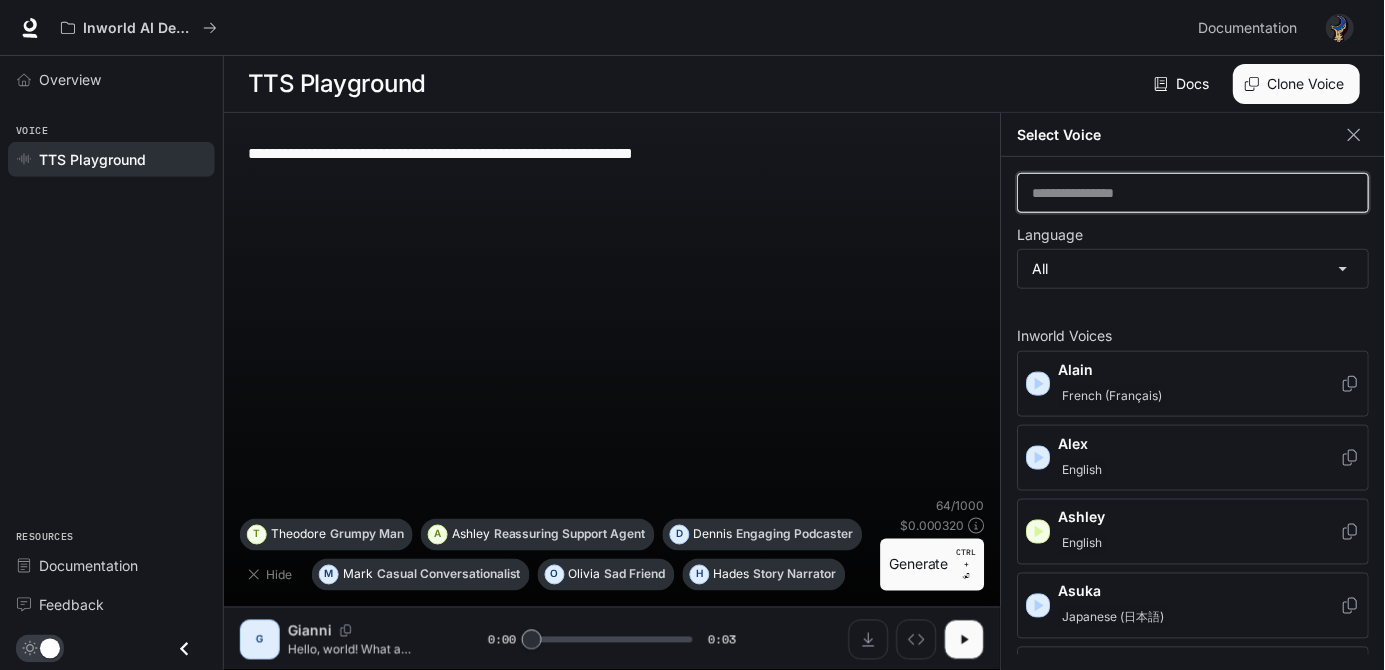 click at bounding box center [1194, 193] 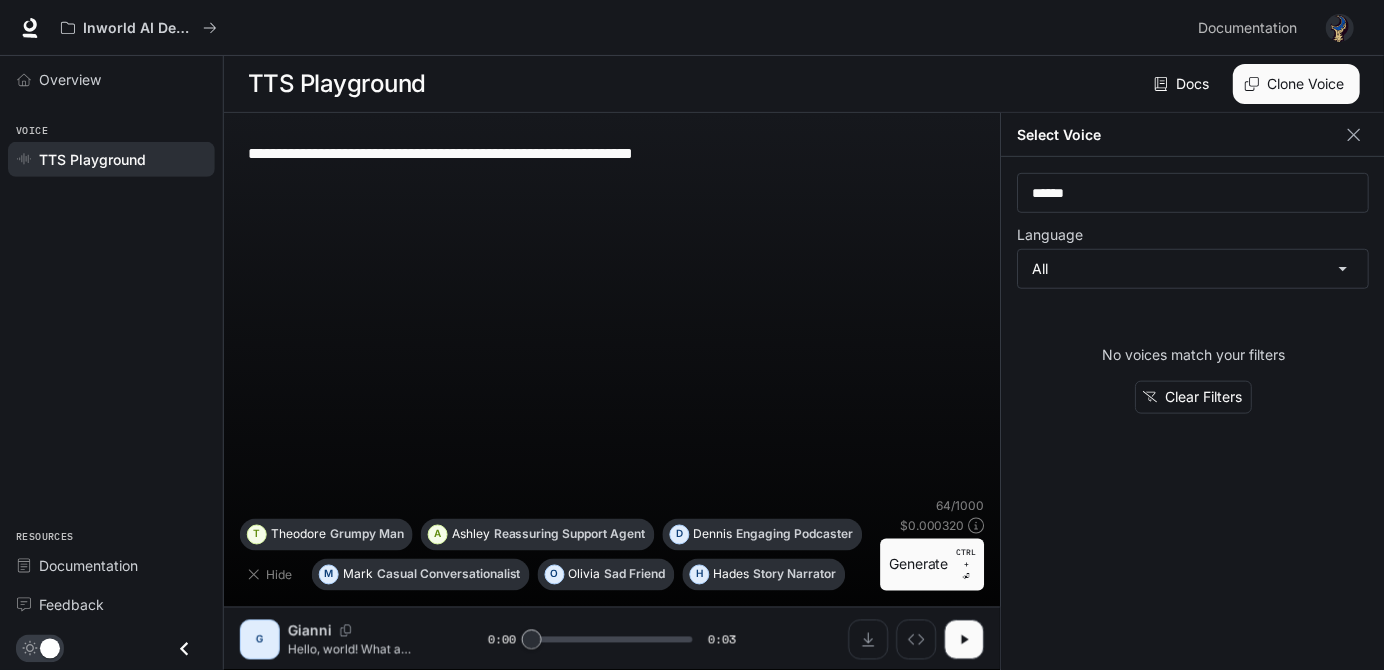 click on "Select Voice" at bounding box center (1194, 135) 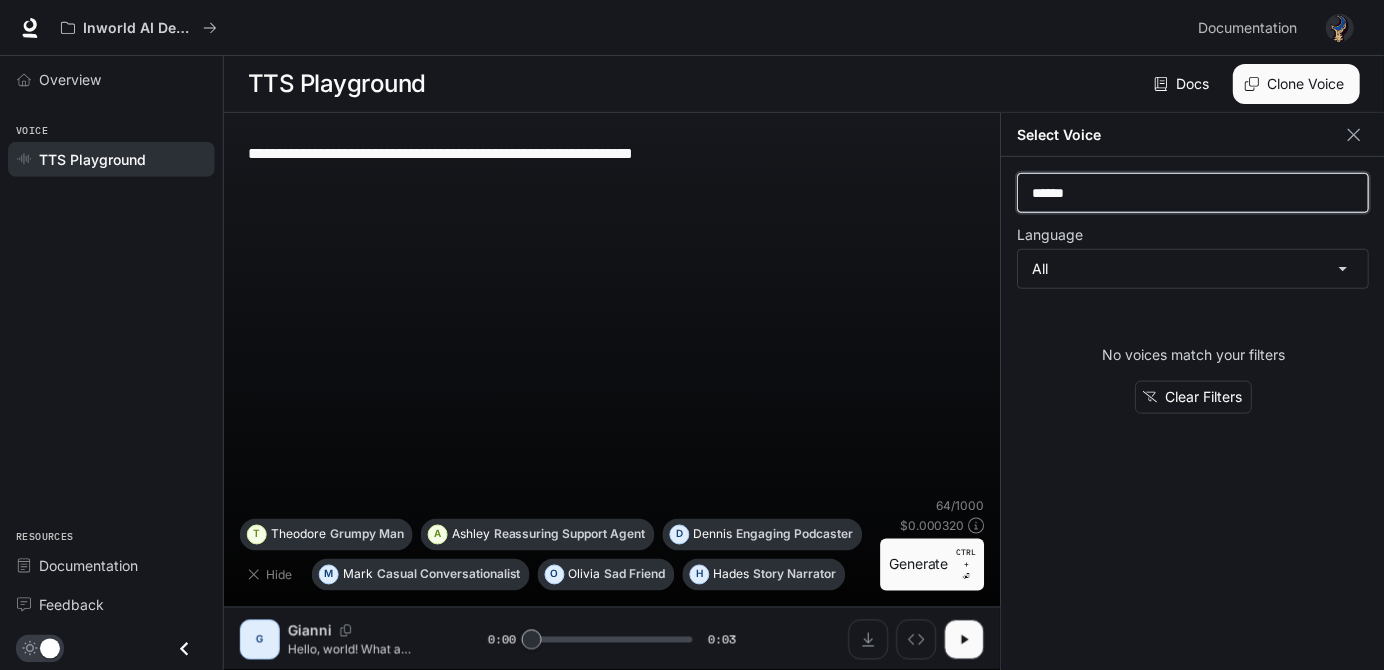 click on "******" at bounding box center (1194, 193) 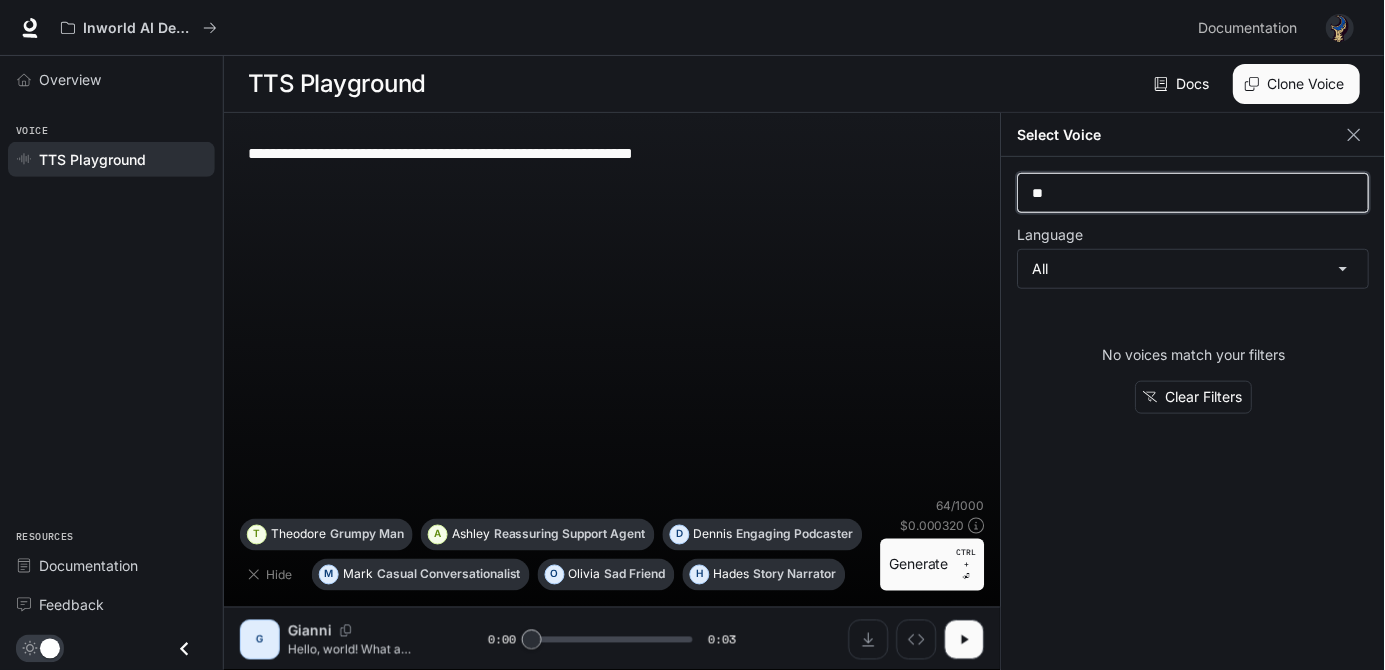 type on "*" 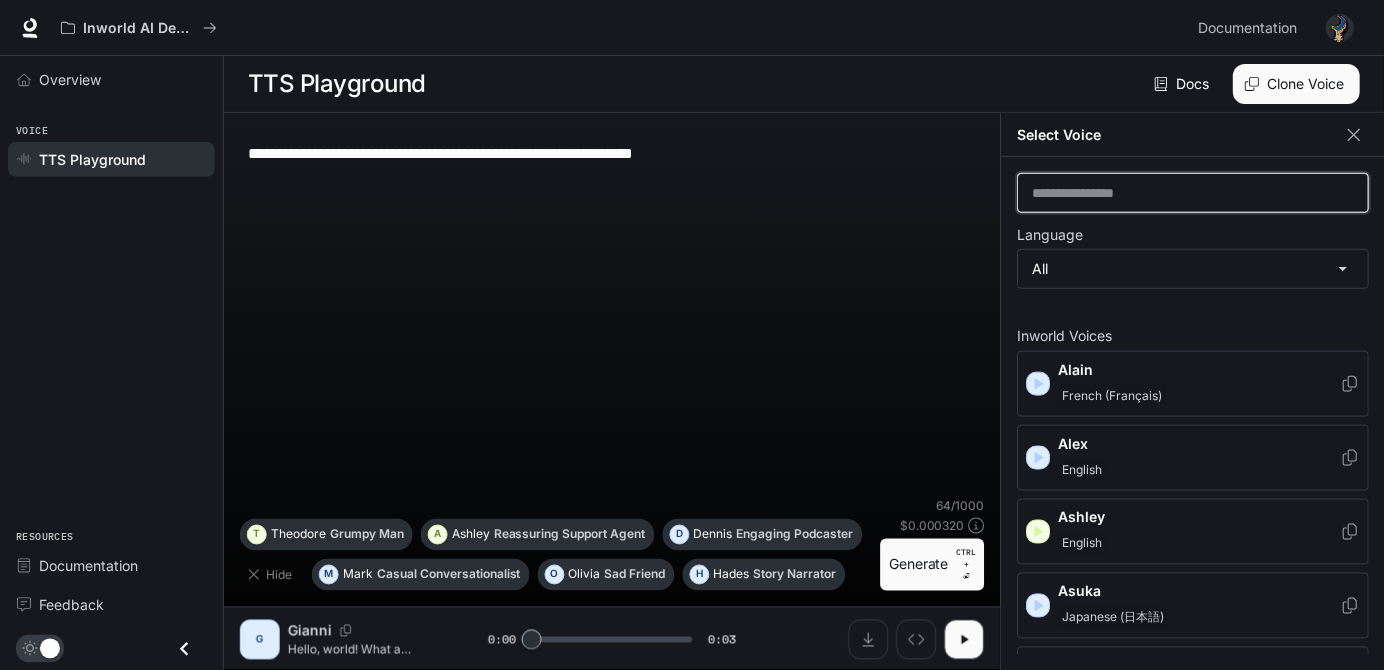 type 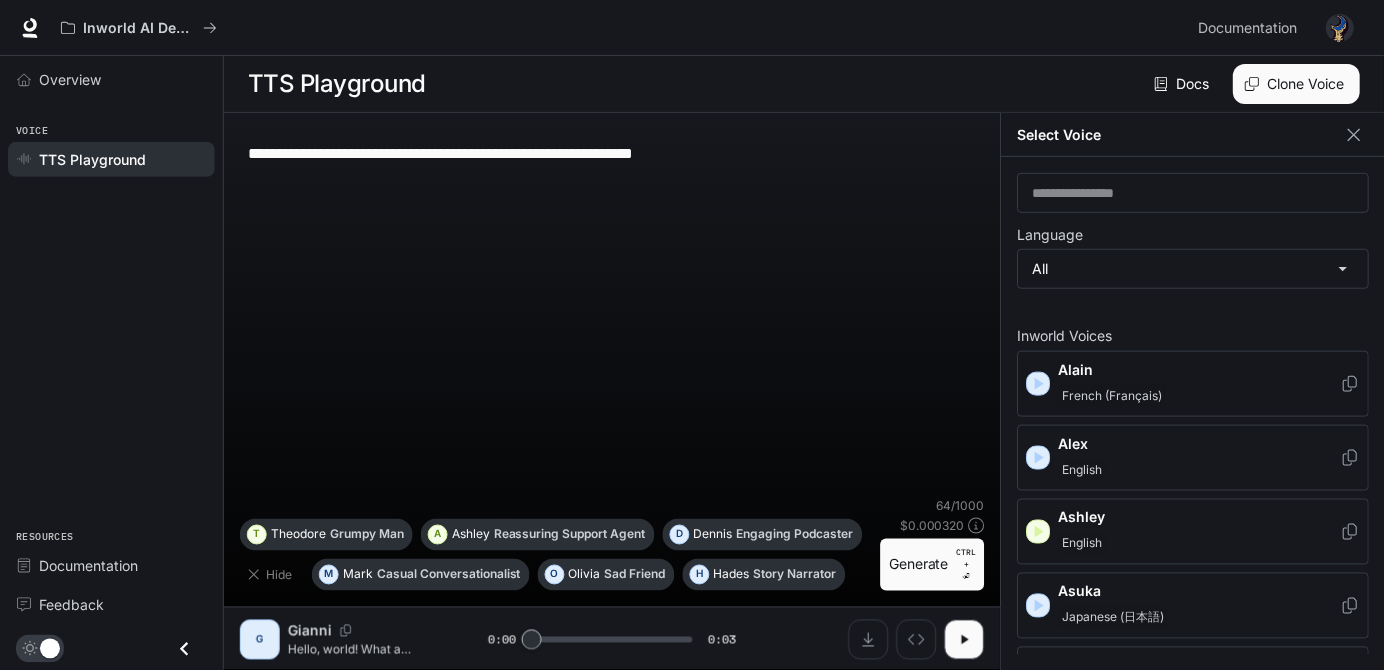 click on "French (Français)" at bounding box center (1200, 396) 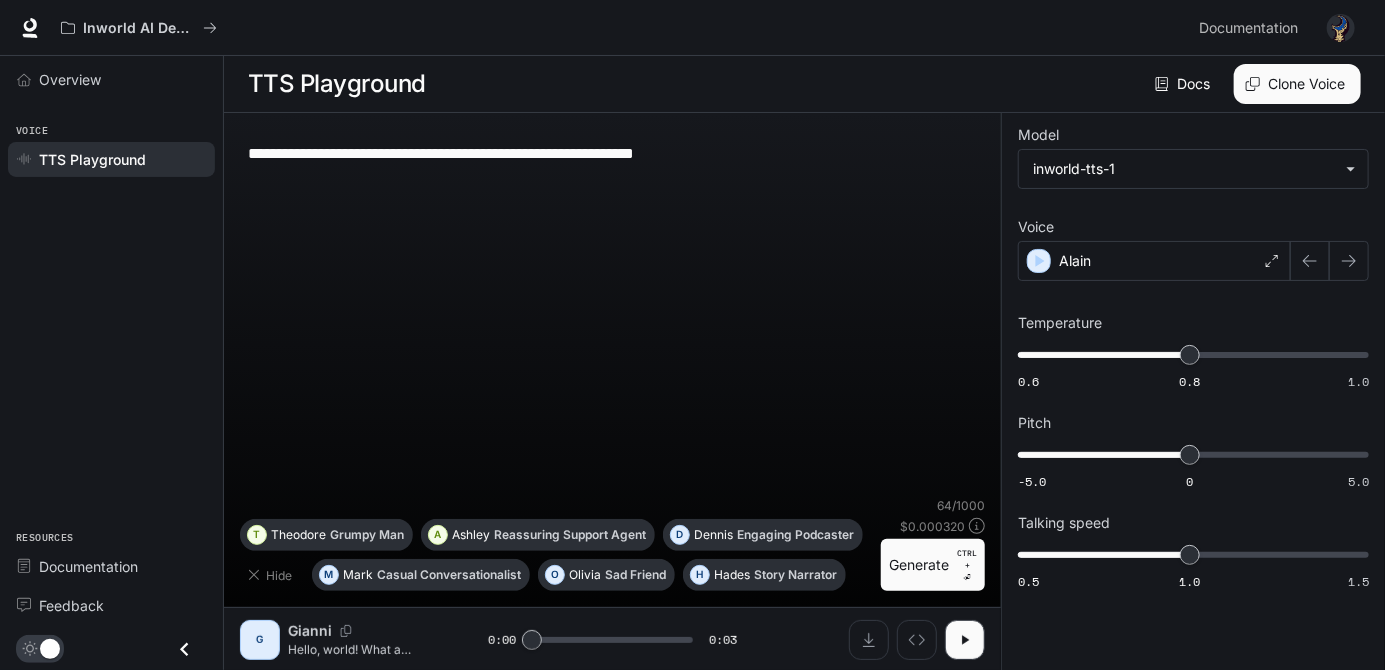 click on "CTRL +" at bounding box center [967, 559] 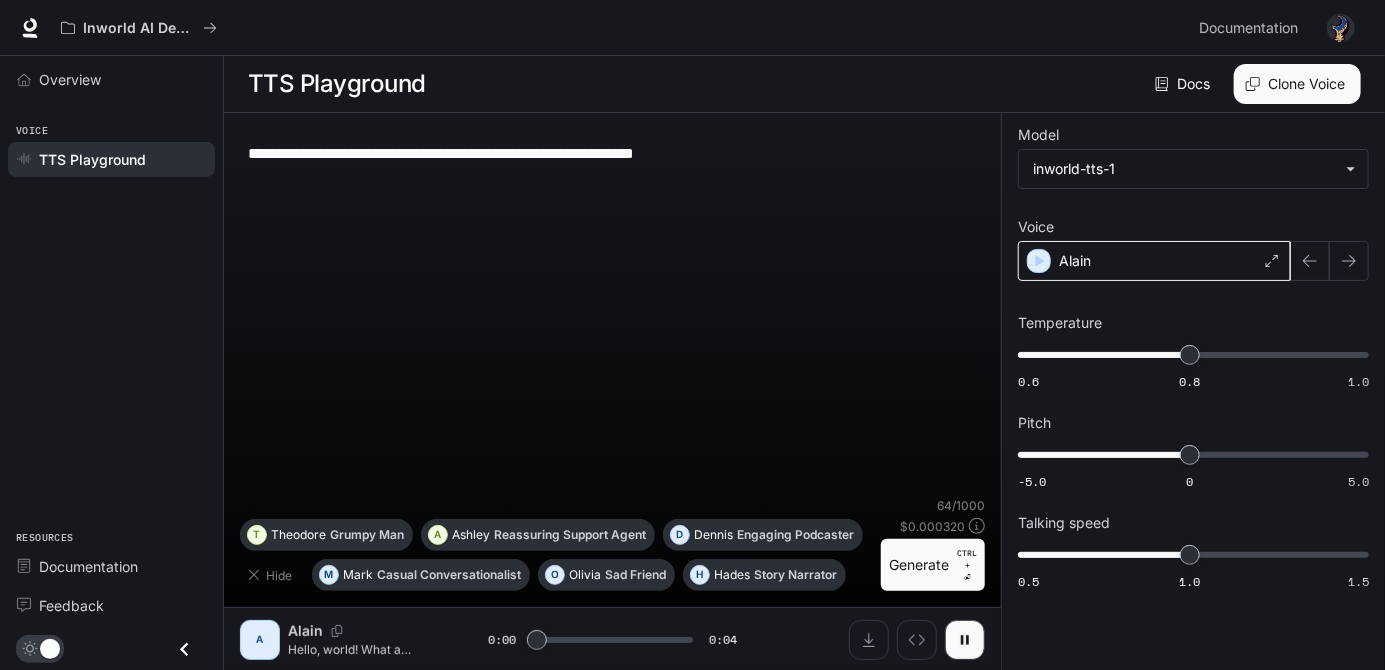 click on "Alain" at bounding box center [1154, 261] 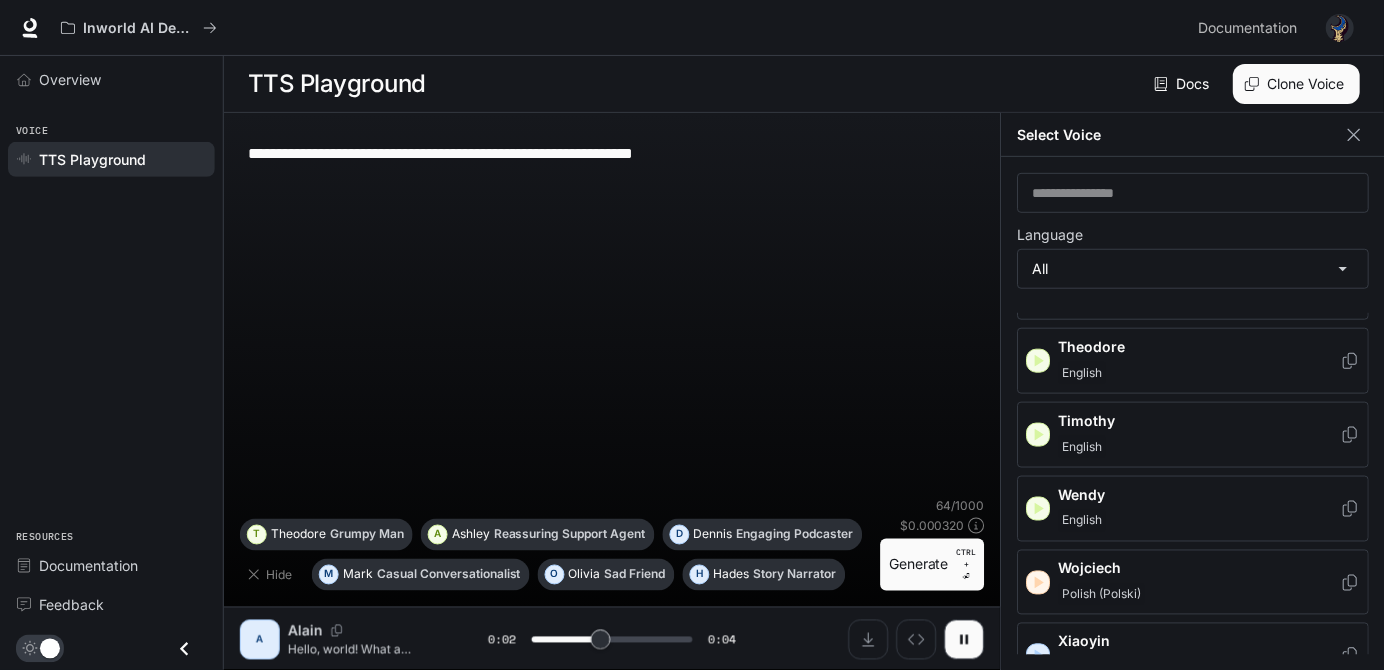 scroll, scrollTop: 3282, scrollLeft: 0, axis: vertical 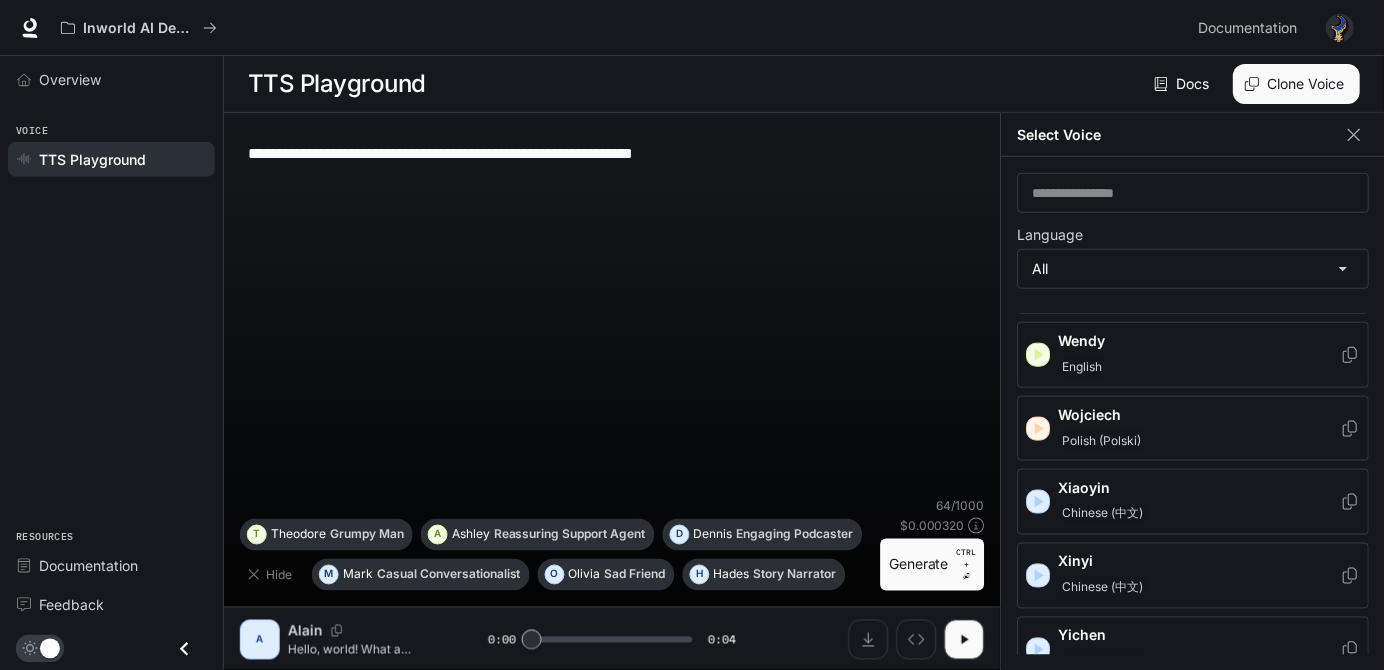 click on "Yoona Korean (한국어)" at bounding box center [1200, 724] 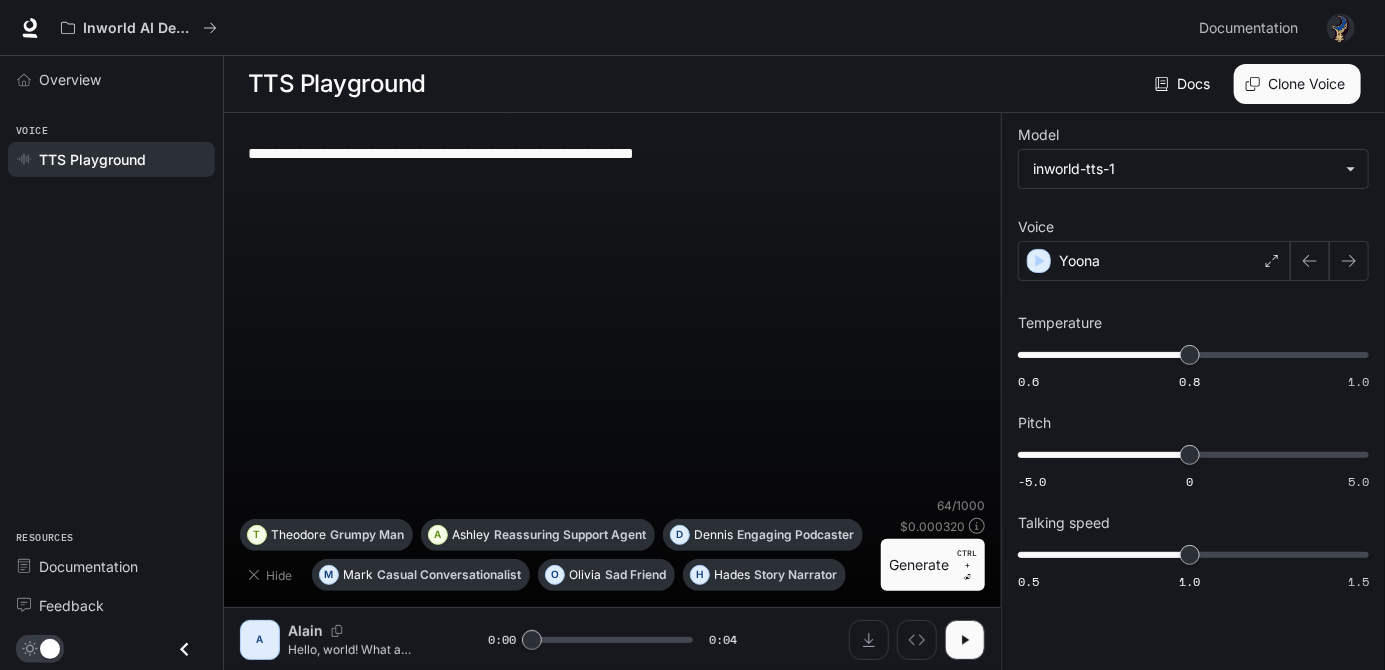 click on "Generate CTRL +  ⏎" at bounding box center (933, 565) 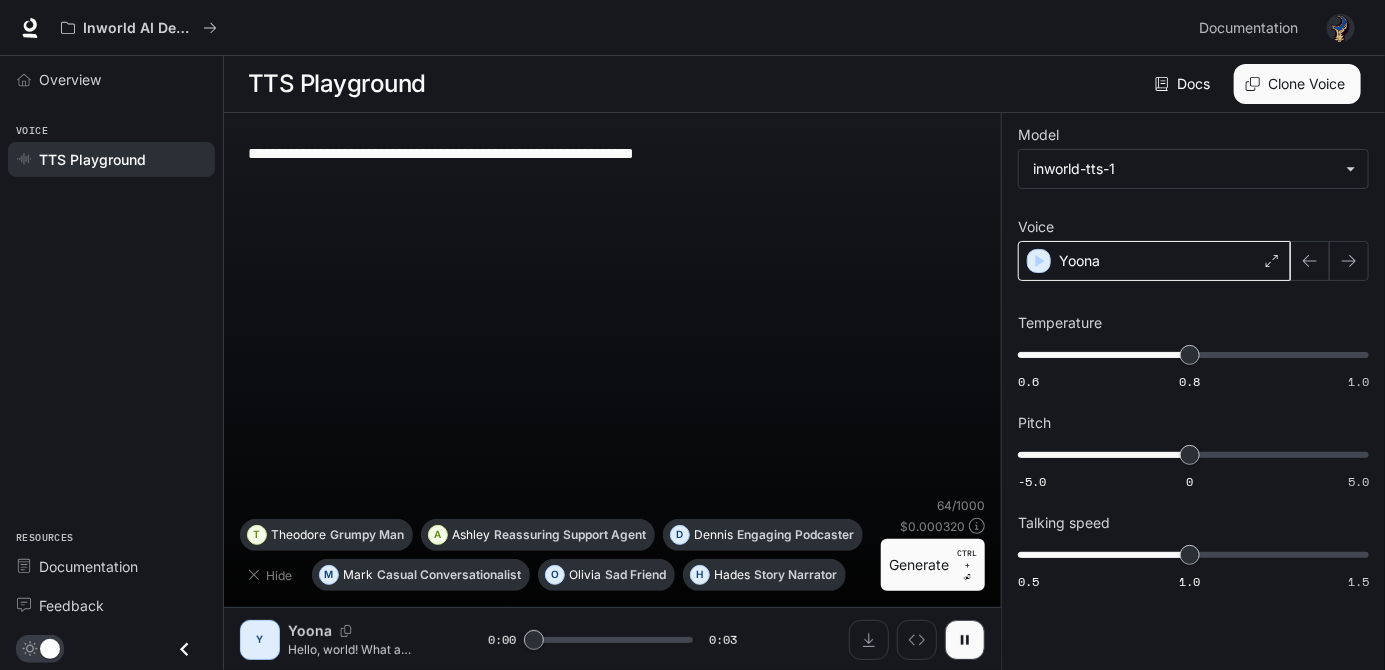 click on "Yoona" at bounding box center [1154, 261] 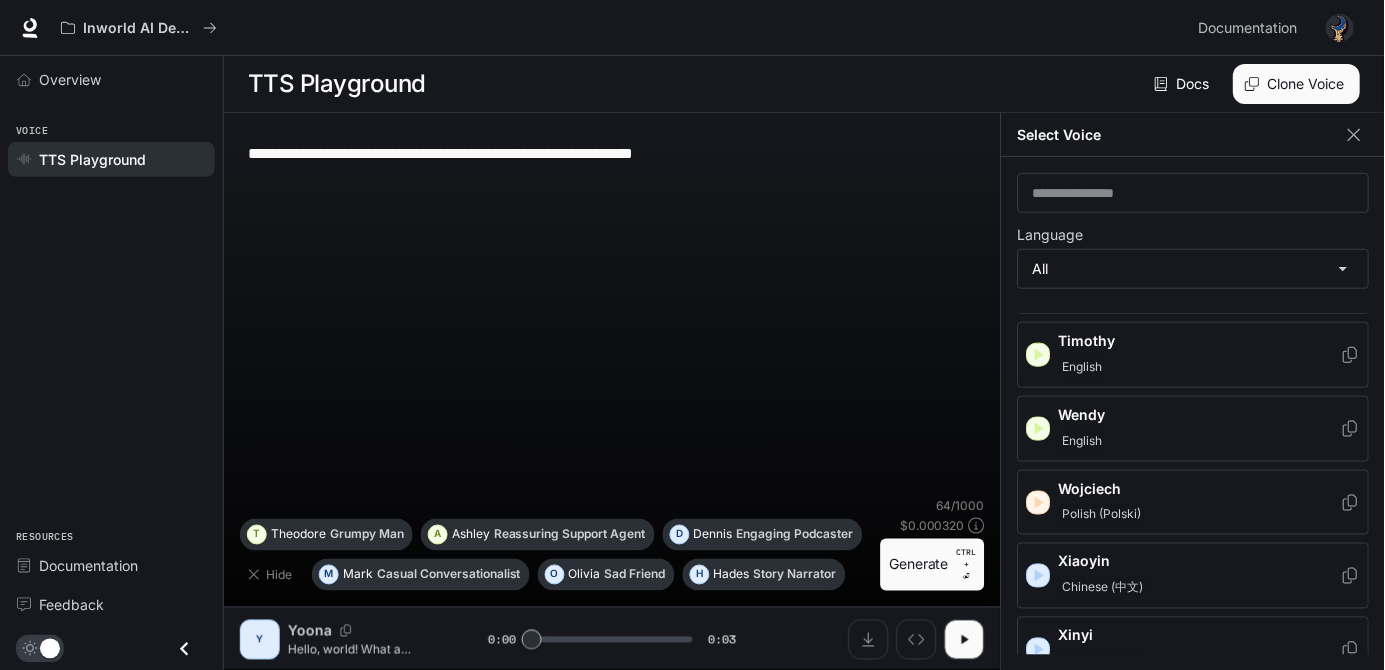 scroll, scrollTop: 3282, scrollLeft: 0, axis: vertical 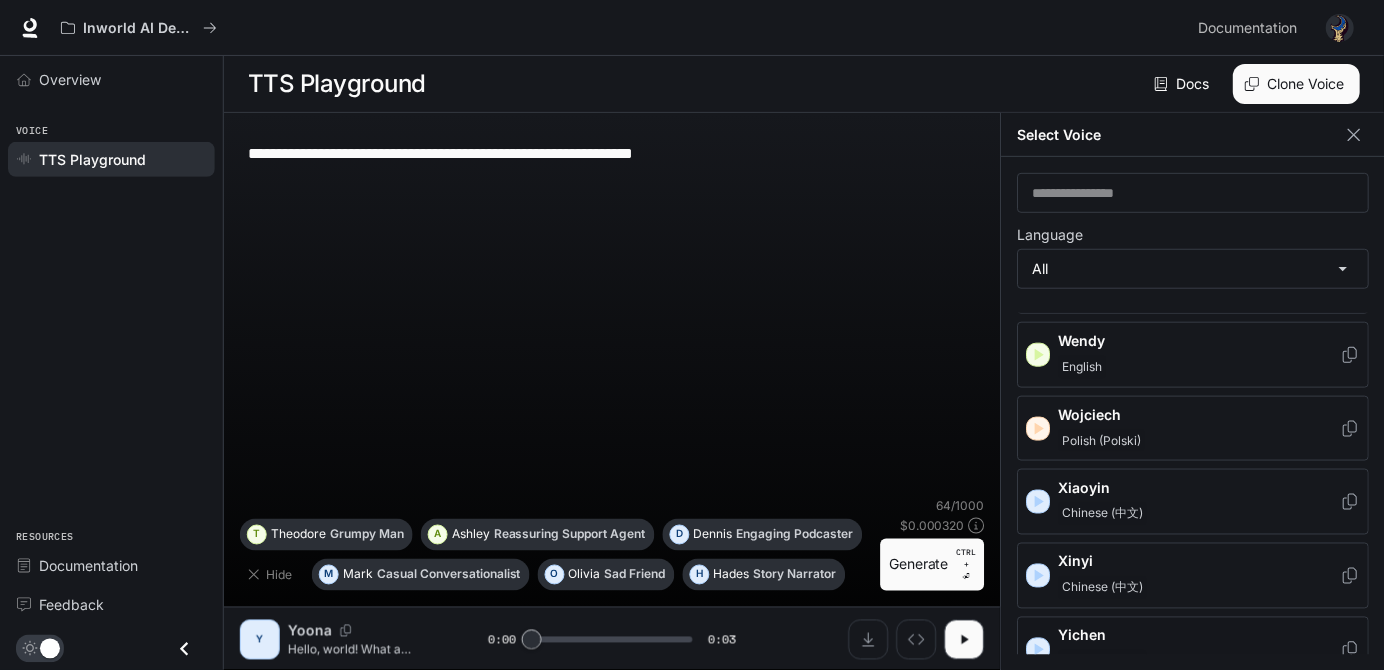 click on "Yichen Chinese (中文)" at bounding box center (1200, 650) 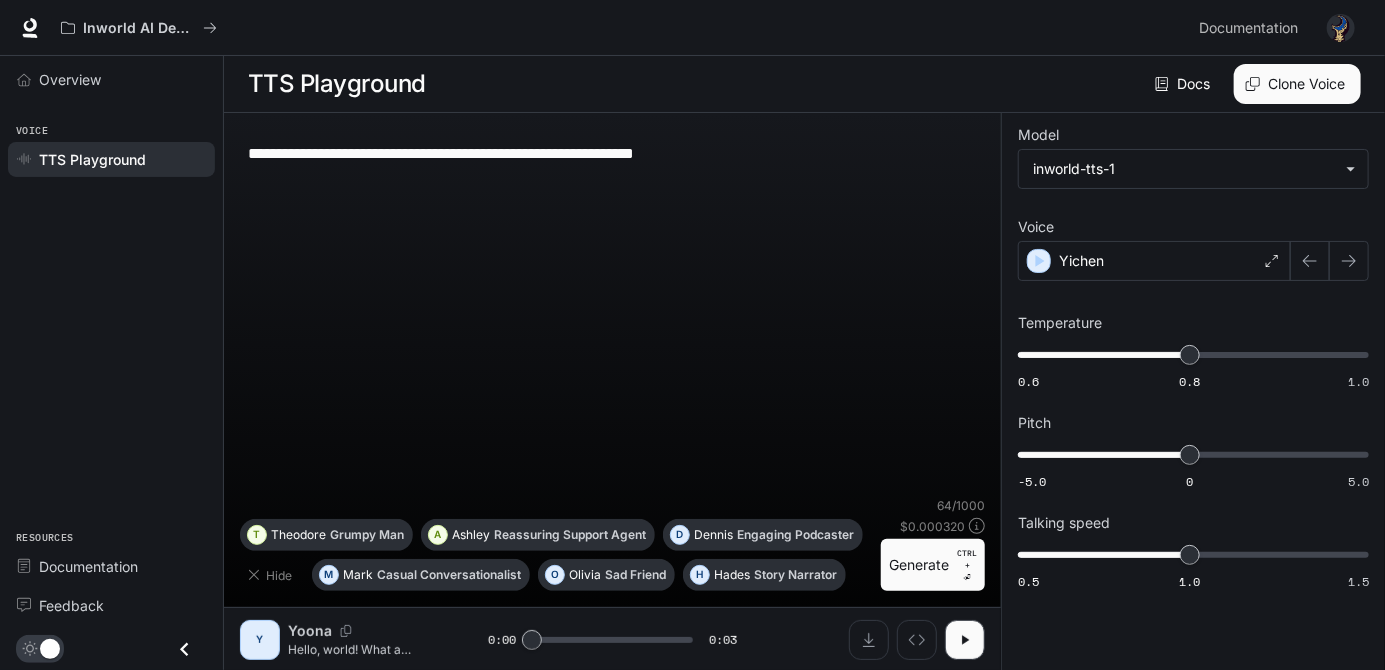 click on "Generate CTRL +  ⏎" at bounding box center (933, 565) 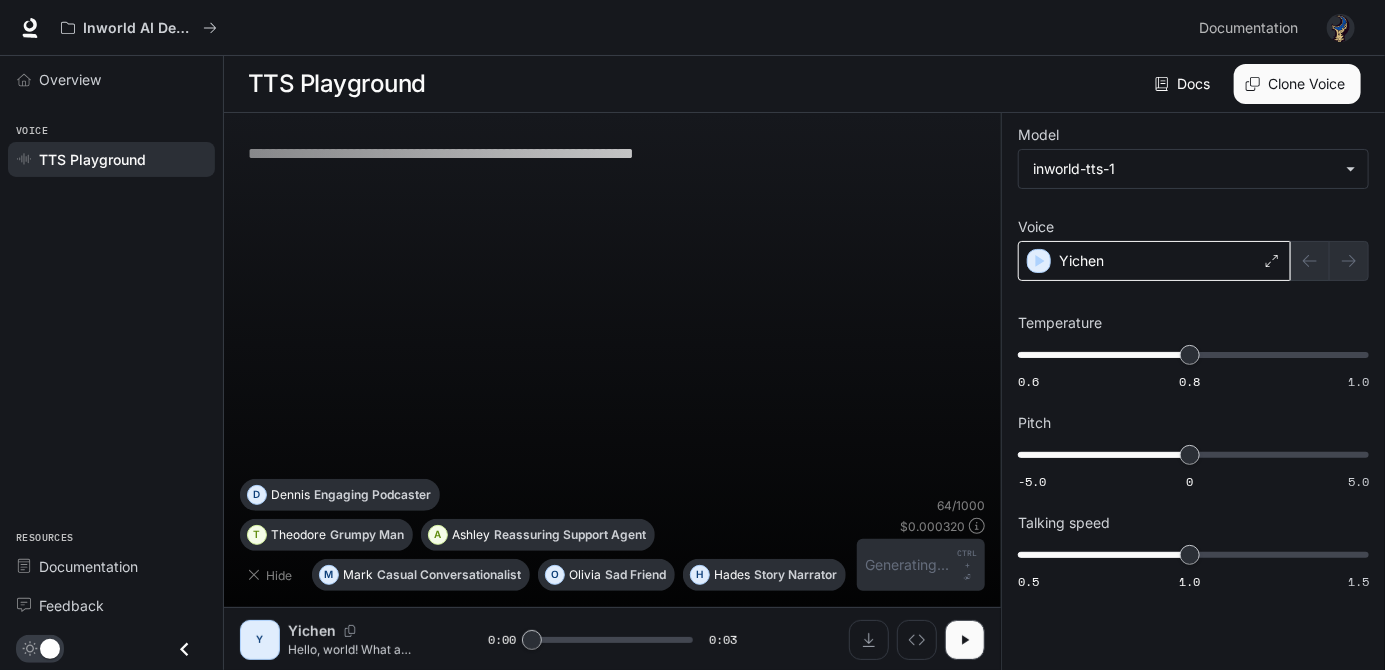 click on "Yichen" at bounding box center [1154, 261] 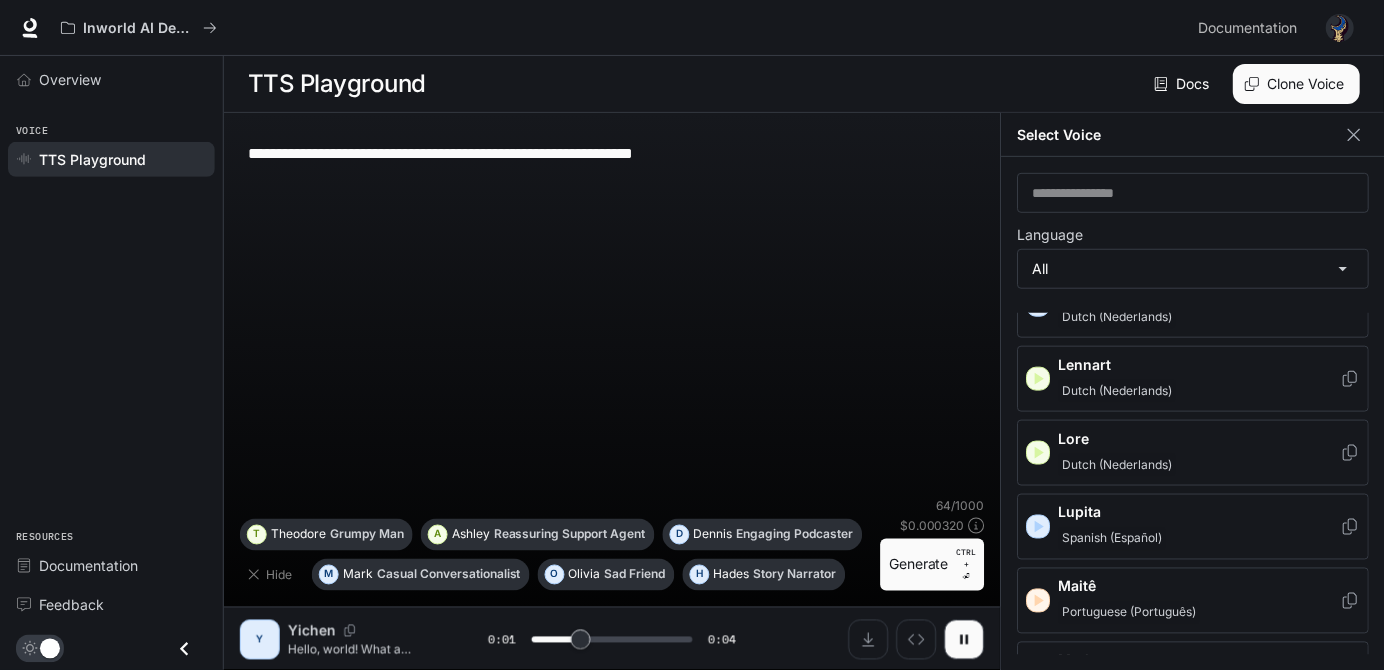scroll, scrollTop: 3282, scrollLeft: 0, axis: vertical 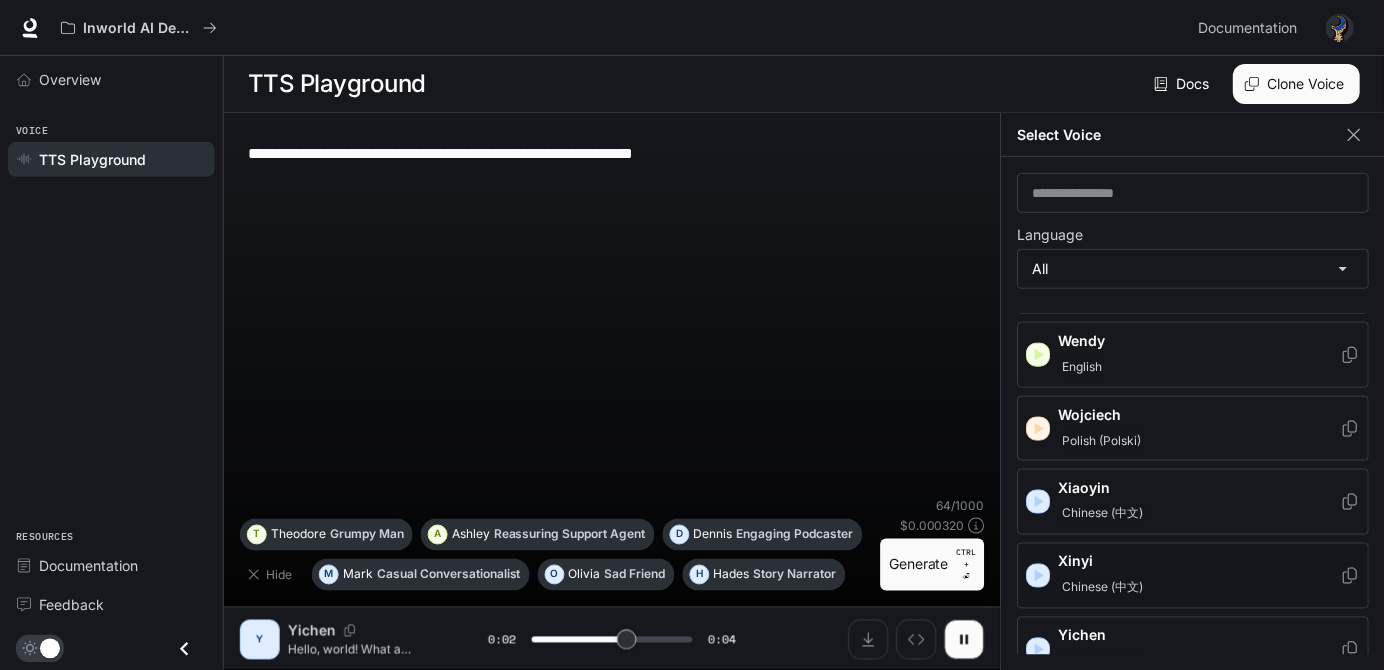 click on "Chinese (中文)" at bounding box center [1200, 588] 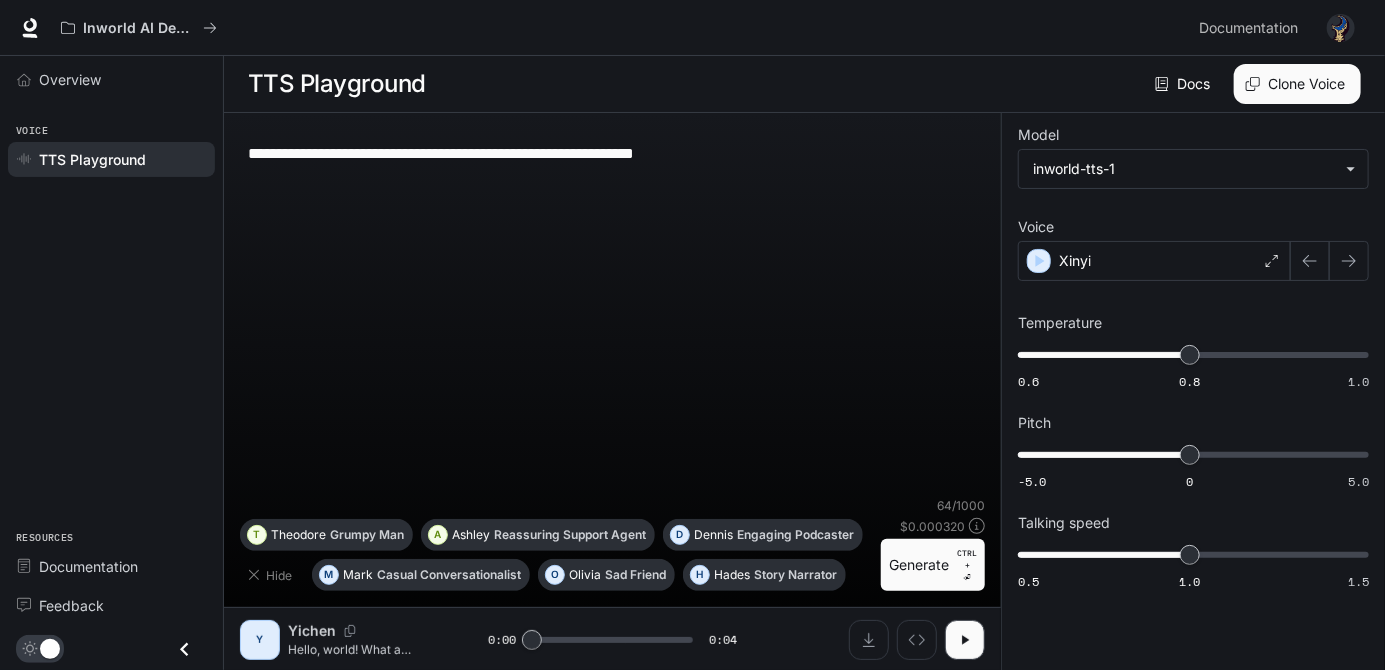 click on "Generate CTRL +  ⏎" at bounding box center [933, 565] 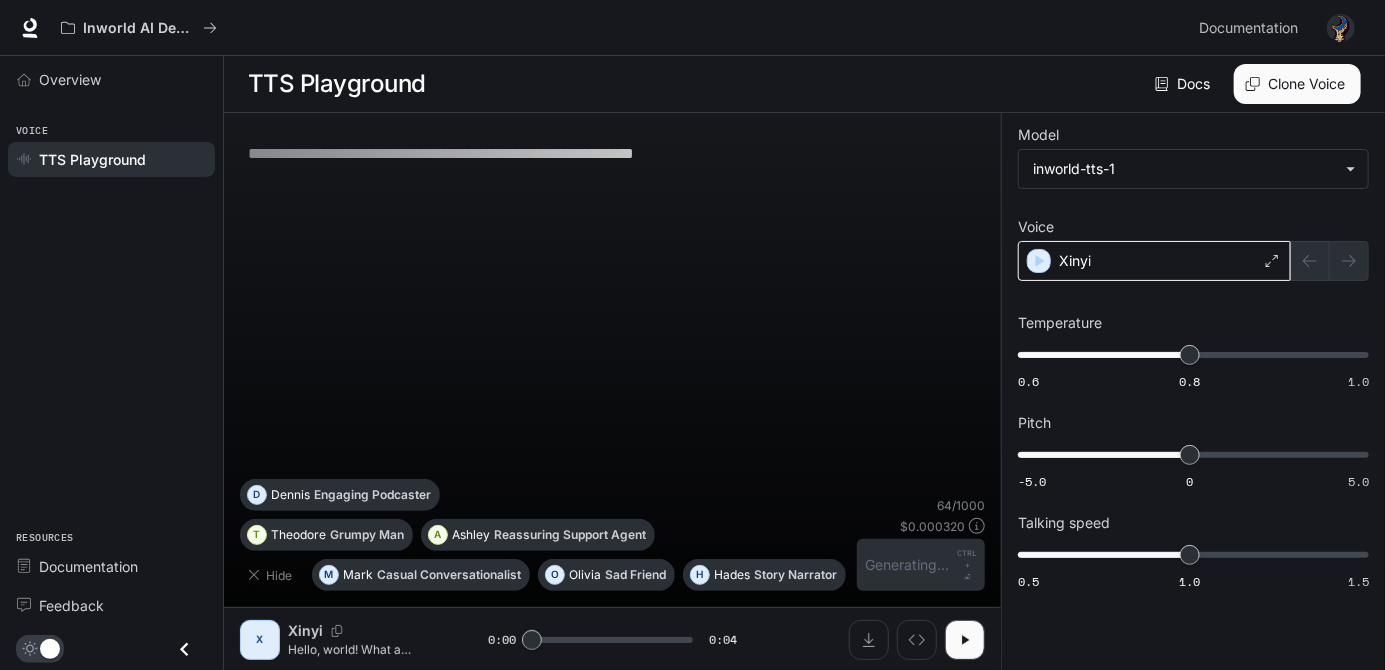 click on "Xinyi" at bounding box center (1154, 261) 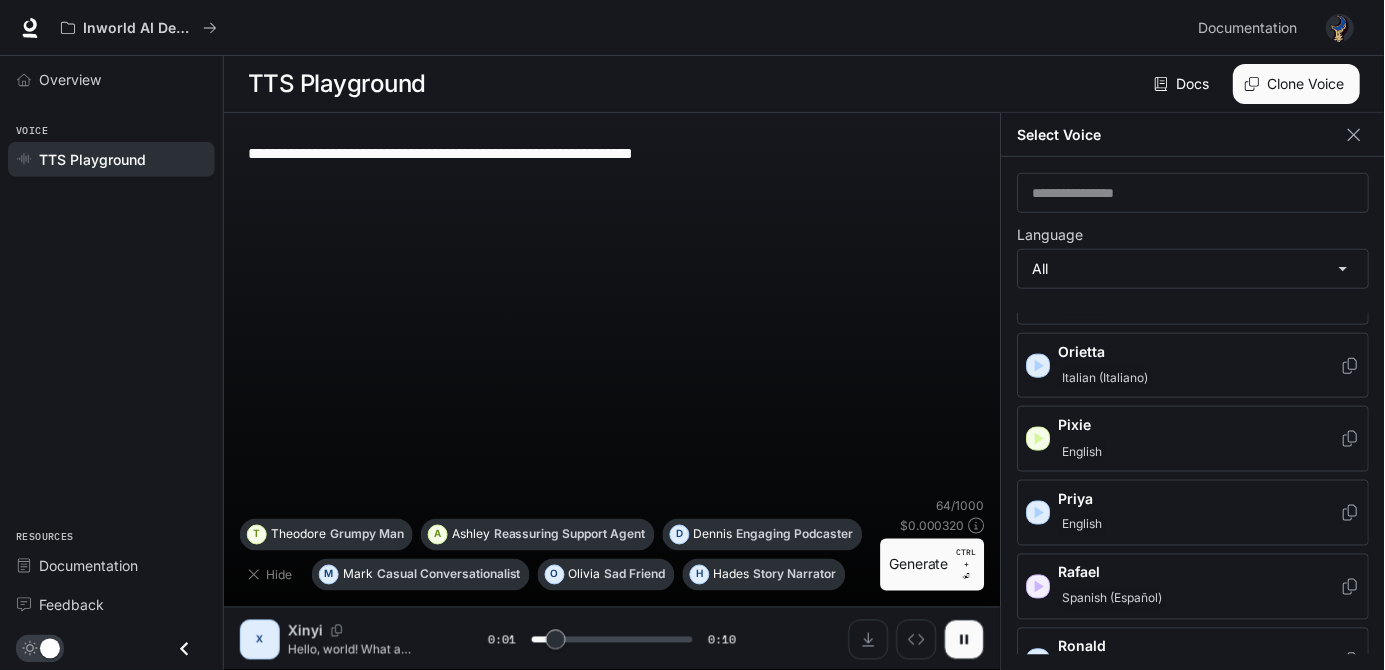 scroll, scrollTop: 3282, scrollLeft: 0, axis: vertical 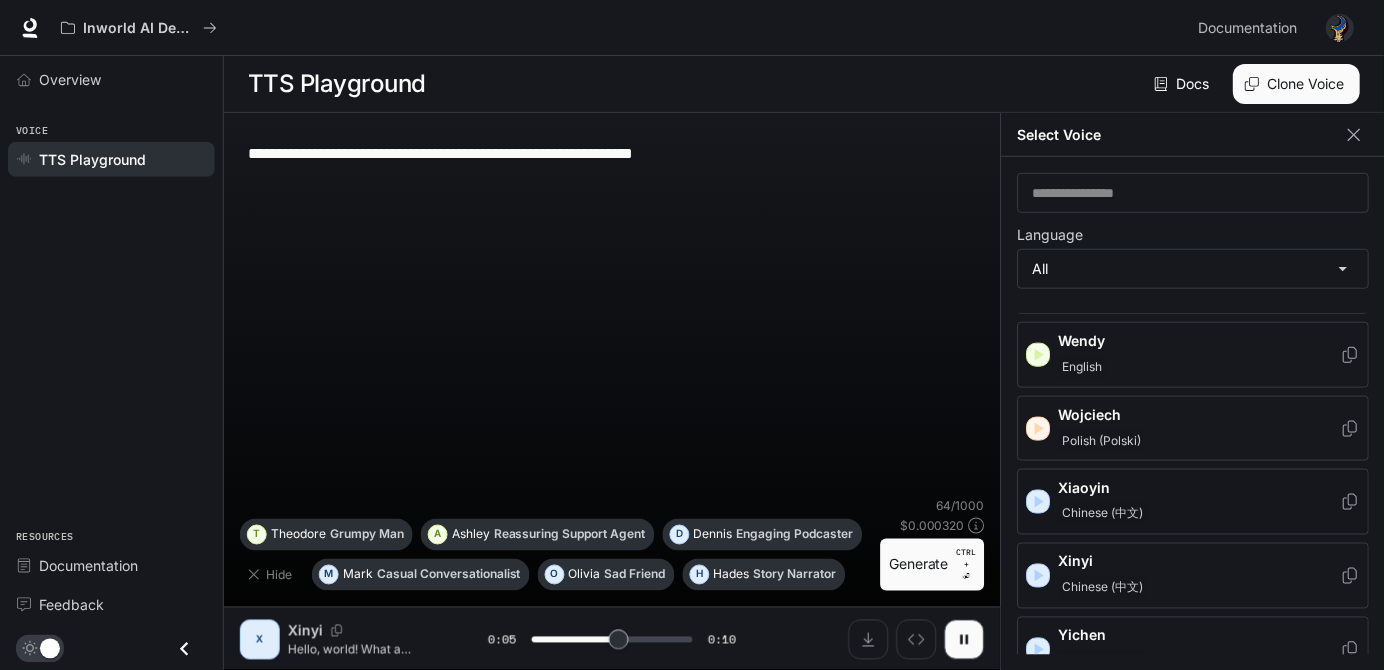 click on "Xiaoyin" at bounding box center (1200, 488) 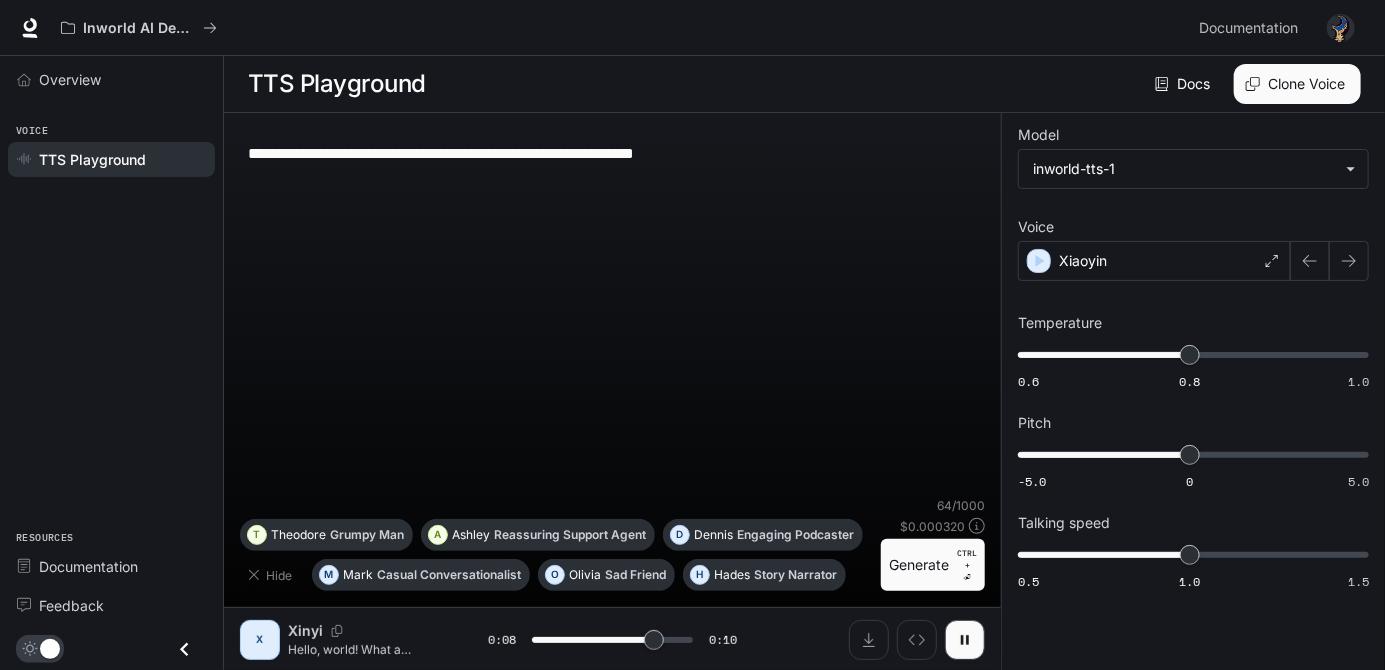 click on "Generate CTRL +  ⏎" at bounding box center (933, 565) 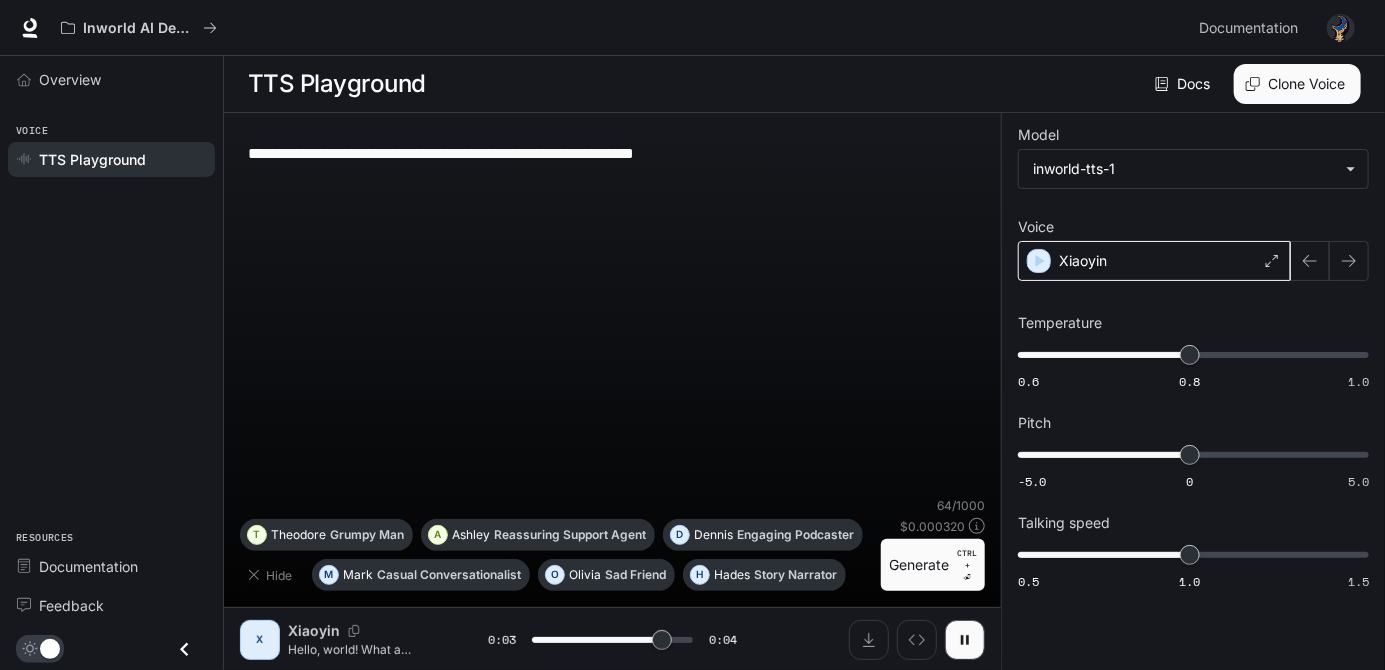 click on "Xiaoyin" at bounding box center (1154, 261) 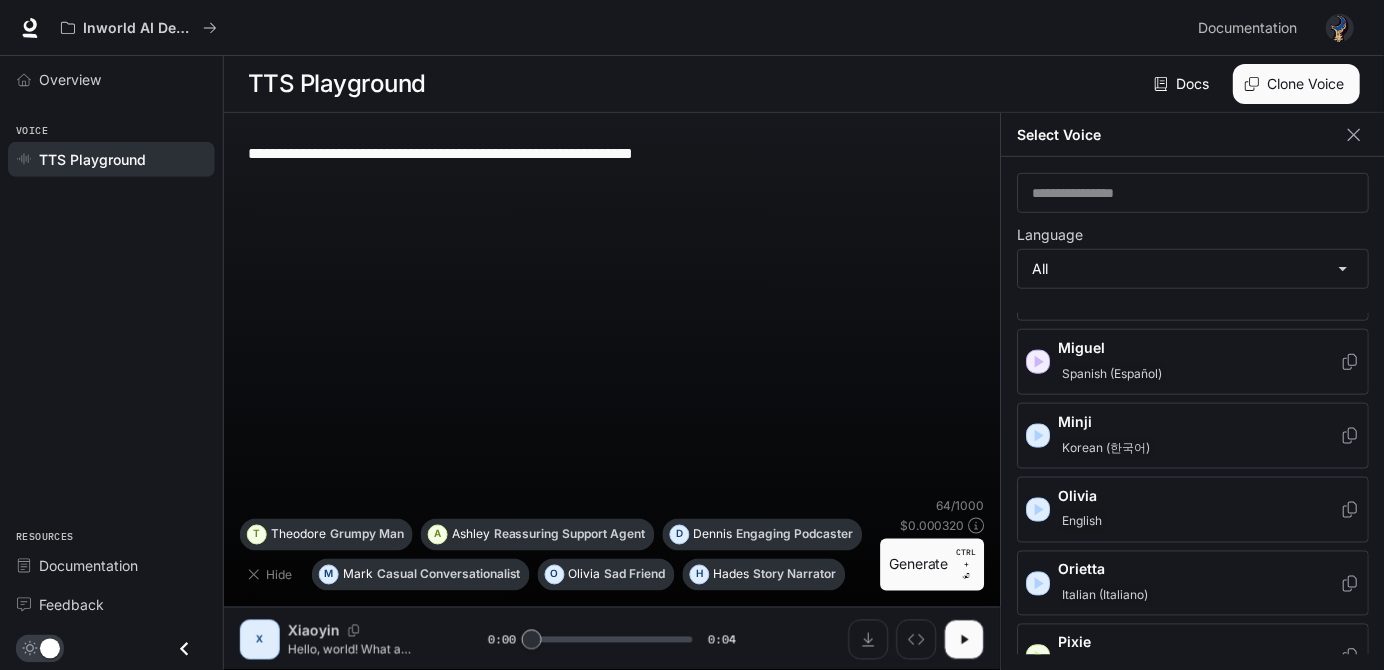 scroll, scrollTop: 3282, scrollLeft: 0, axis: vertical 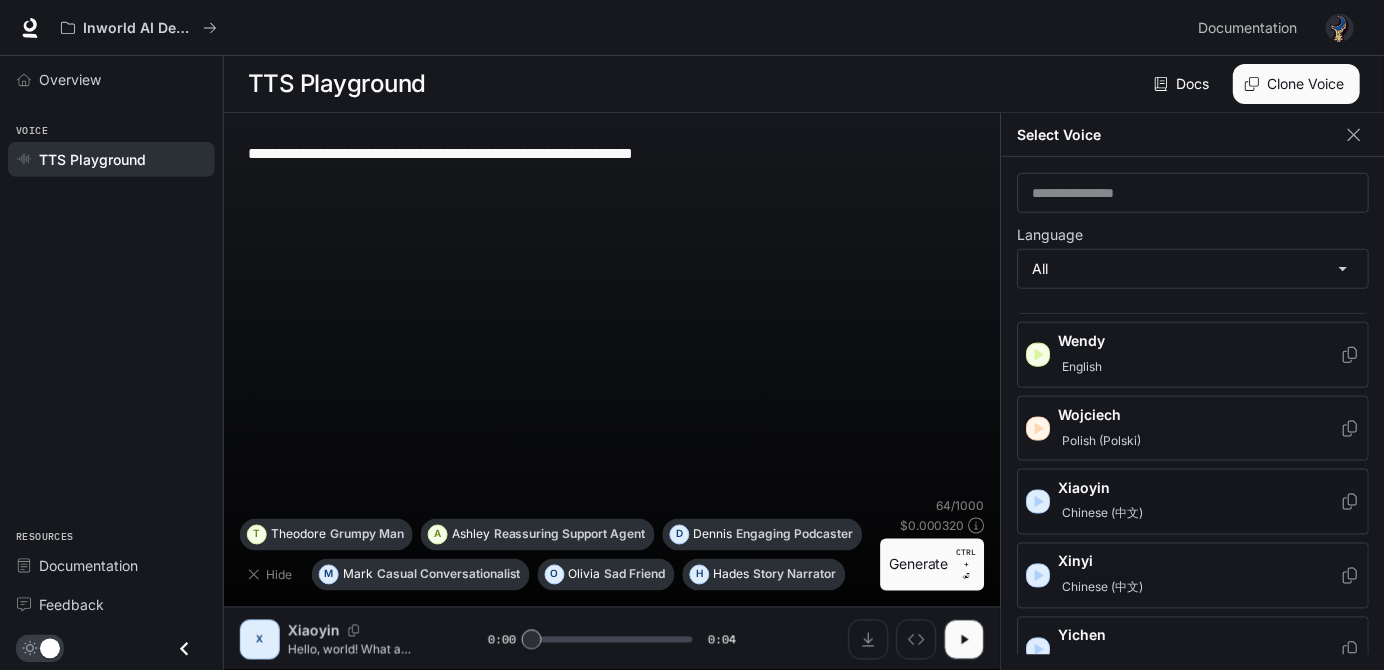 click on "Chinese (中文)" at bounding box center [1200, 514] 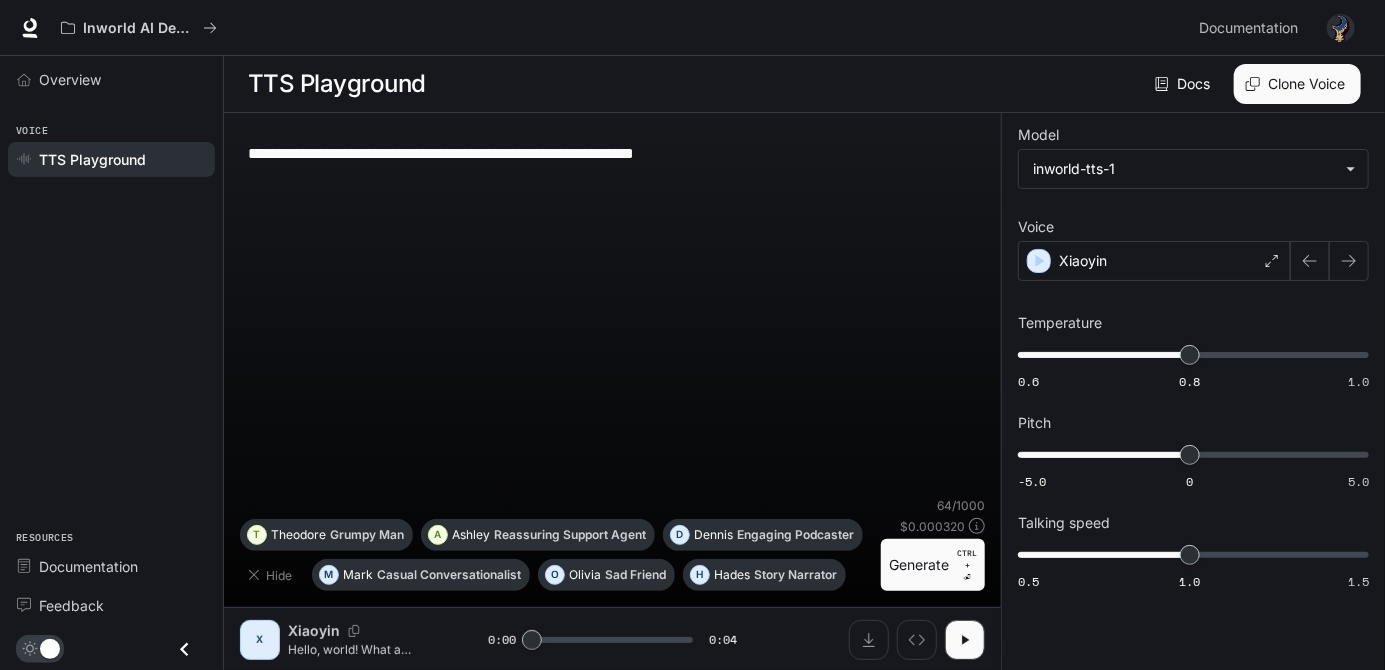 click on "Generate CTRL +  ⏎" at bounding box center (933, 565) 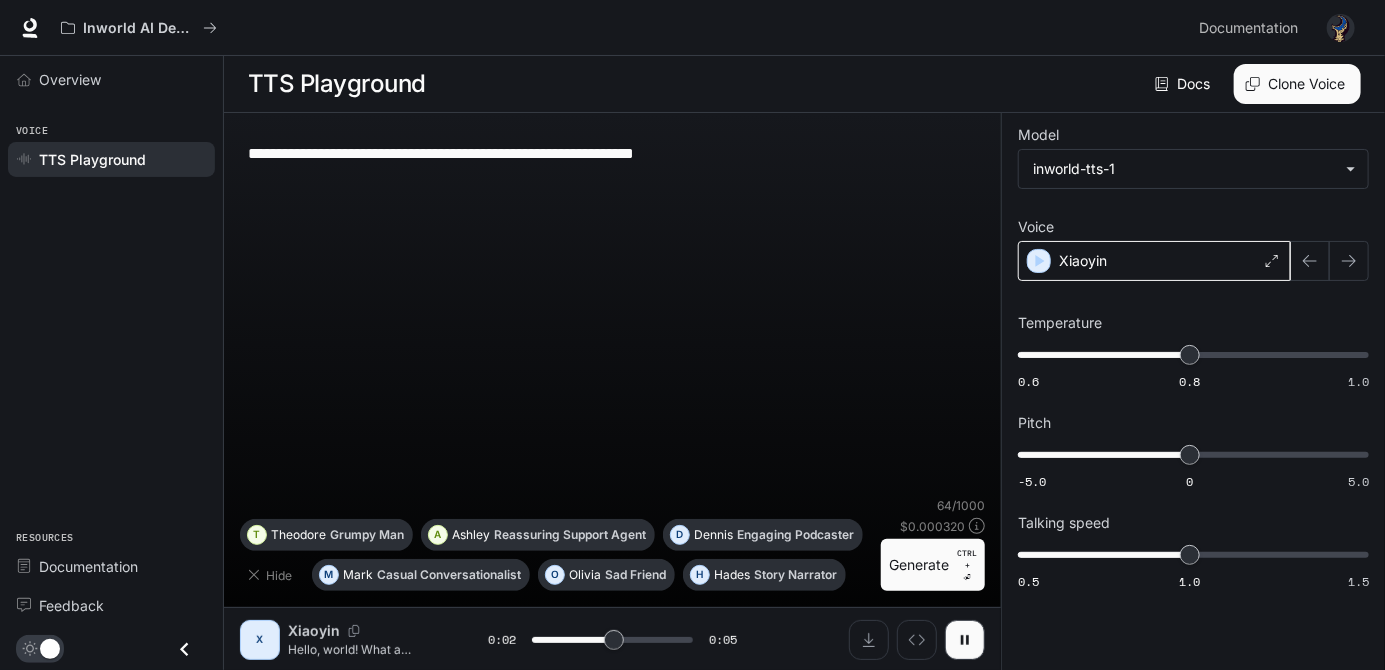 click on "Xiaoyin" at bounding box center [1154, 261] 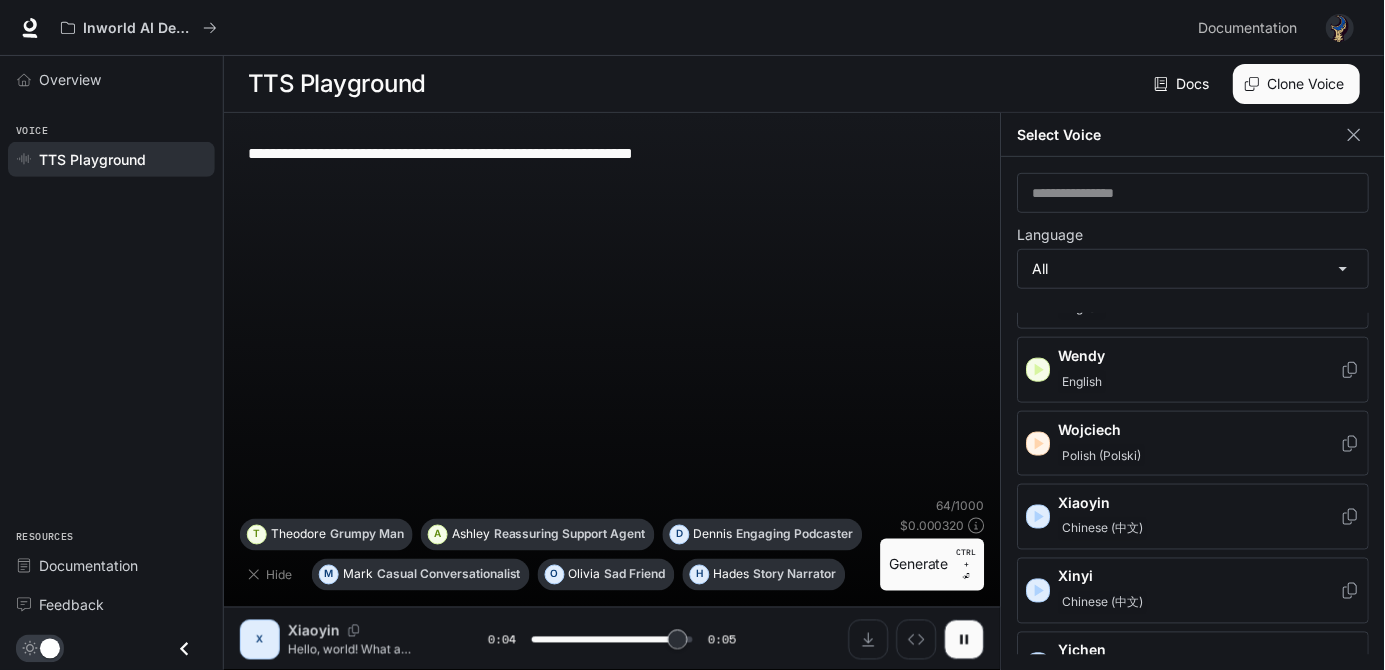 scroll, scrollTop: 3282, scrollLeft: 0, axis: vertical 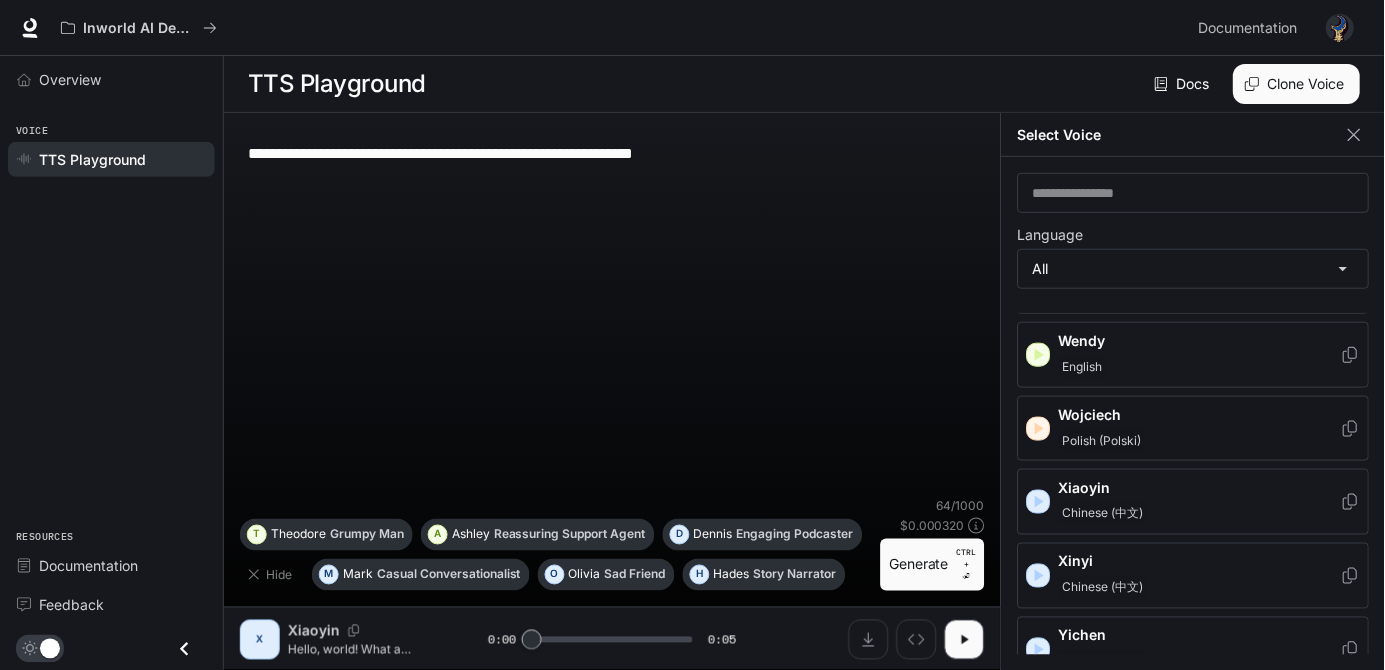 click on "Polish (Polski)" at bounding box center [1200, 441] 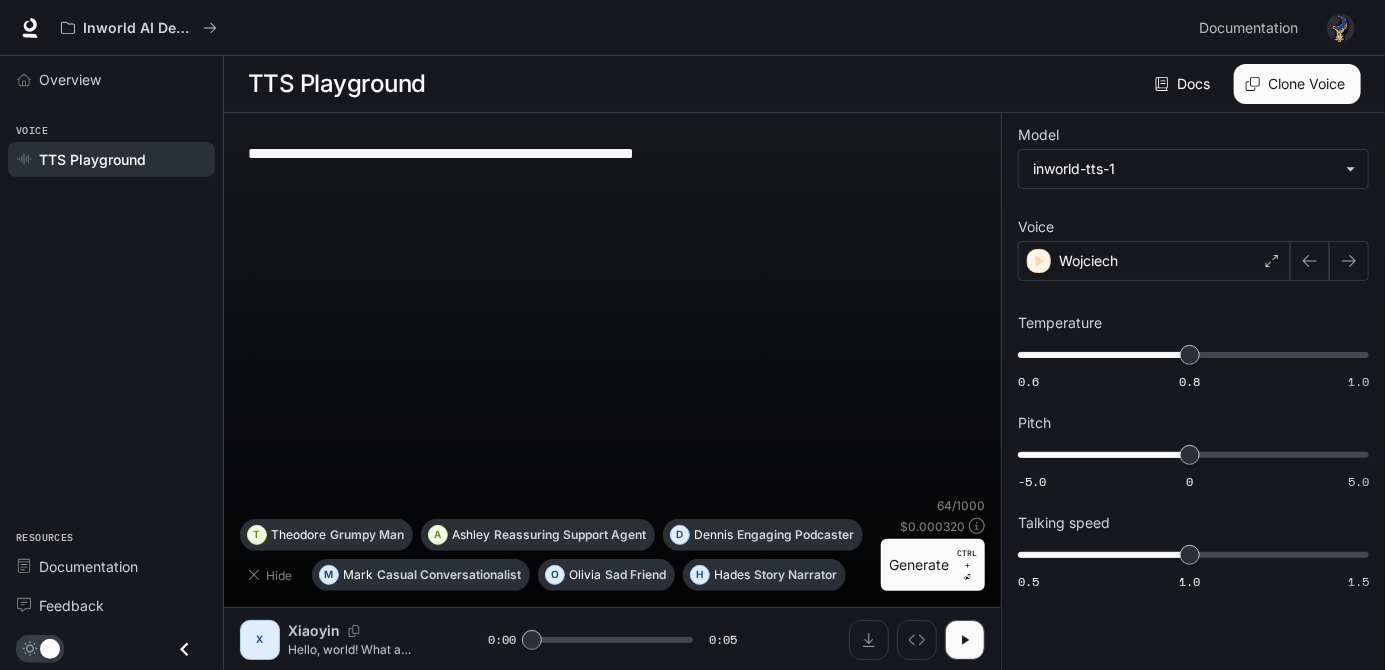 click on "Generate CTRL +  ⏎" at bounding box center (933, 565) 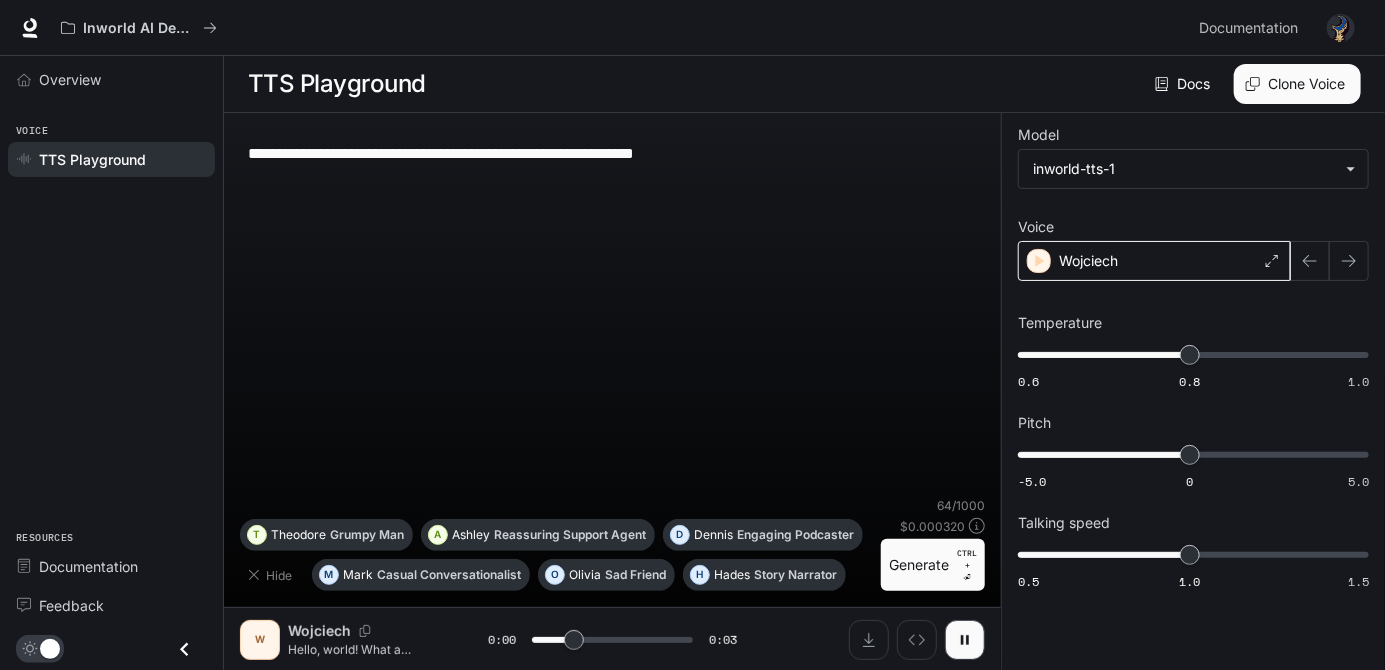 click on "Wojciech" at bounding box center (1154, 261) 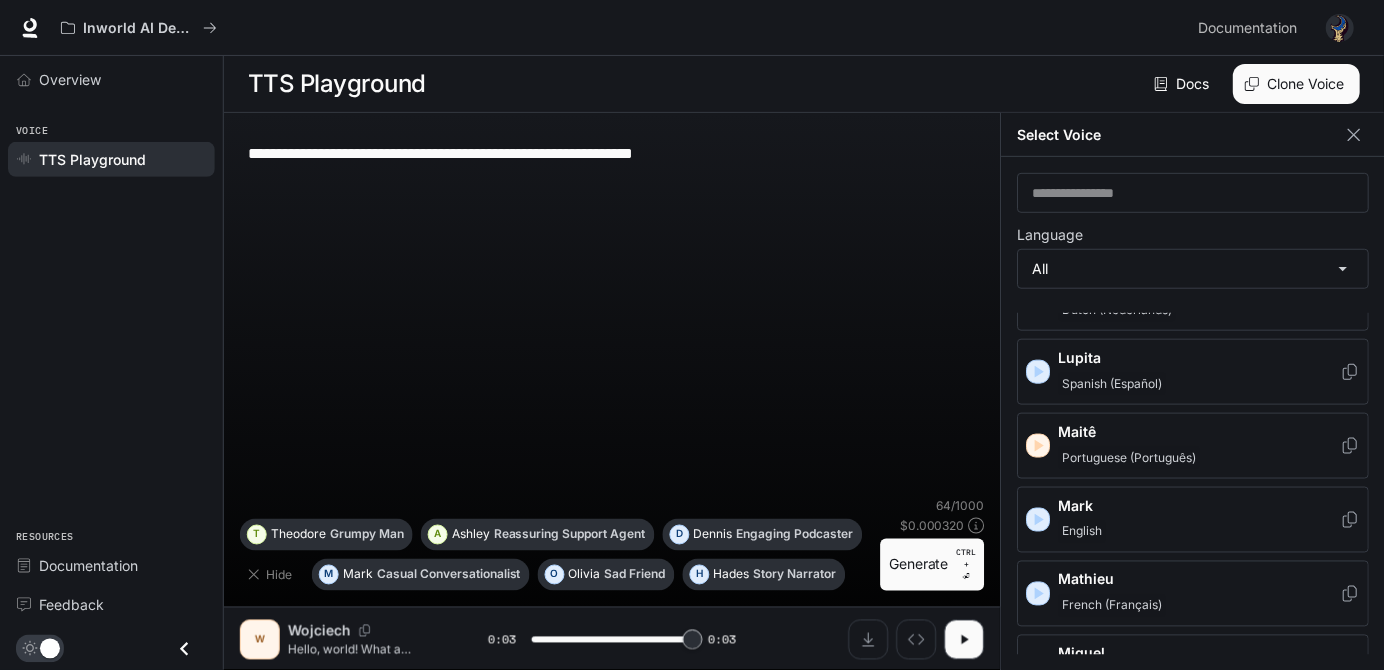 scroll, scrollTop: 3282, scrollLeft: 0, axis: vertical 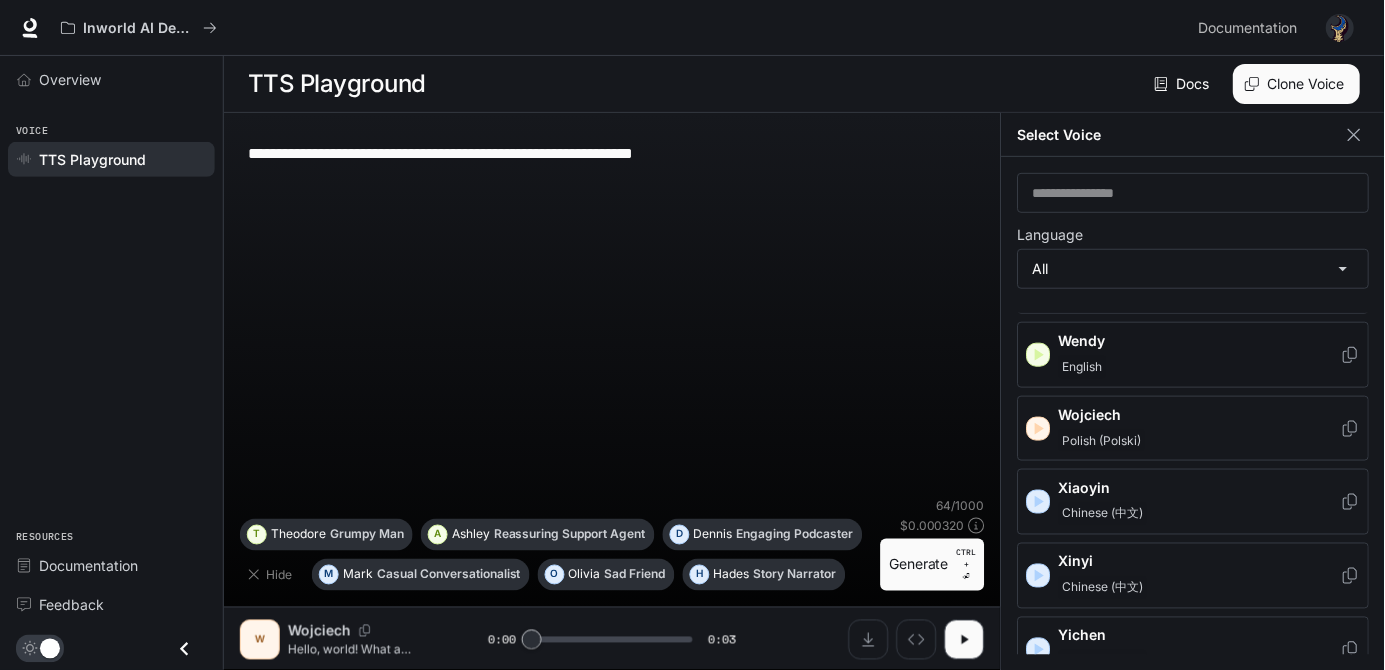click on "Wendy English" at bounding box center [1194, 355] 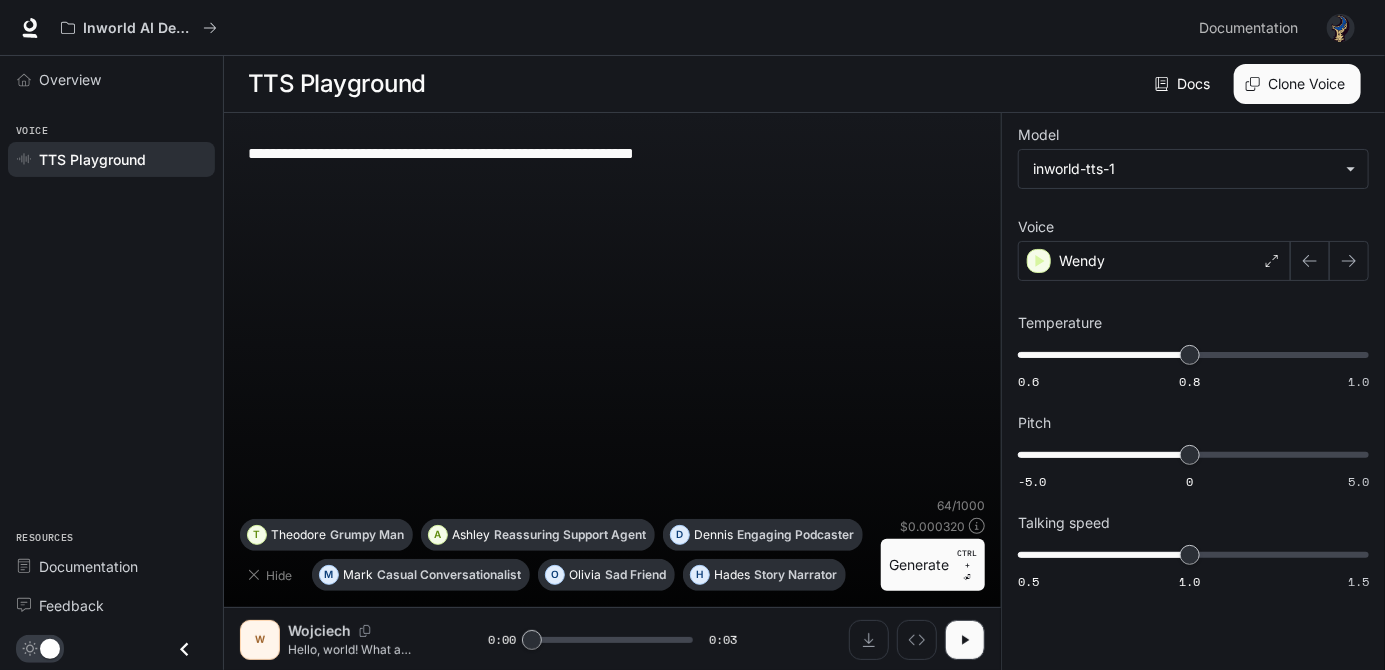 click on "Generate CTRL +  ⏎" at bounding box center (933, 565) 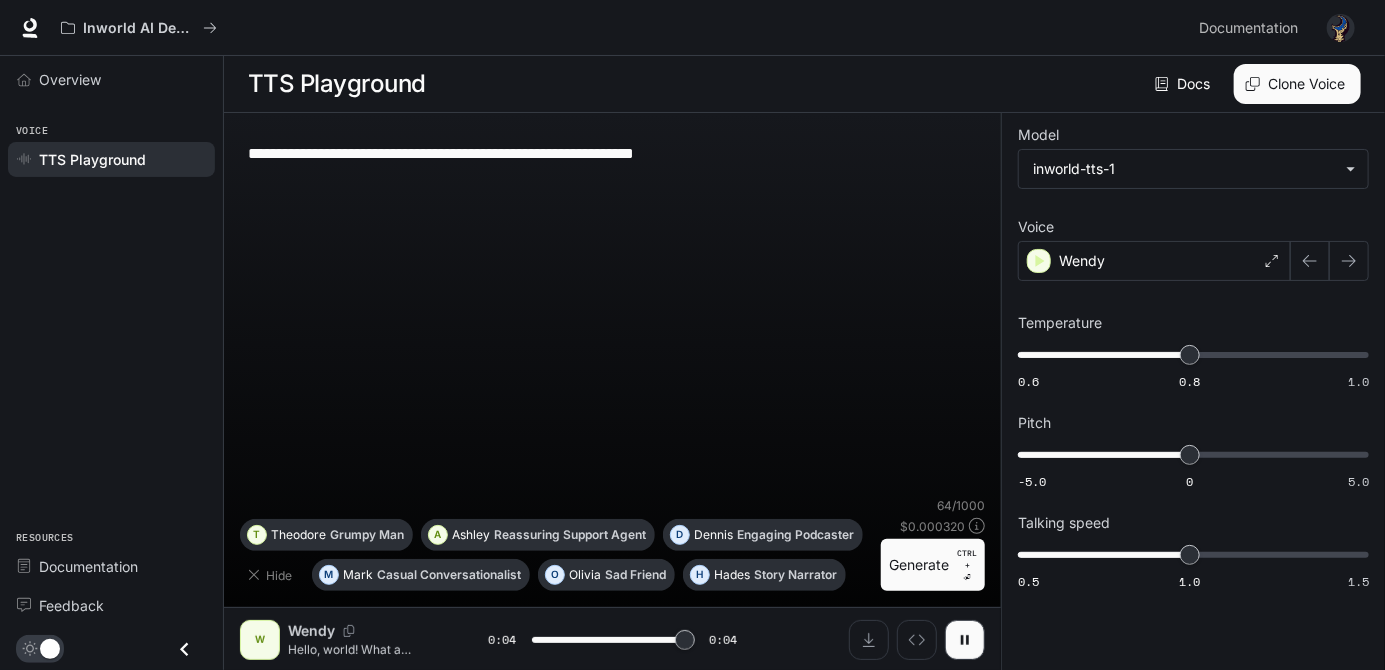 scroll, scrollTop: 0, scrollLeft: 0, axis: both 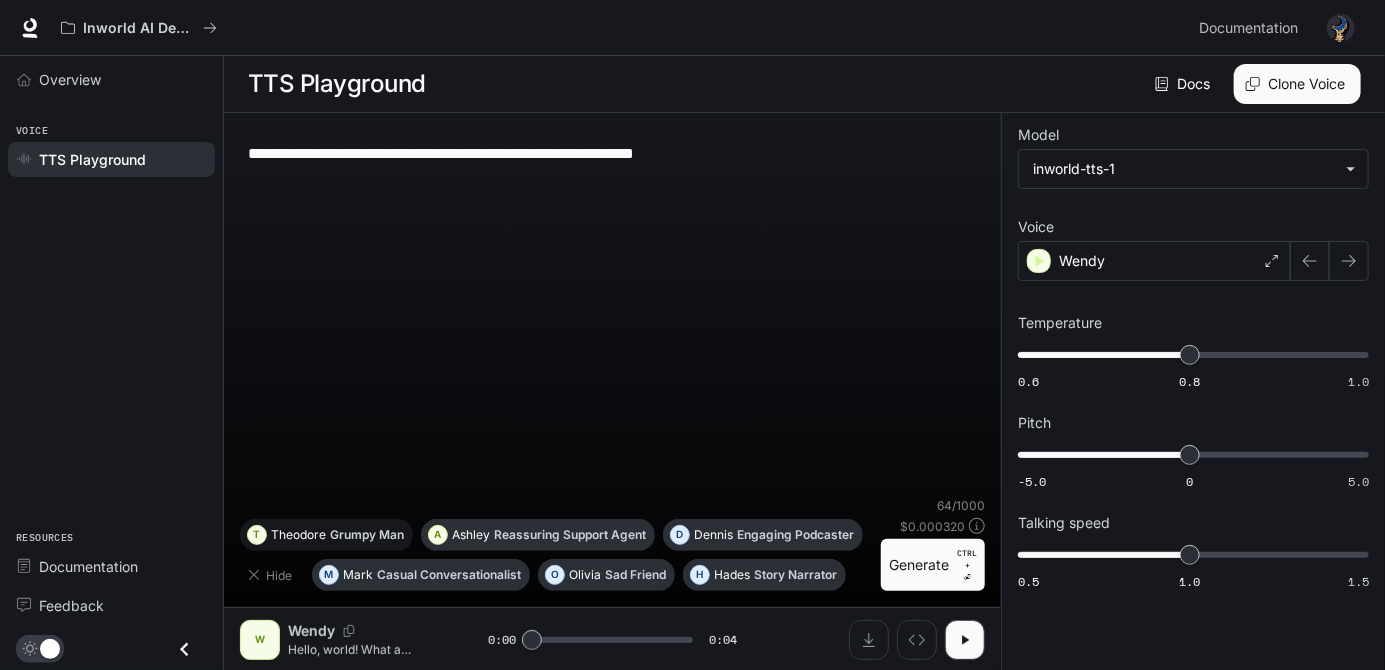 click on "Grumpy Man" at bounding box center (367, 535) 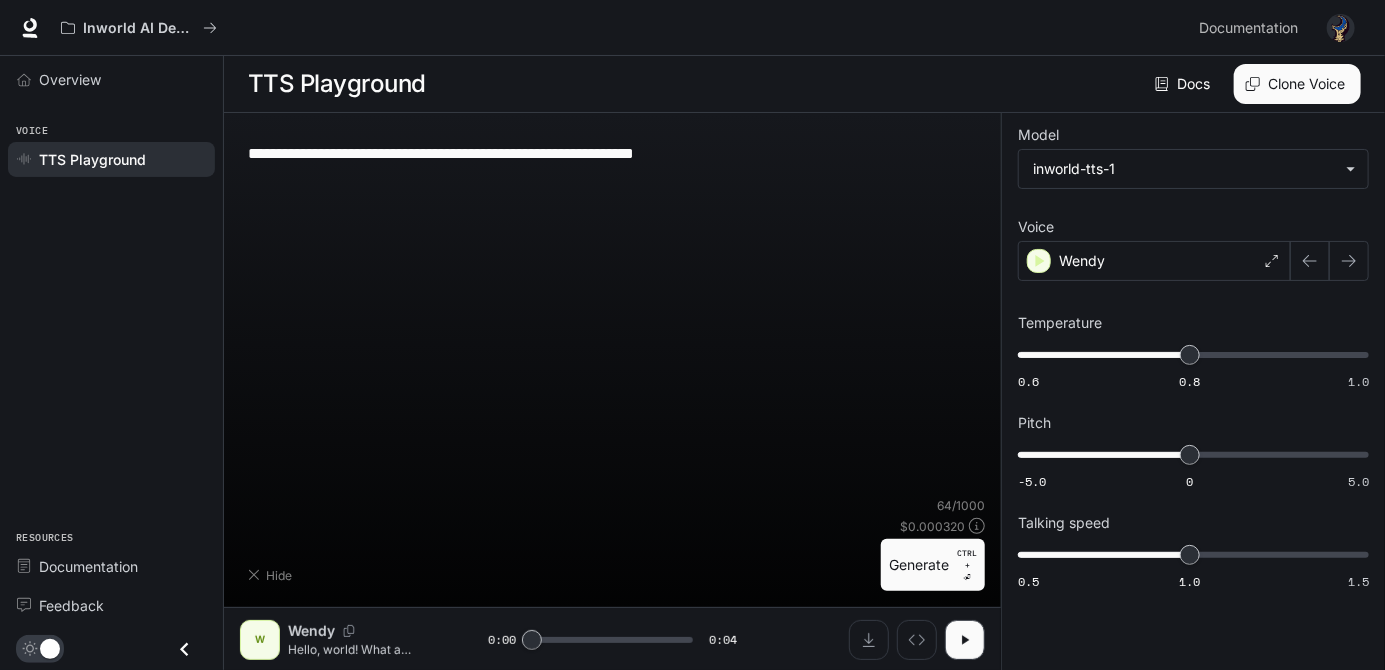 type on "**********" 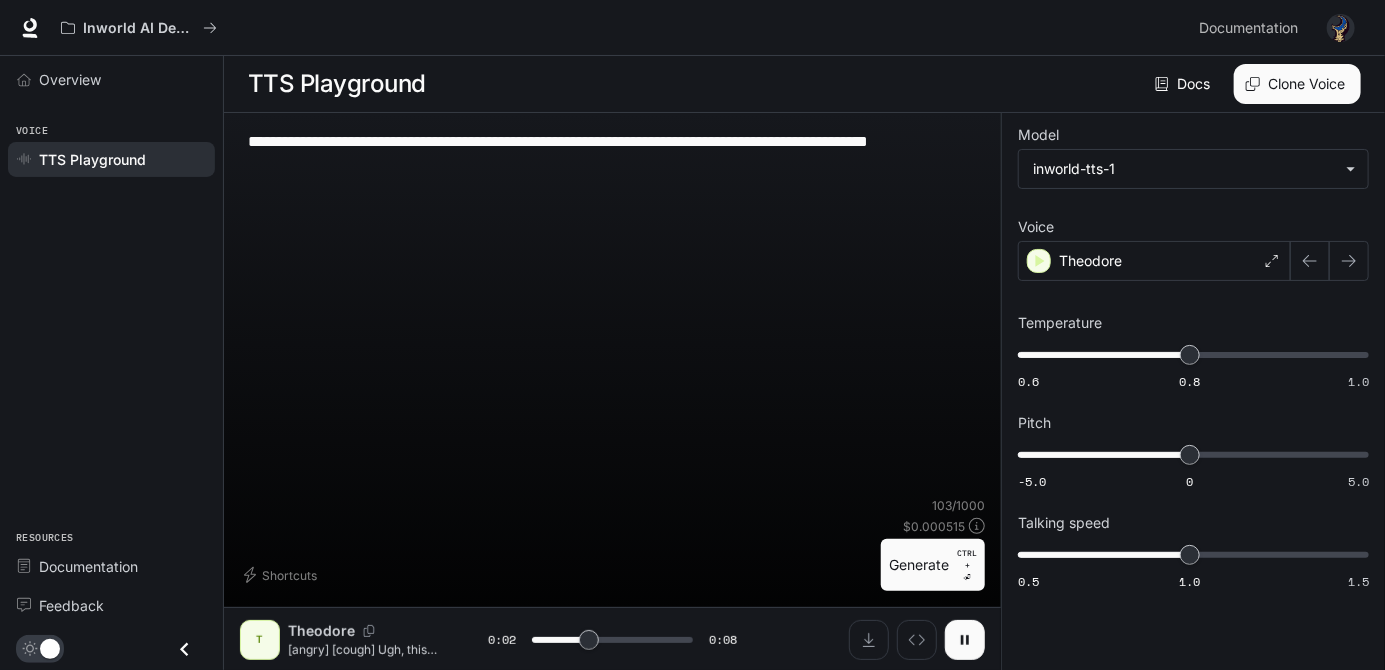 click at bounding box center (965, 640) 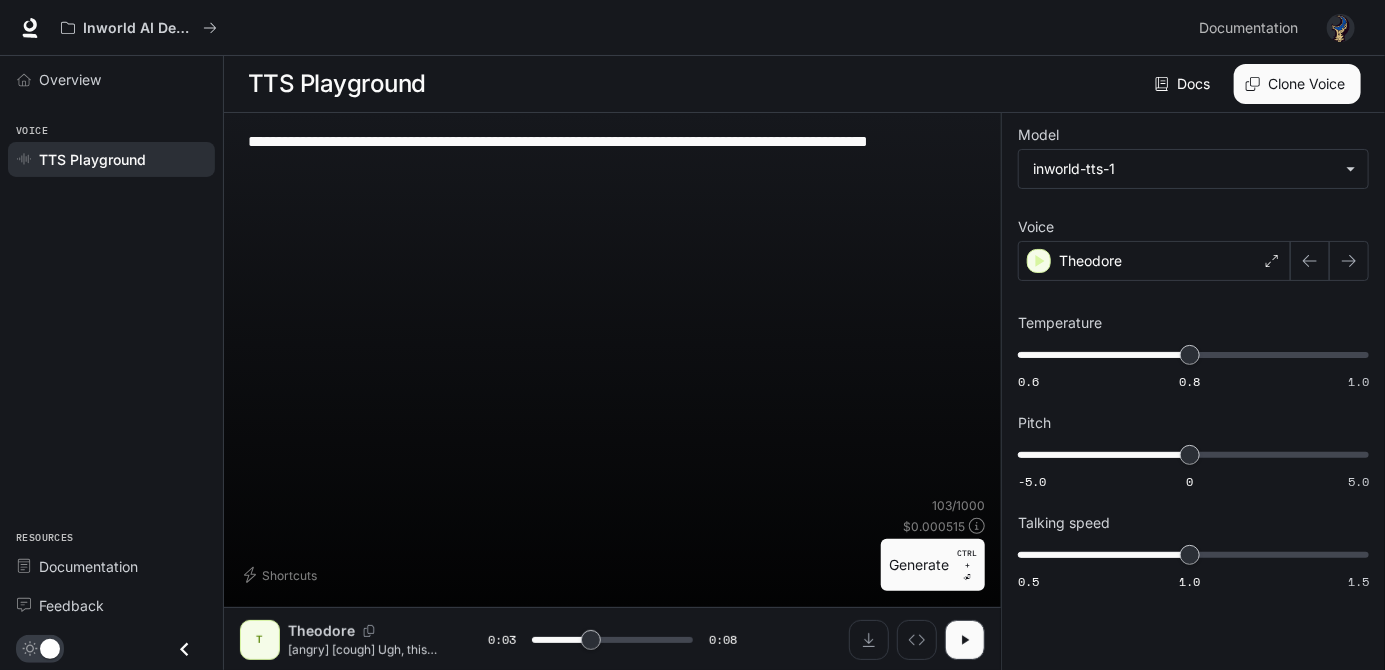 click on "**********" at bounding box center [612, 313] 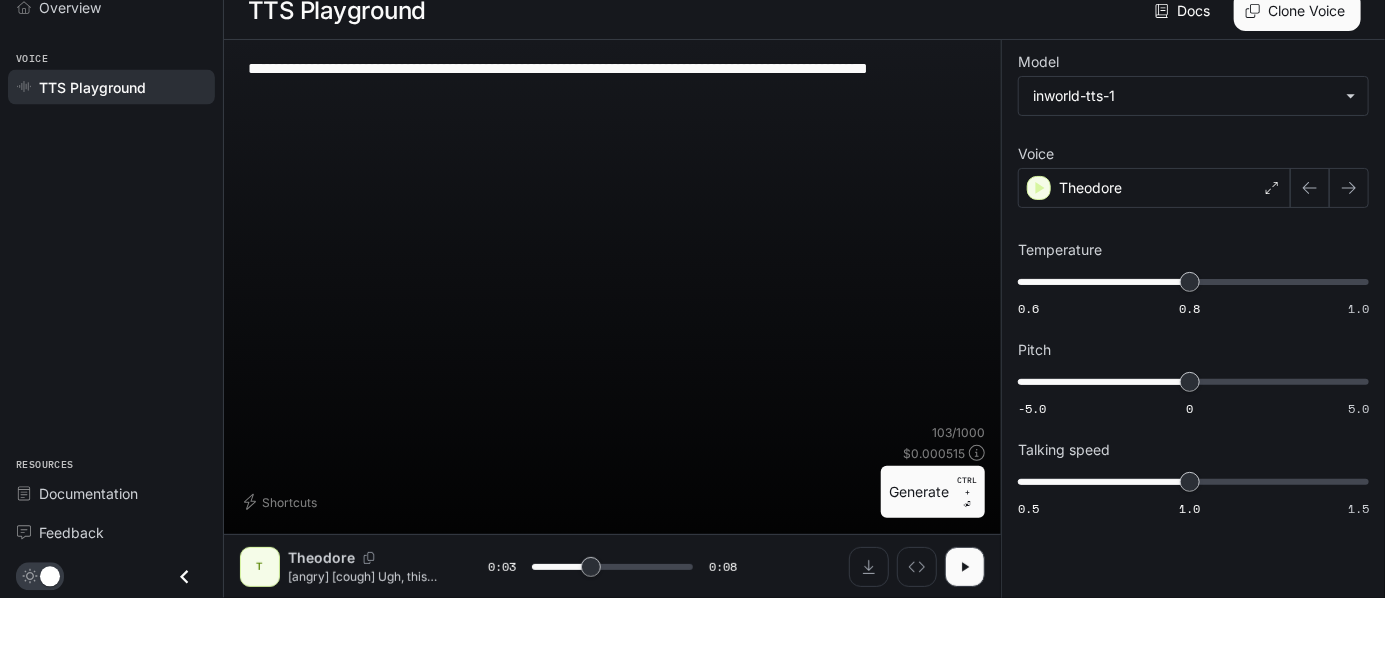 type on "**********" 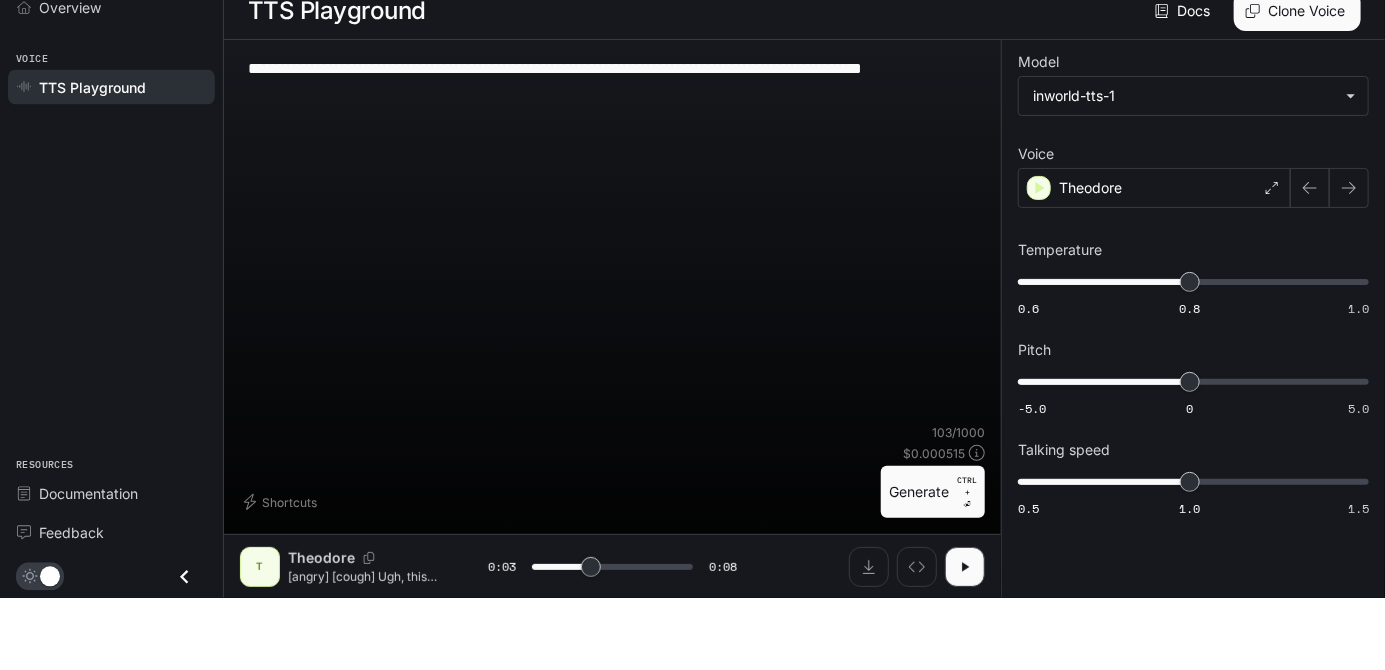 type on "***" 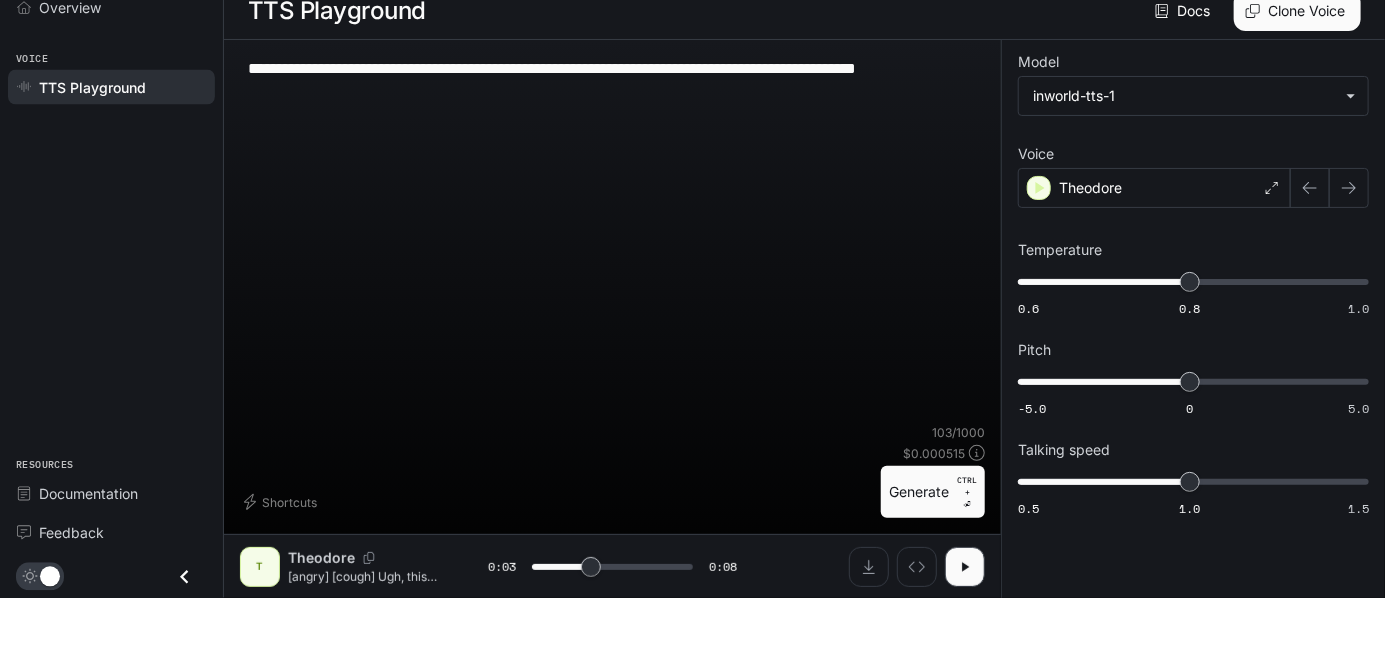 type on "***" 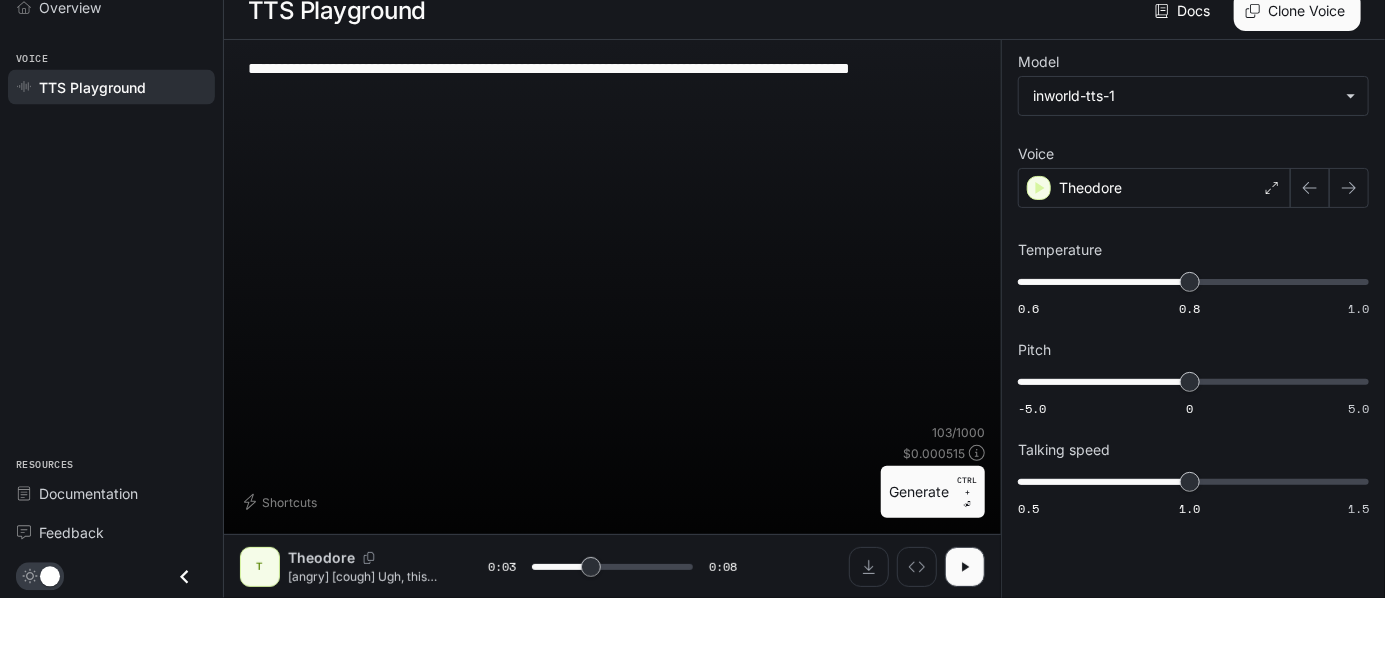 type on "***" 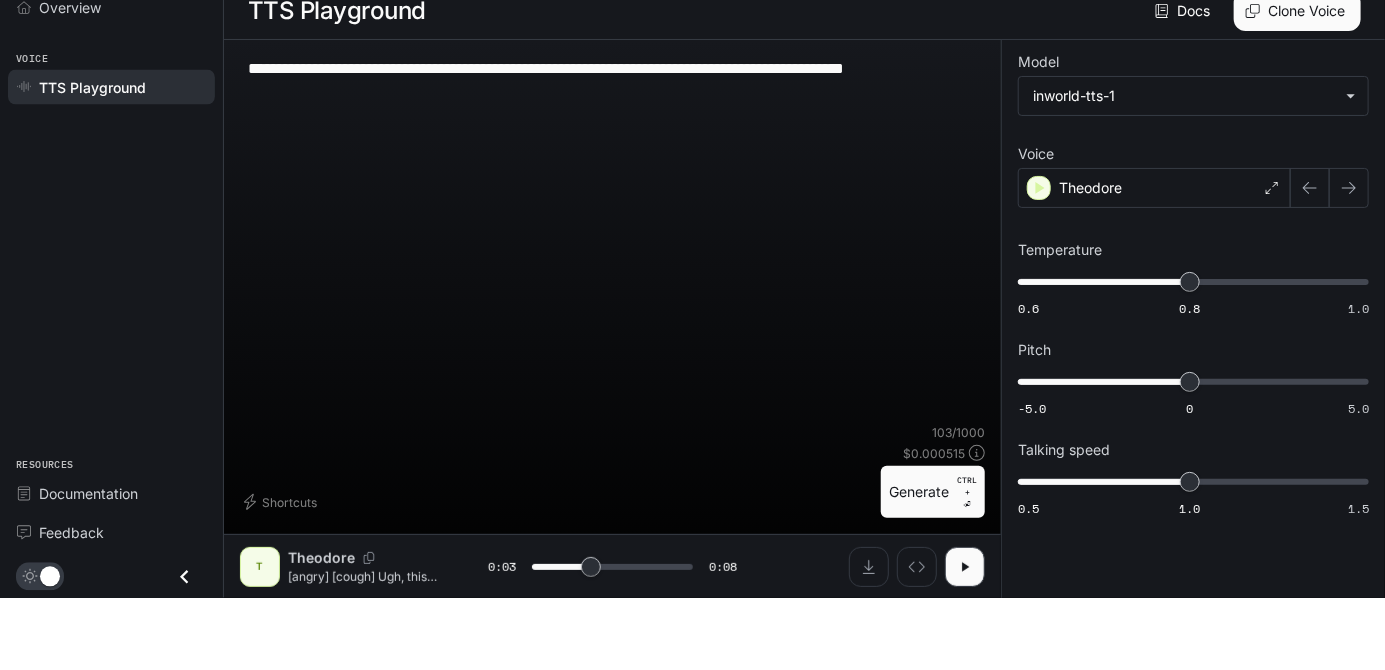 type on "***" 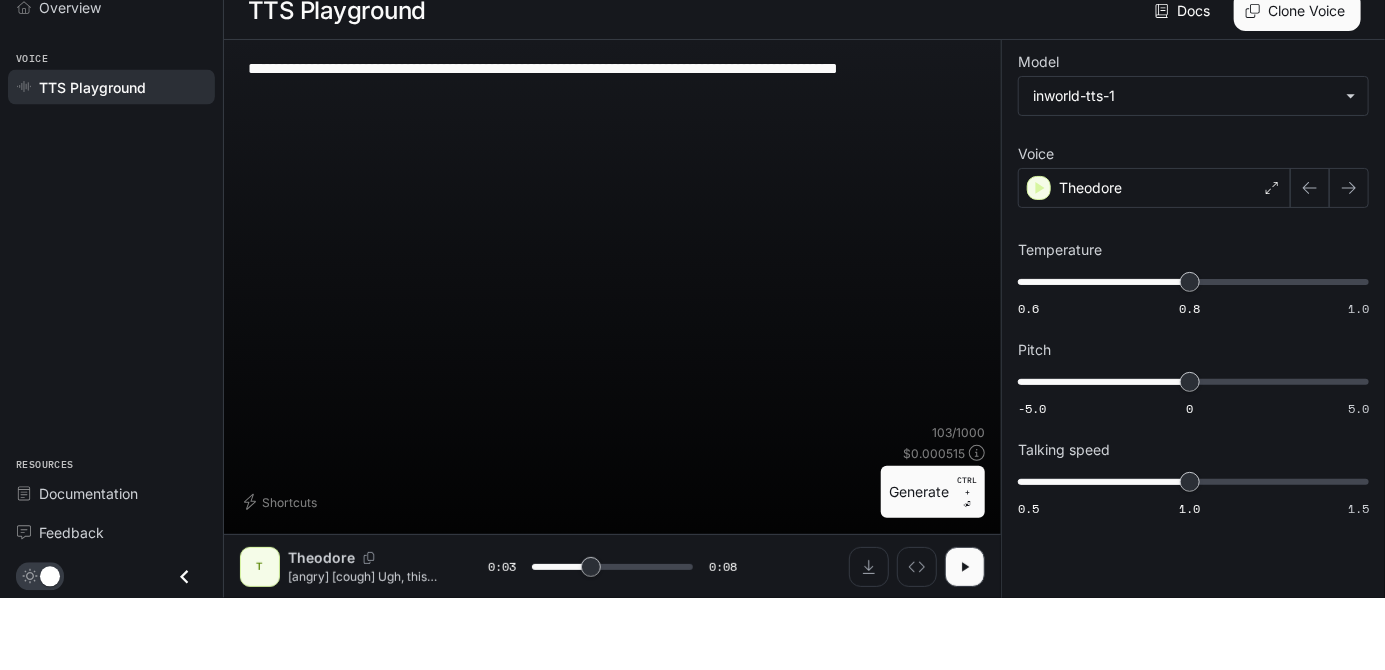 type on "***" 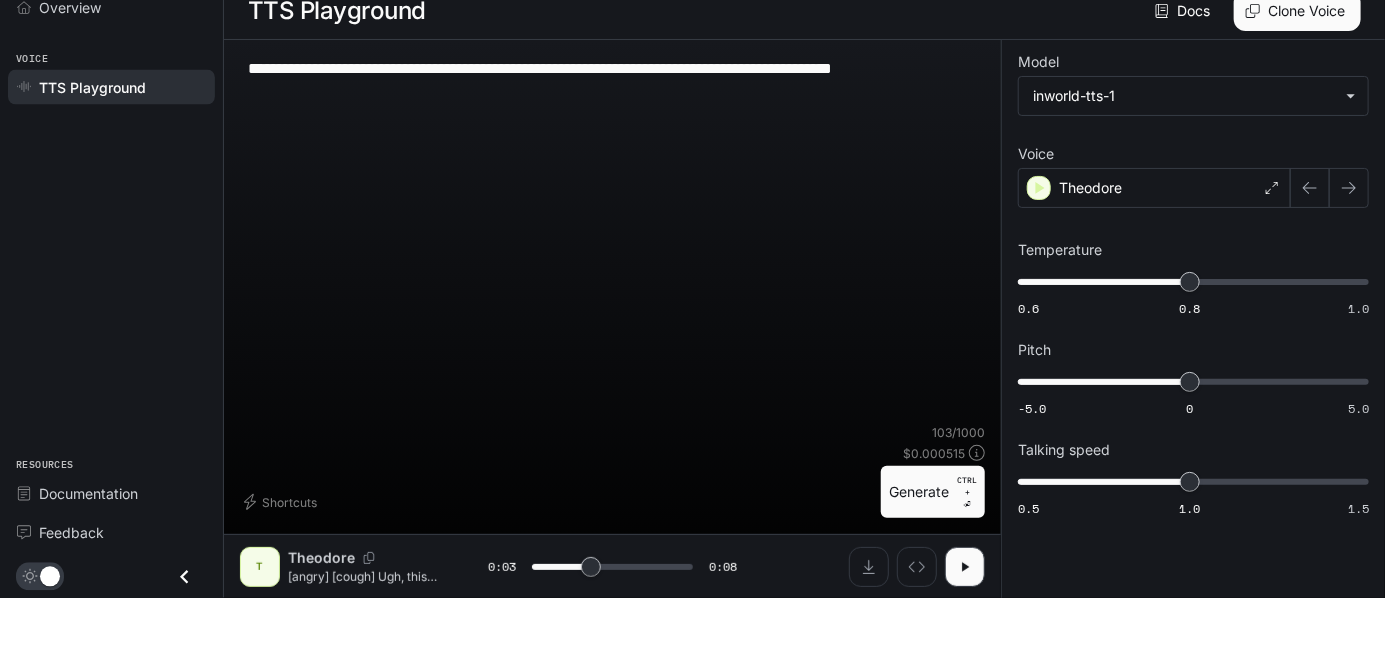 type on "***" 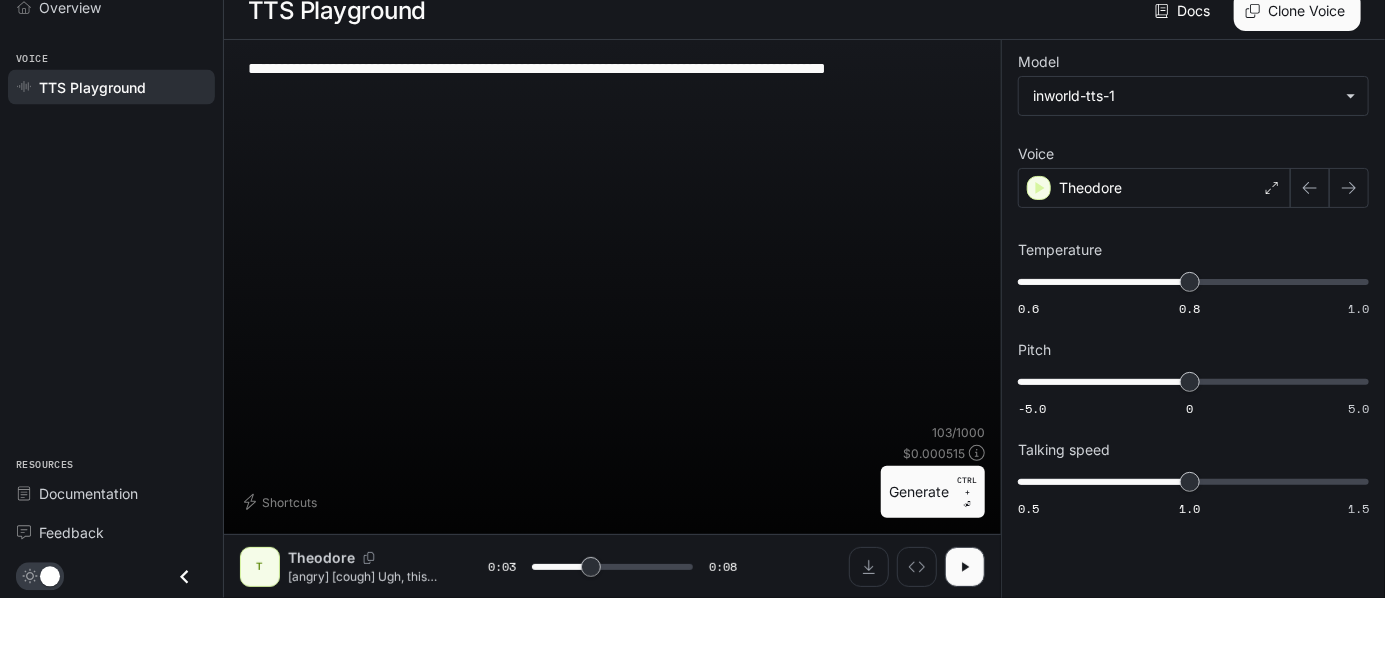type on "***" 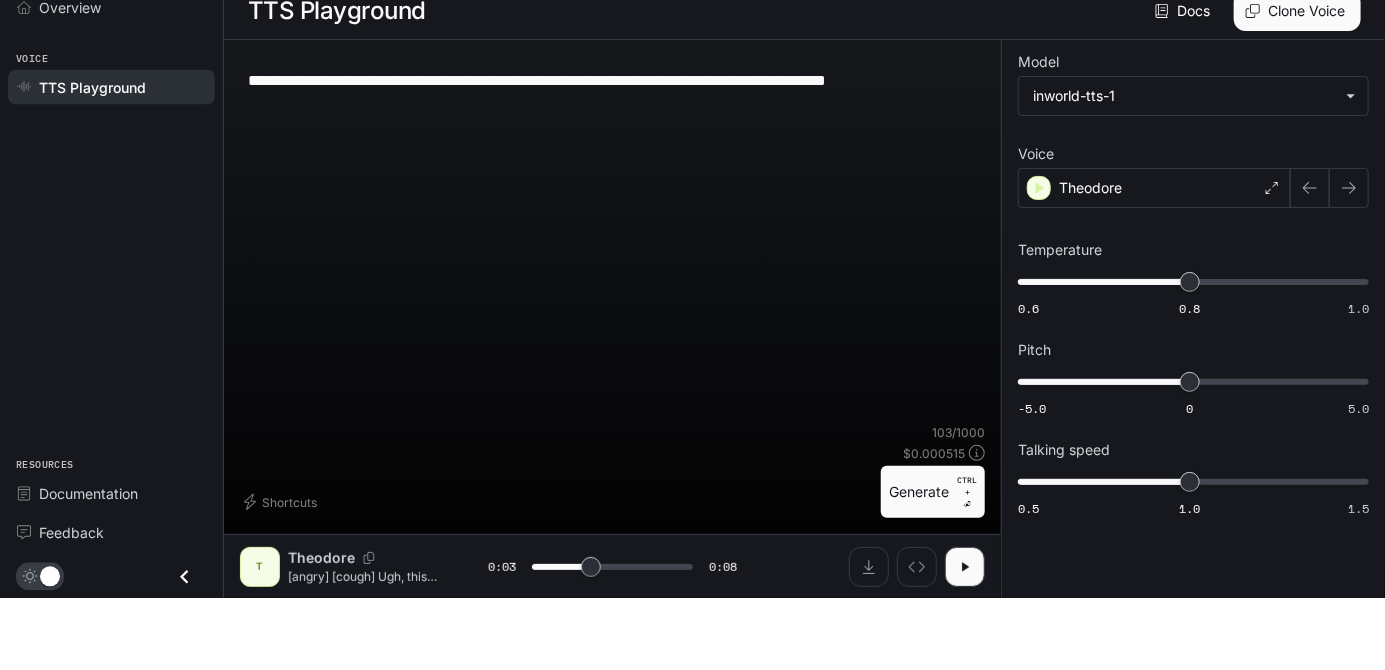 type on "**********" 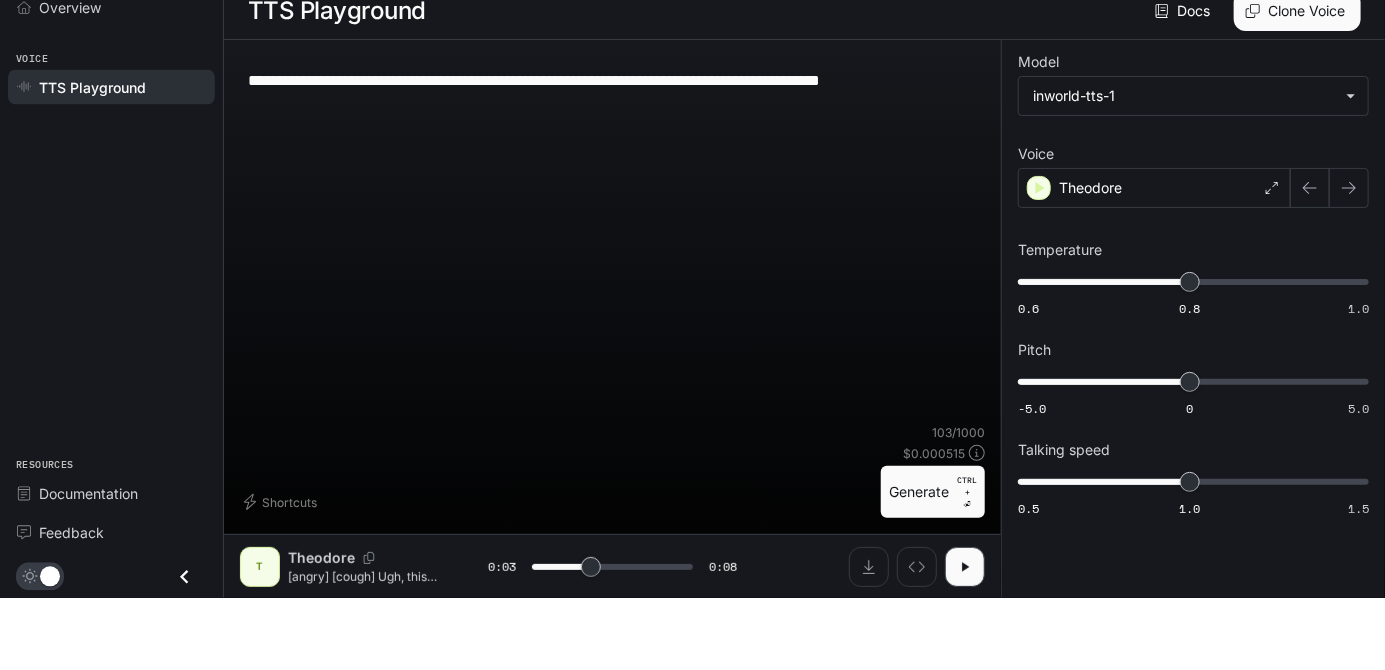 type on "***" 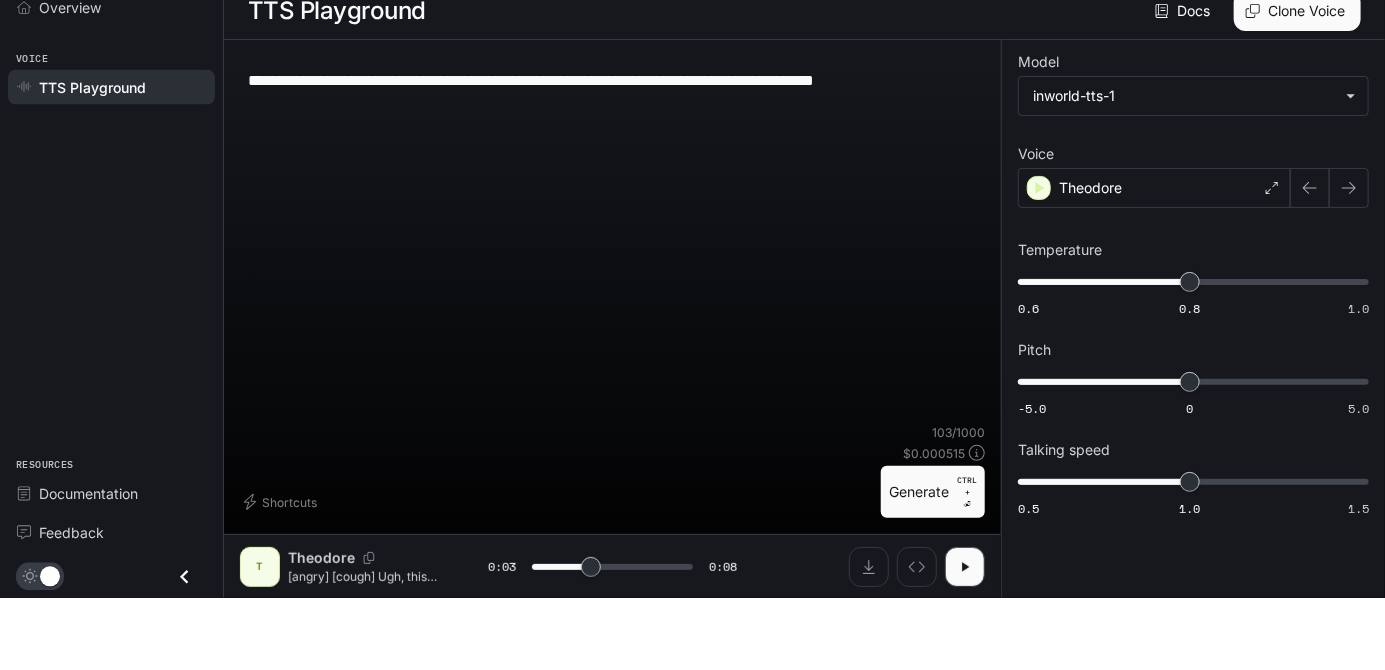 type on "***" 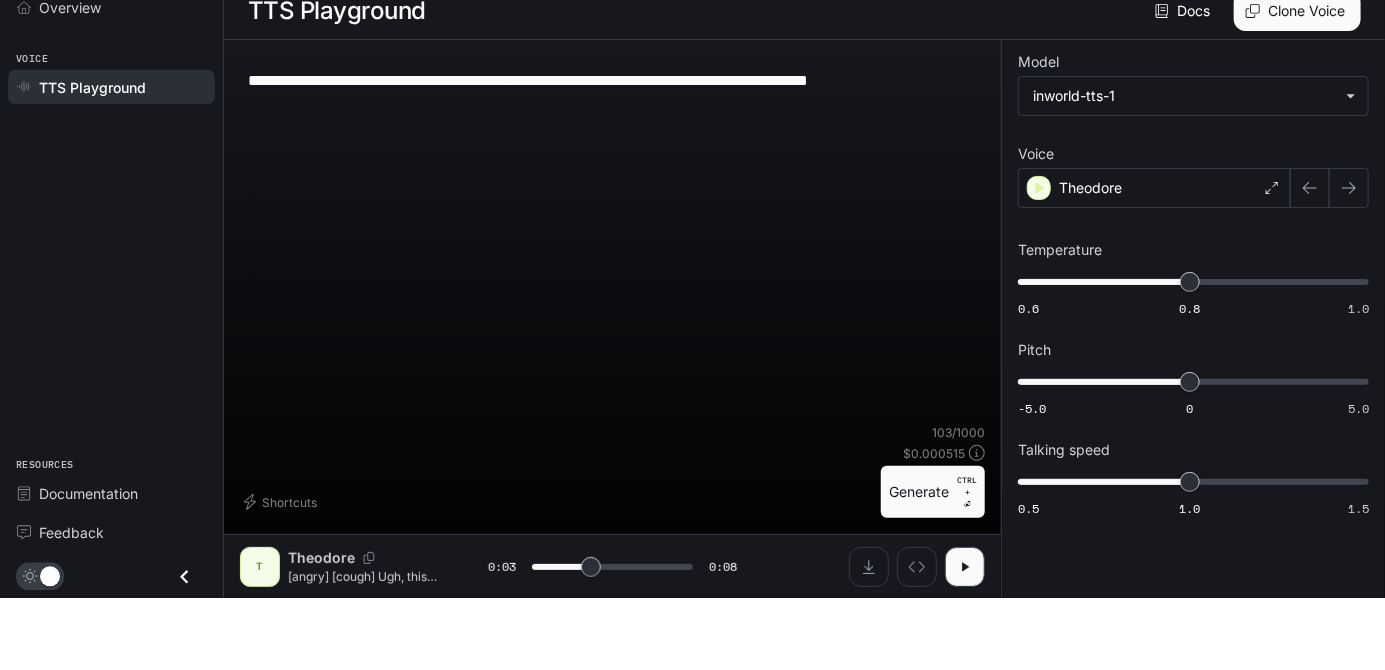 type on "***" 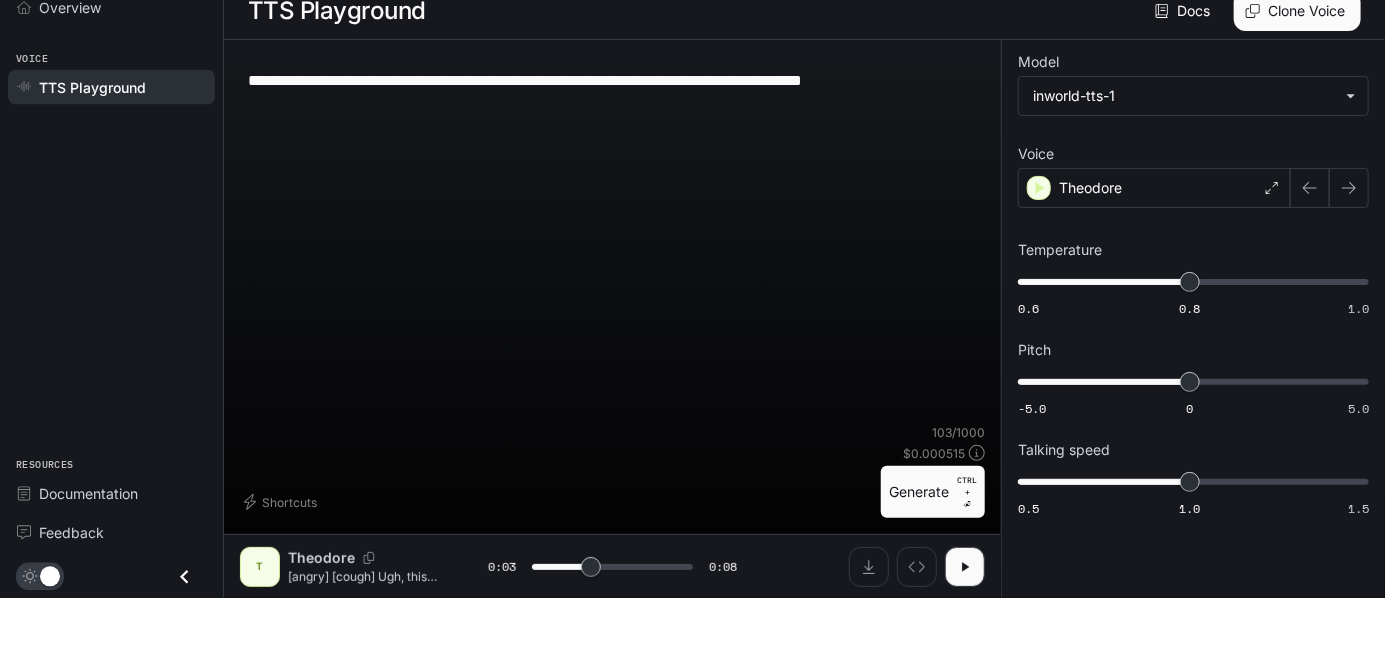 type on "***" 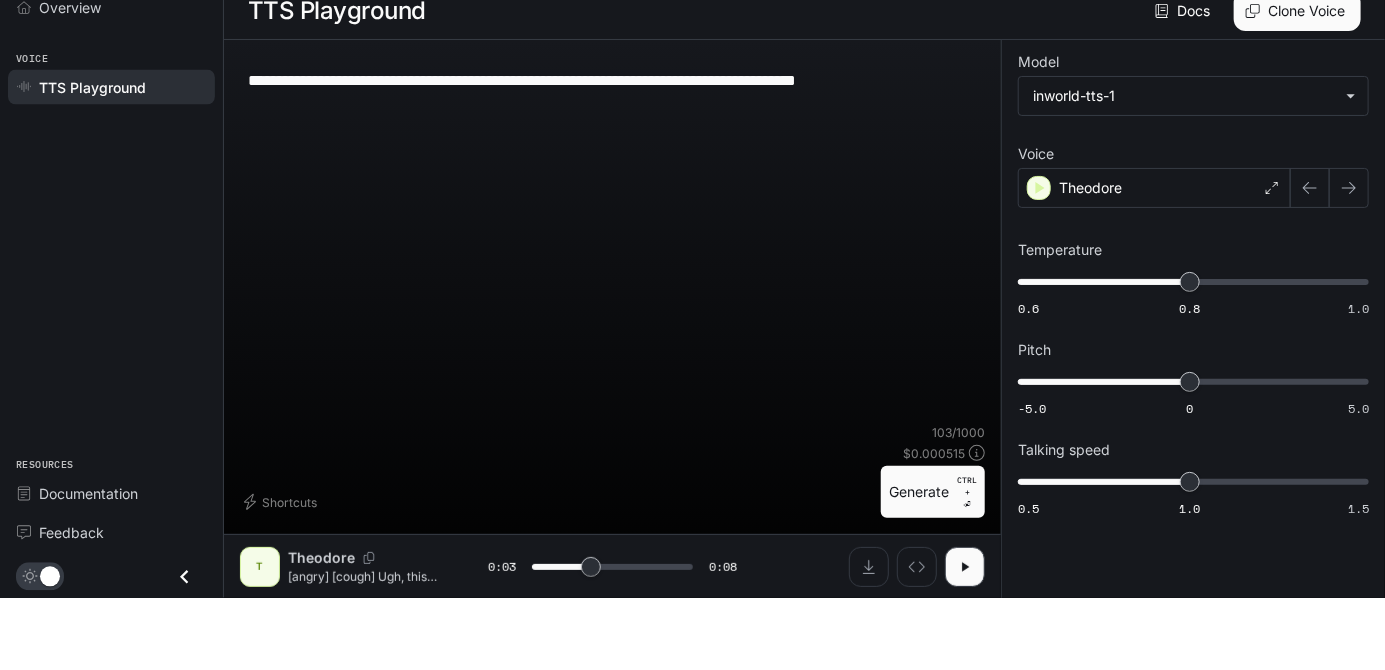 type on "***" 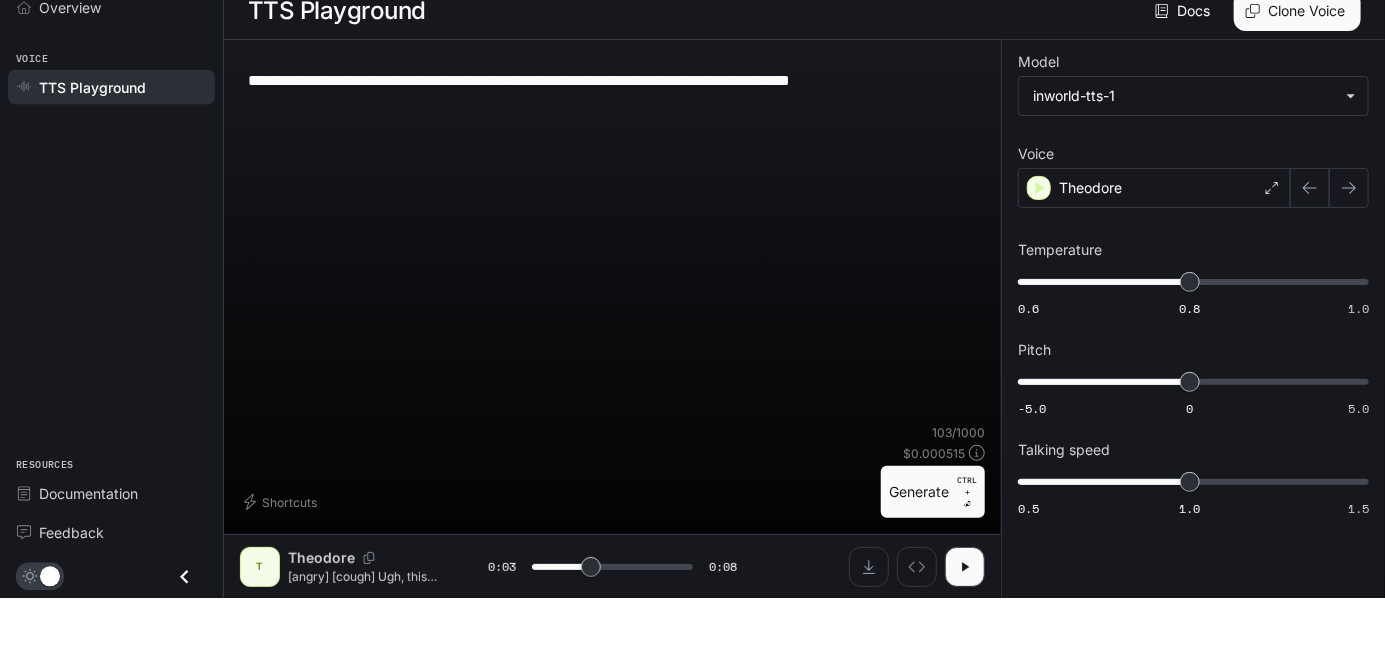type on "***" 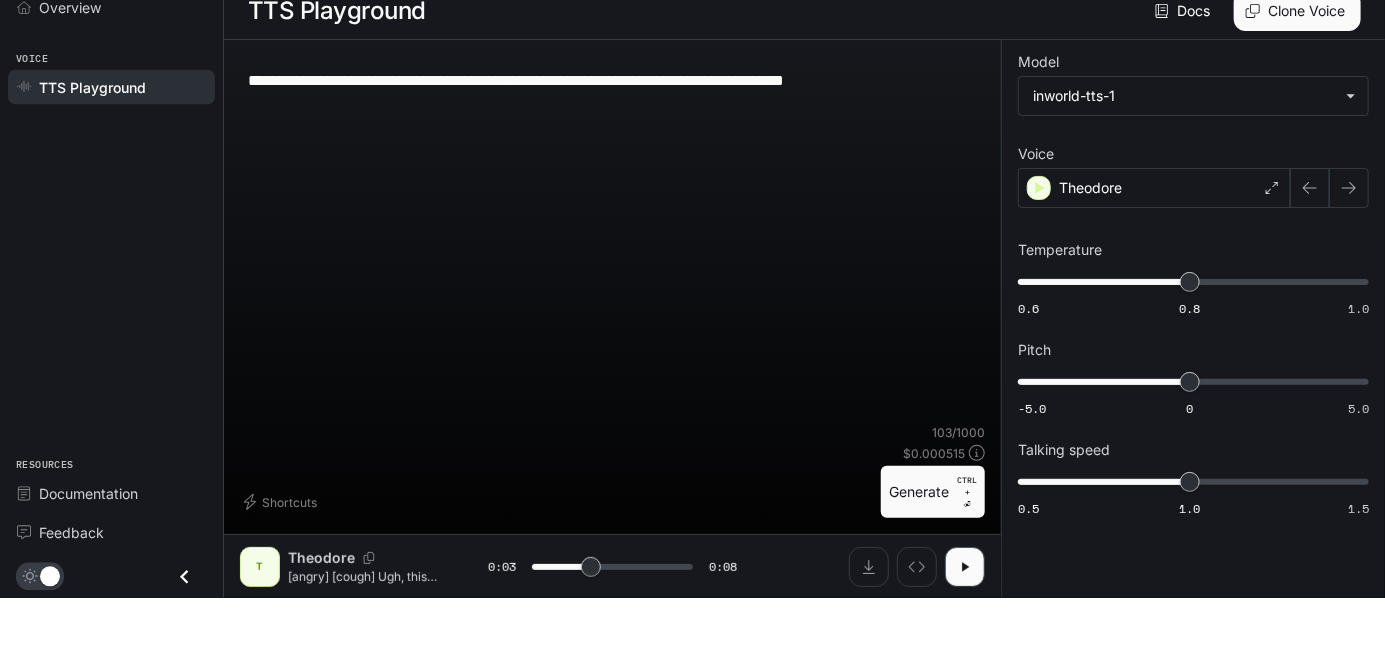 type on "***" 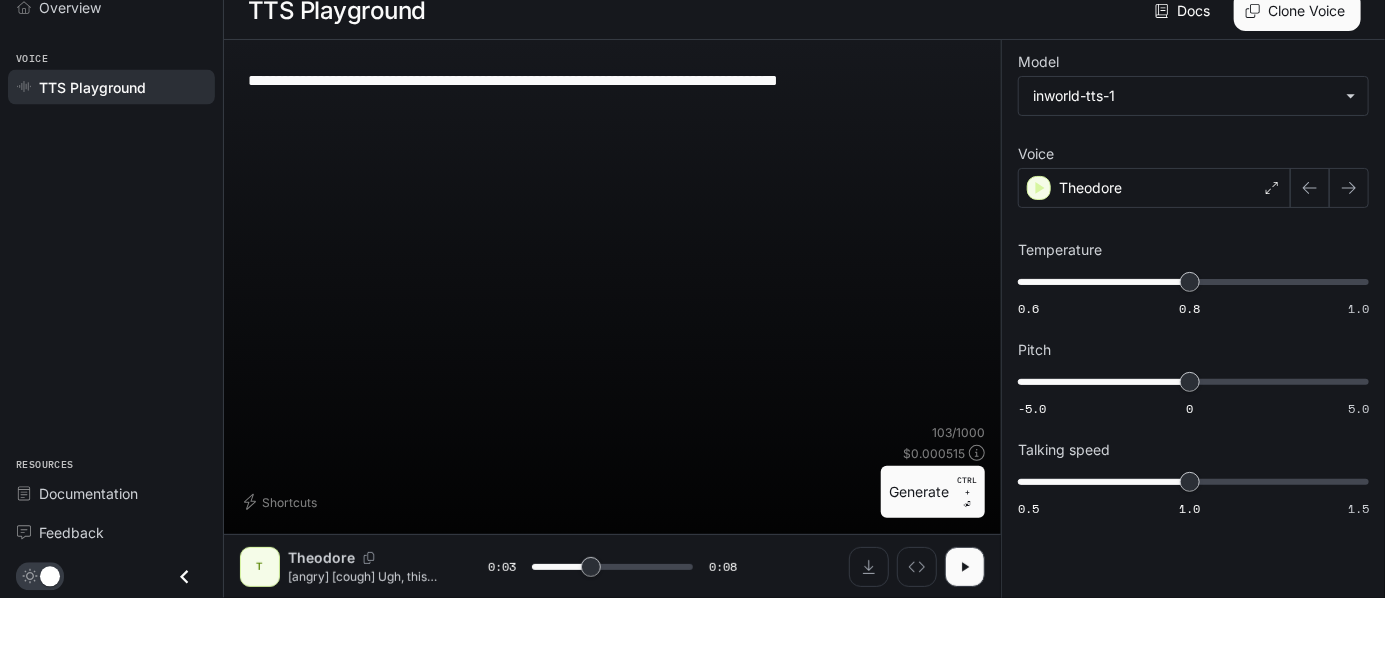 type on "***" 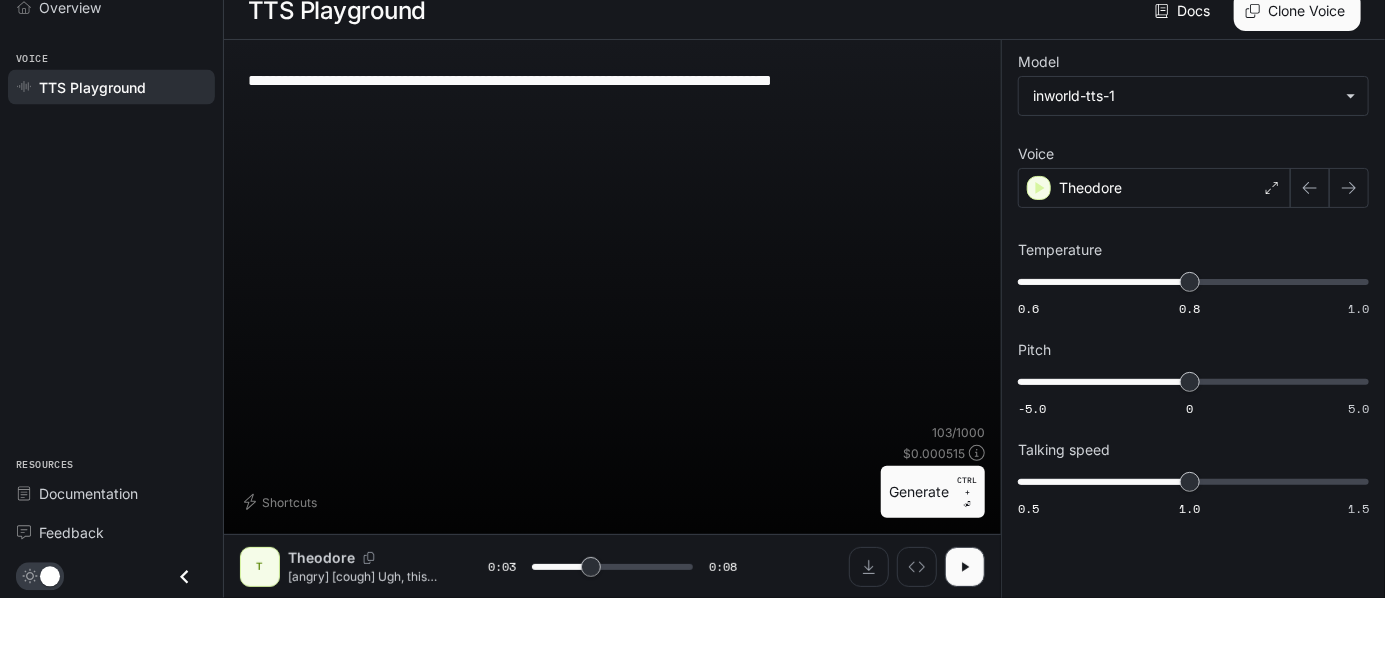 type on "***" 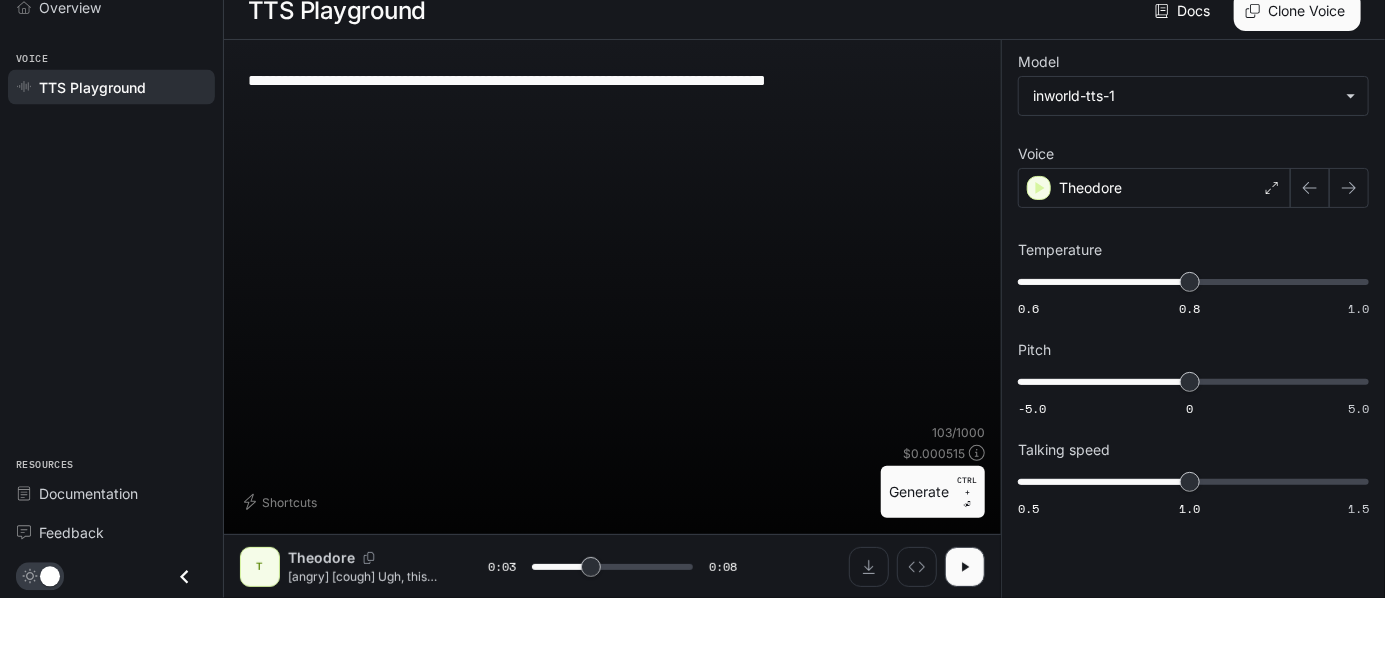 type on "***" 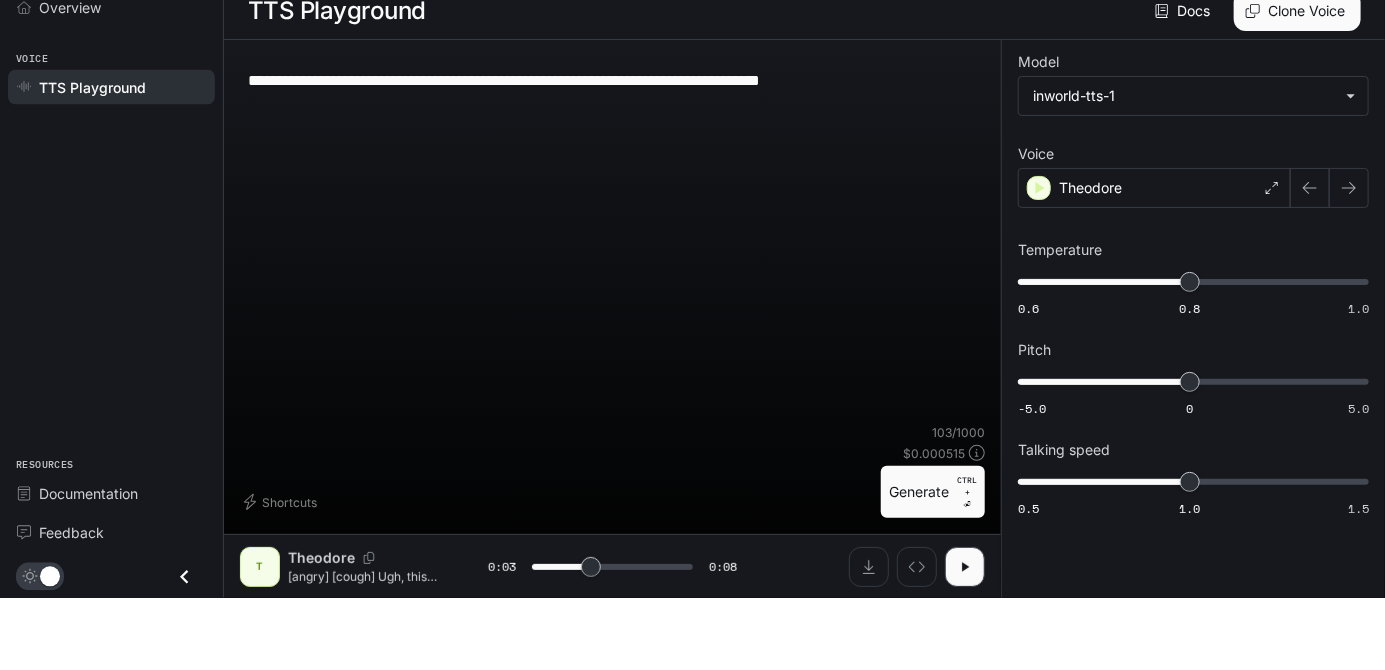 type on "***" 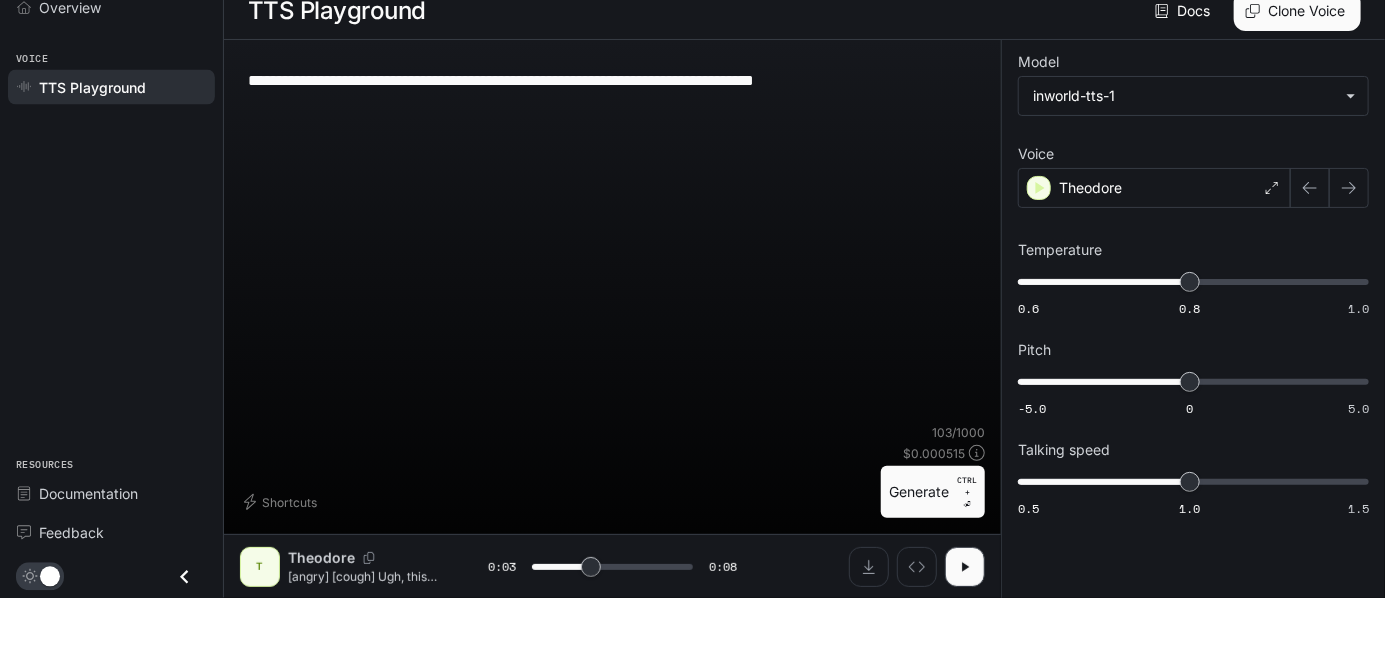 type on "***" 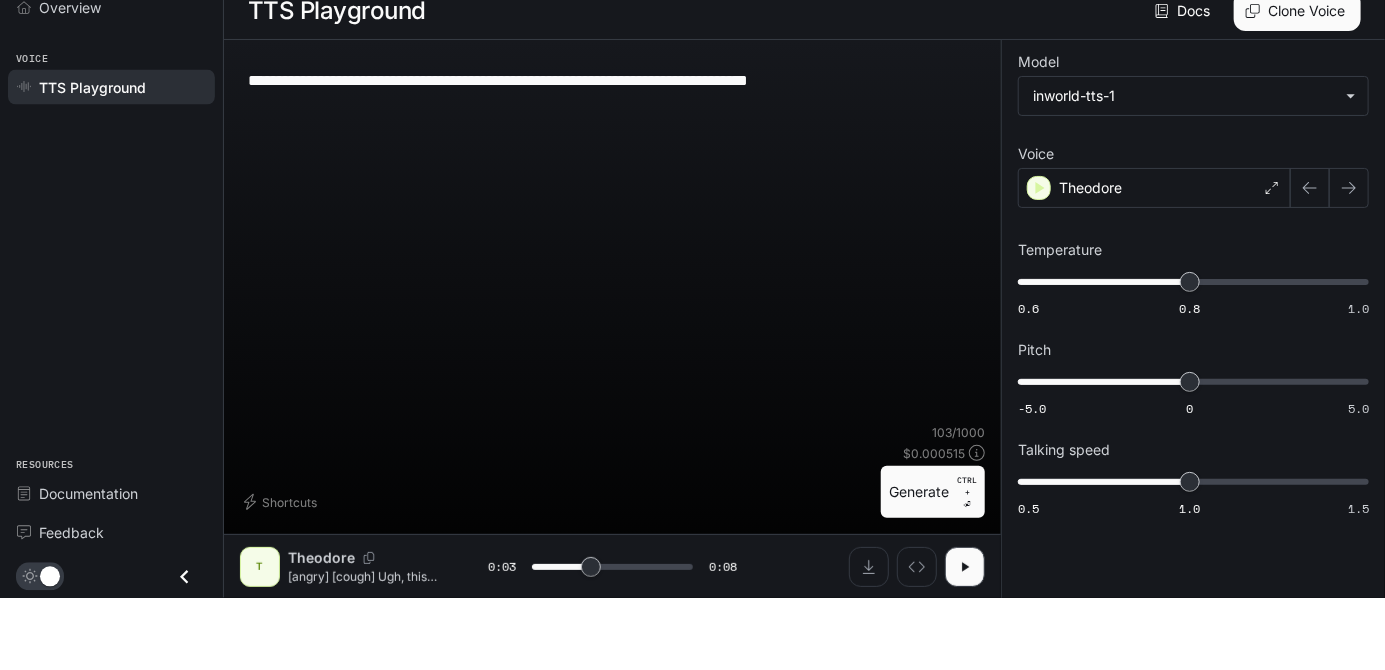 type on "***" 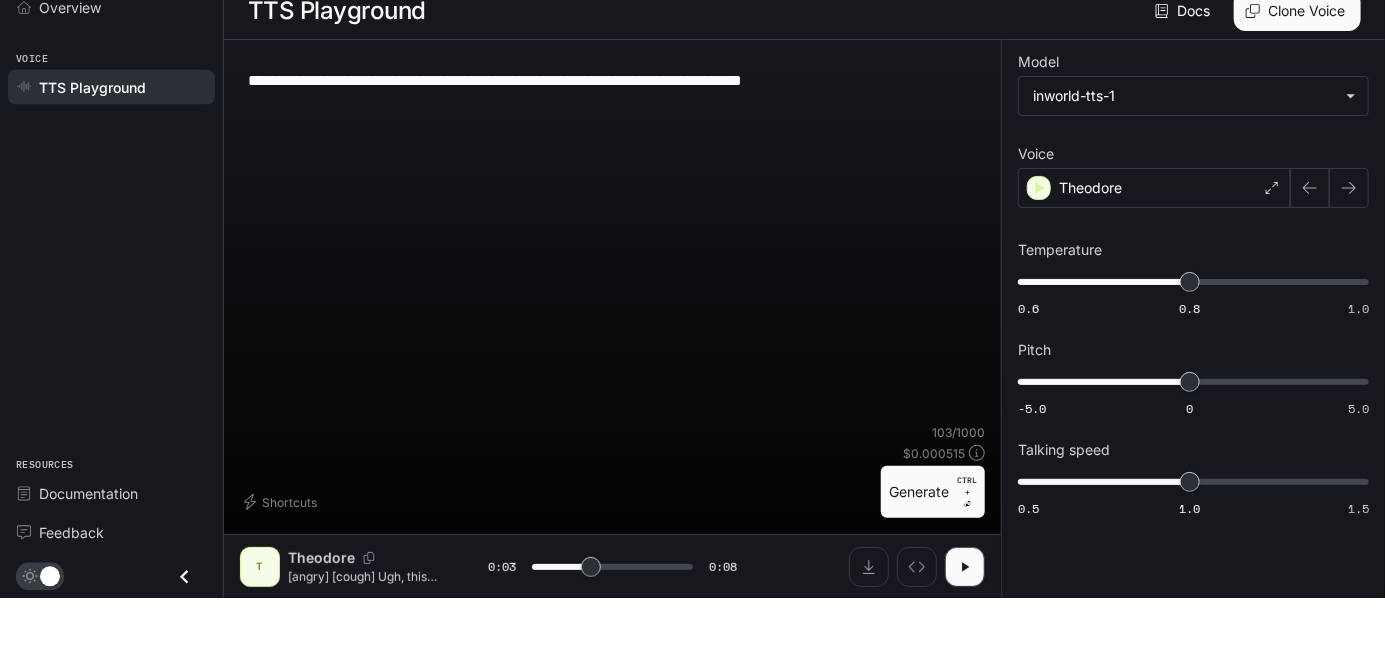 type on "***" 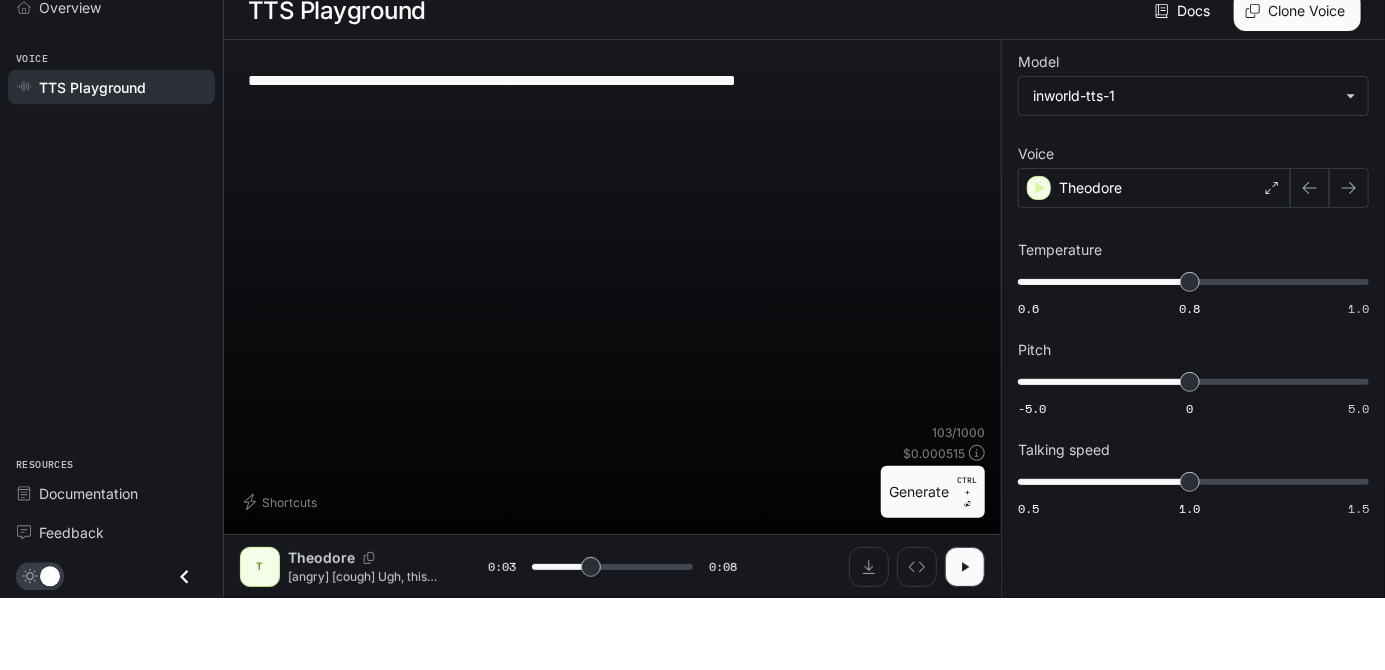 type on "***" 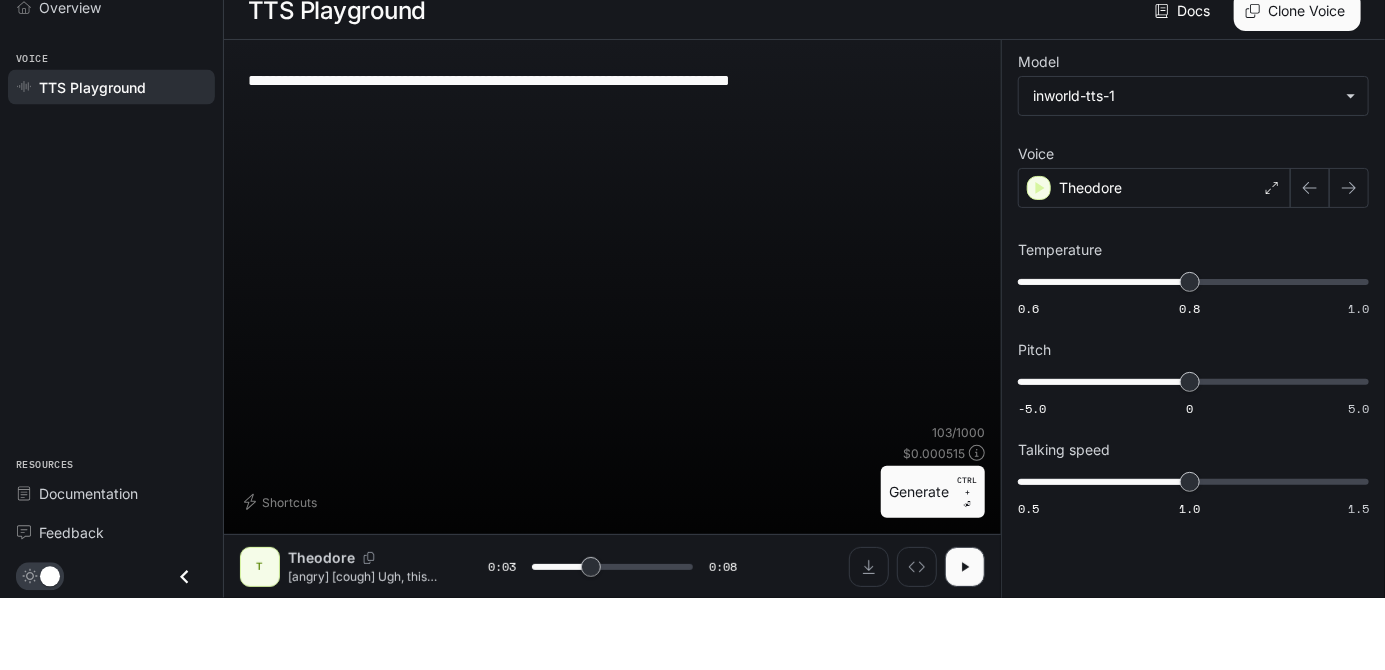 type on "***" 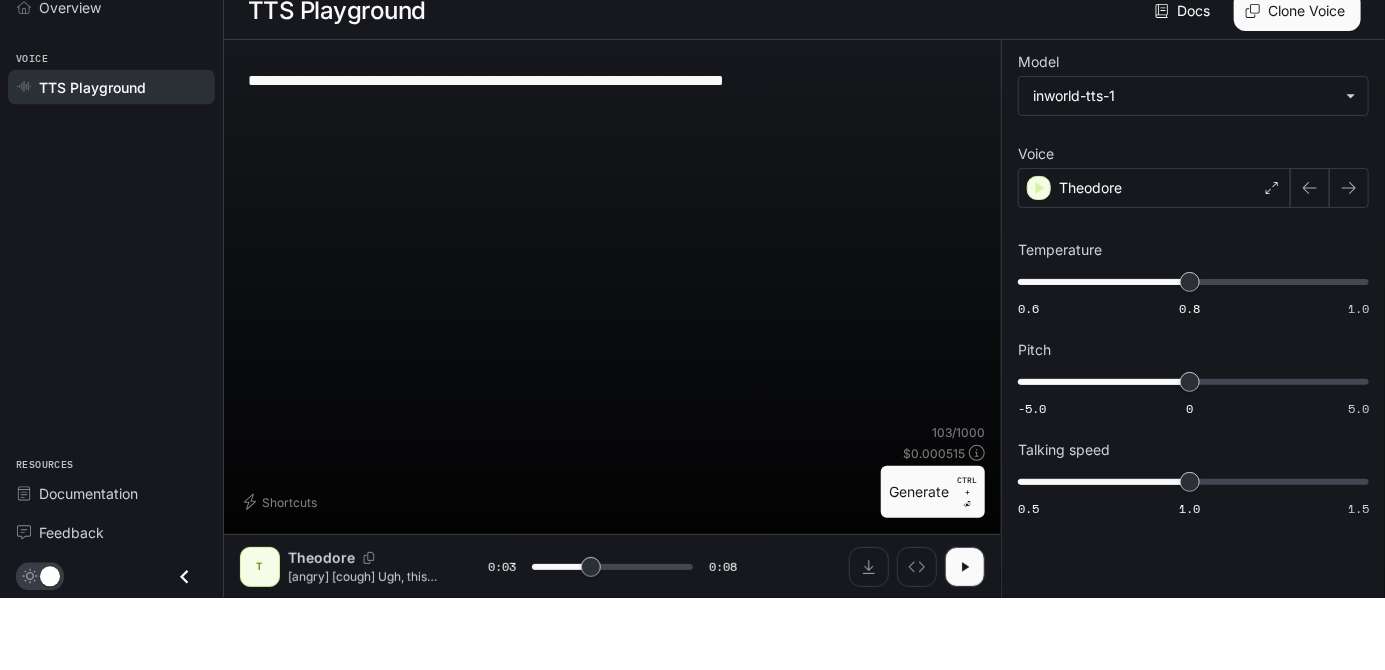 type on "***" 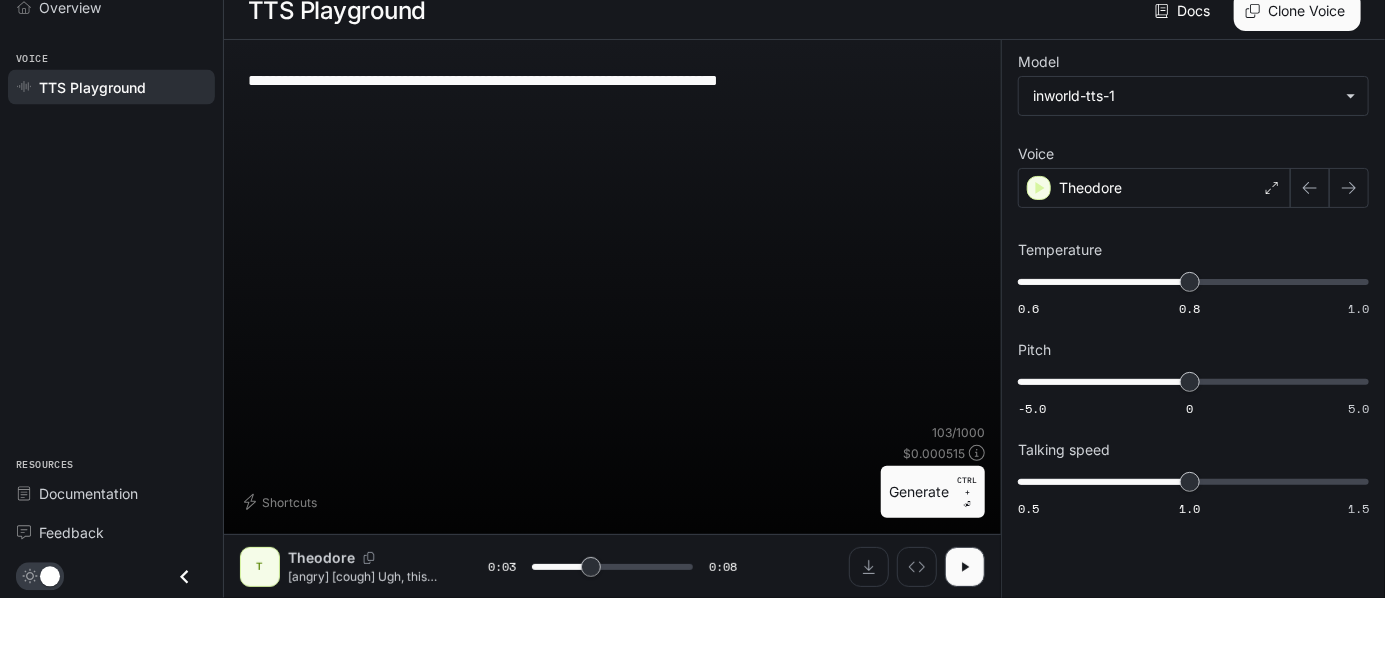type on "***" 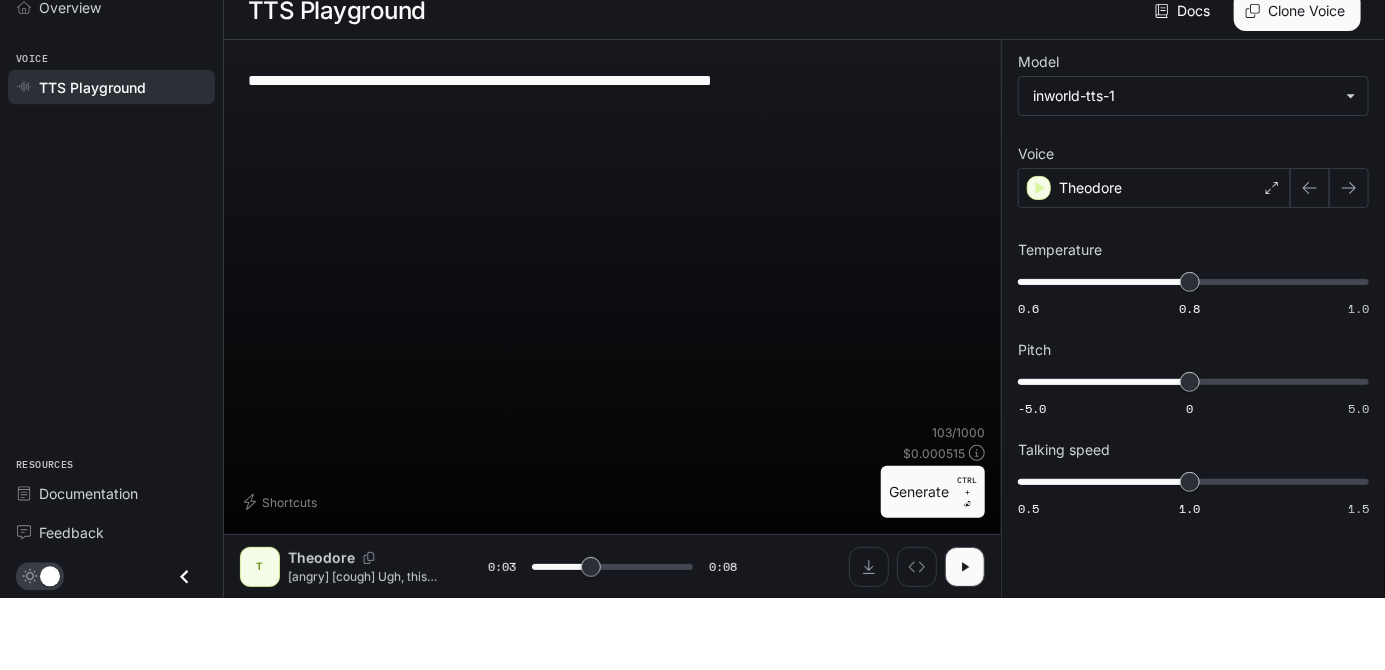 type on "***" 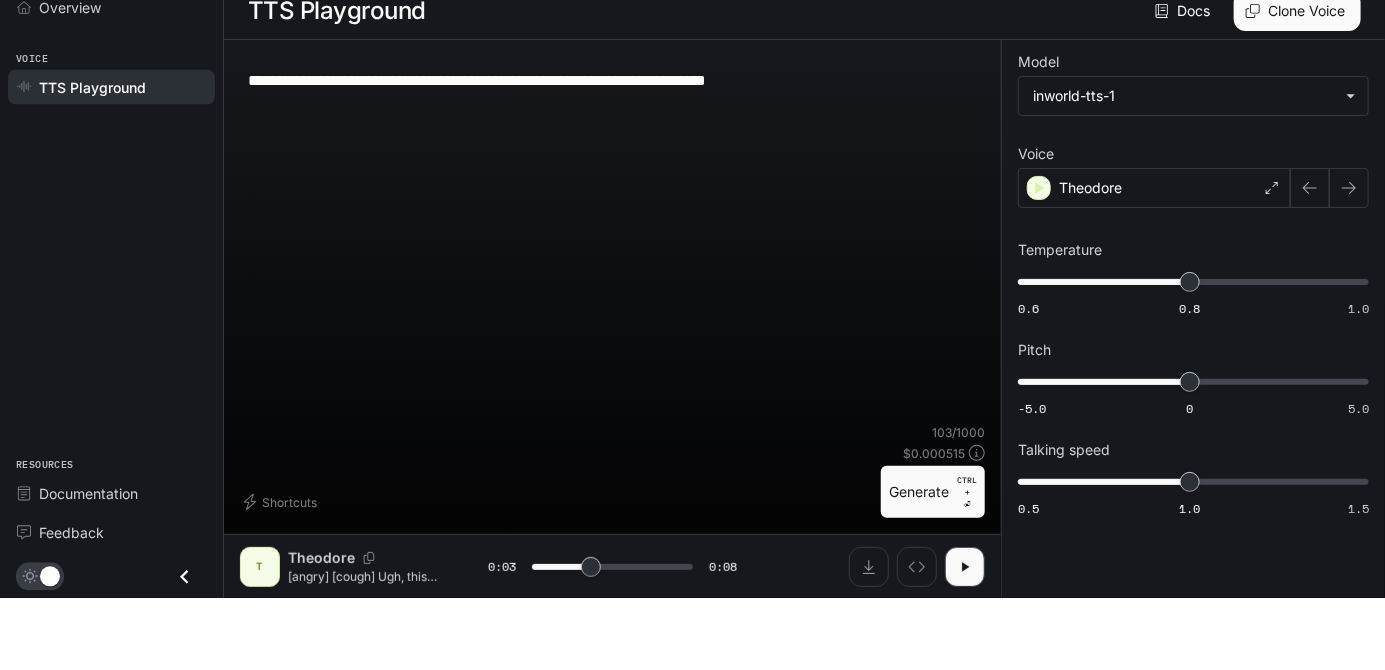 type on "***" 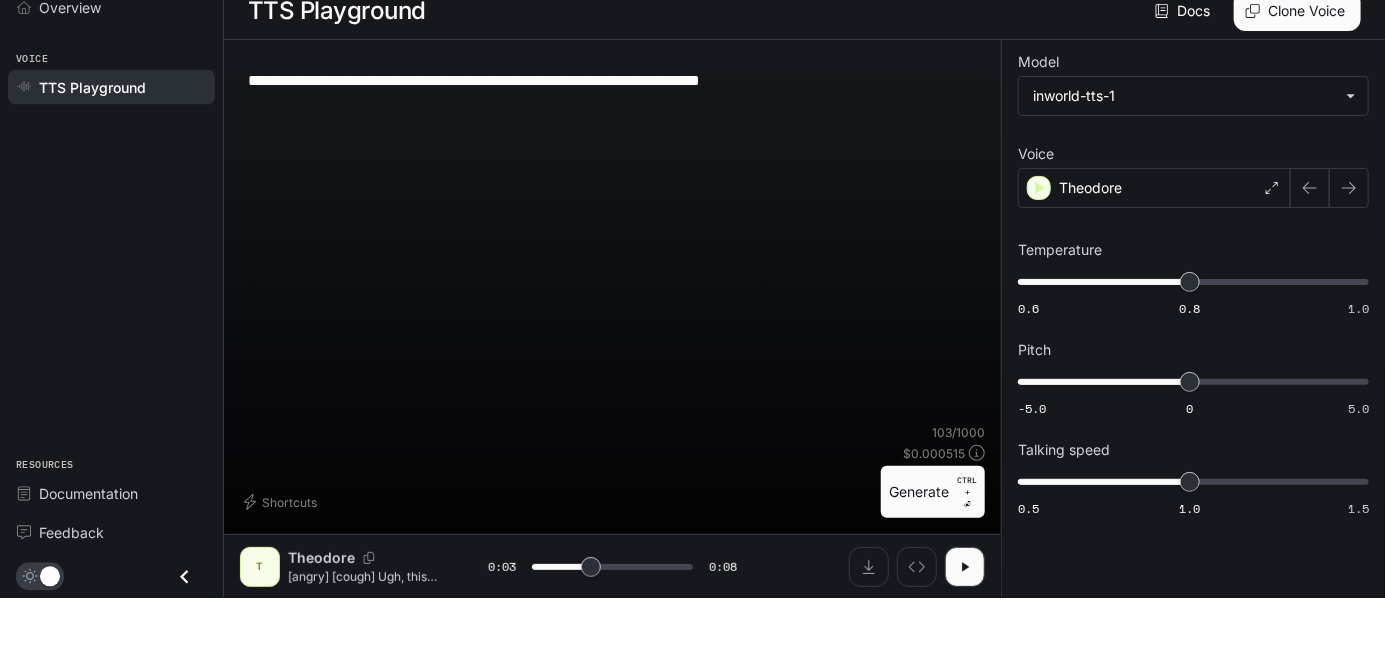 type on "***" 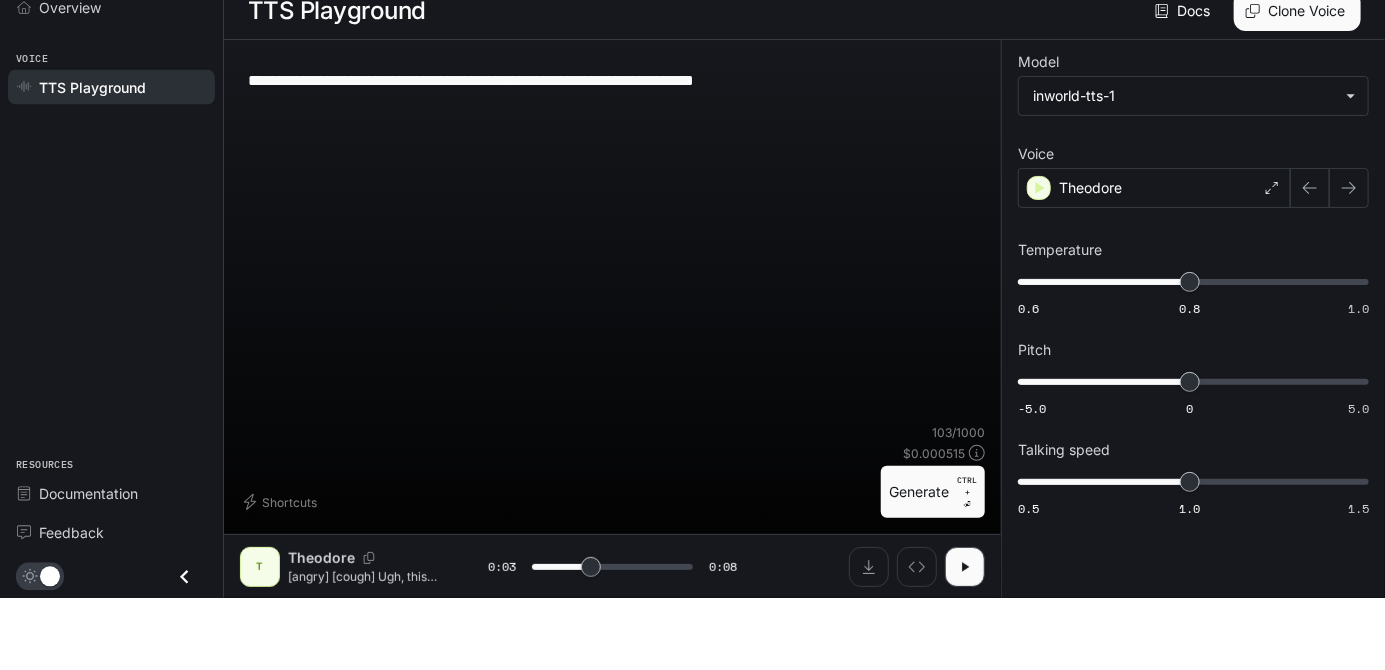 type on "***" 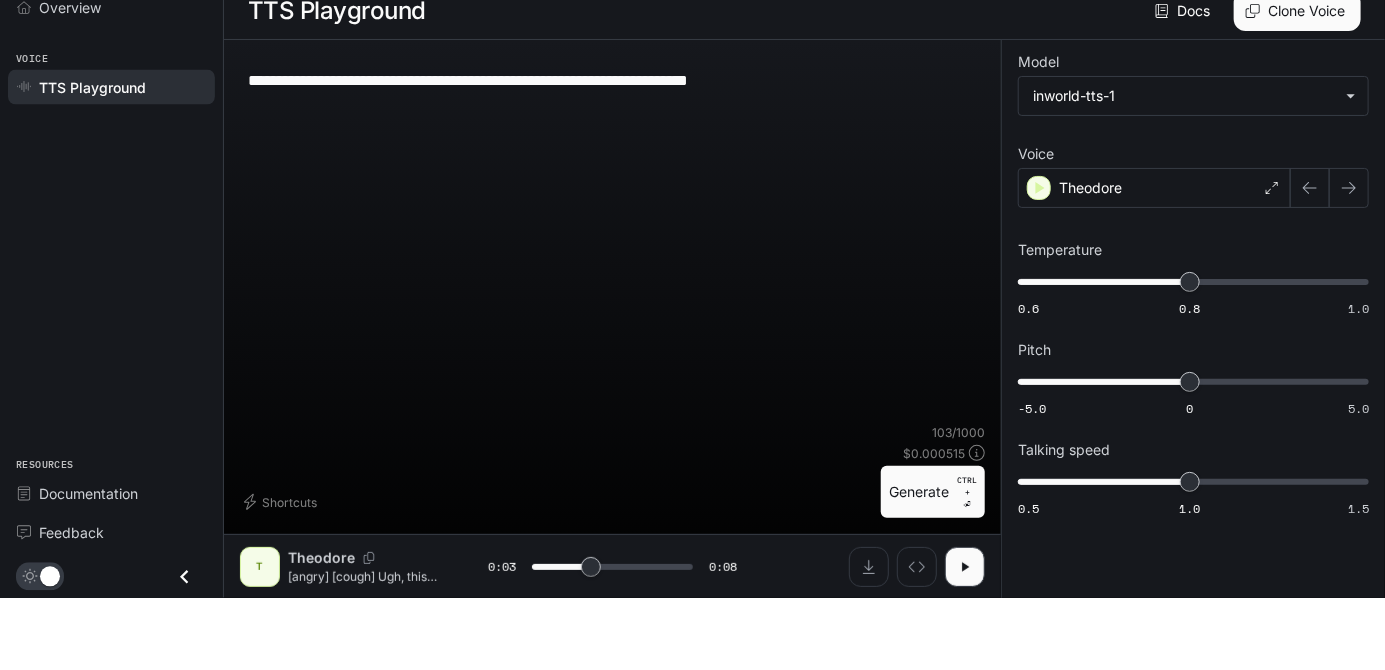 type on "***" 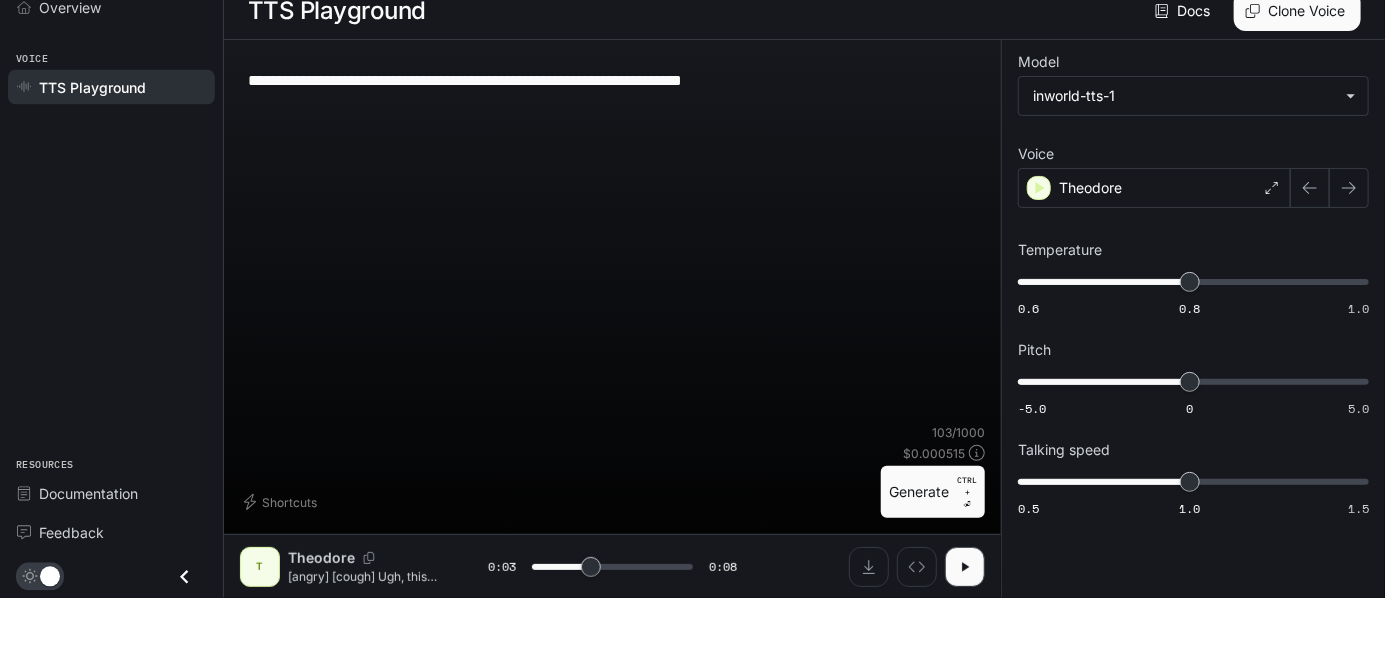 type on "***" 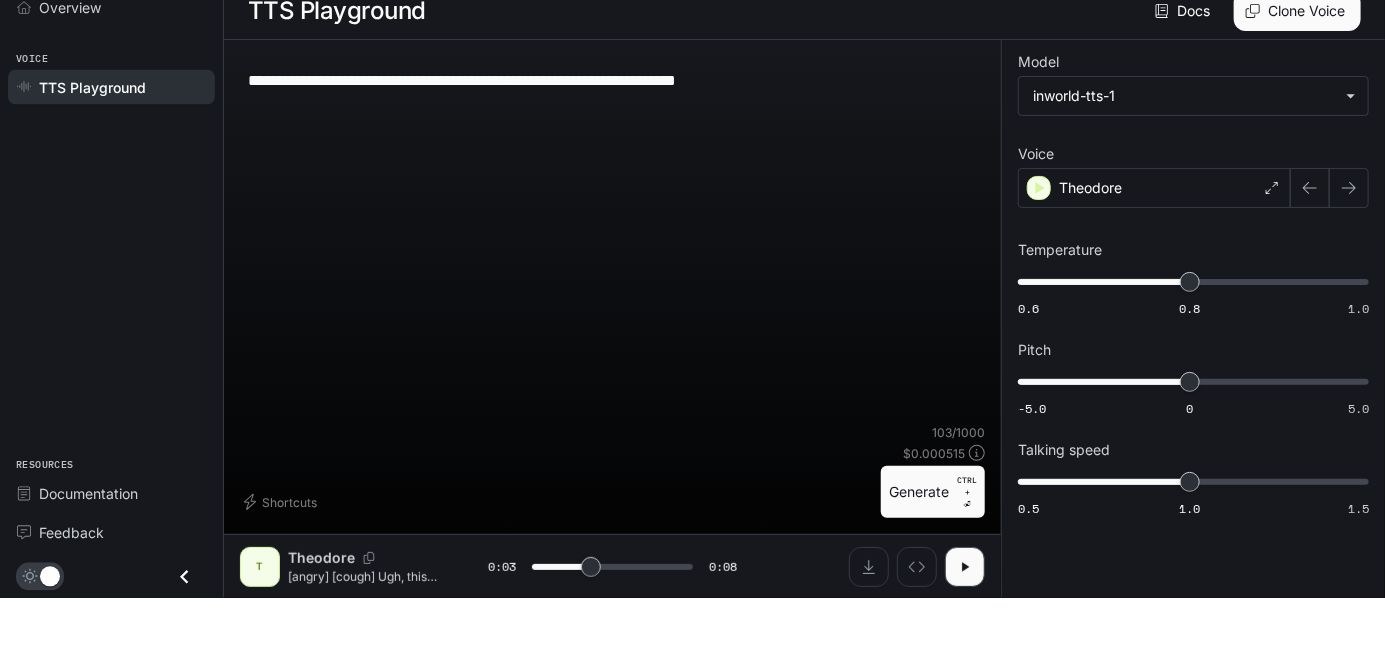 type on "***" 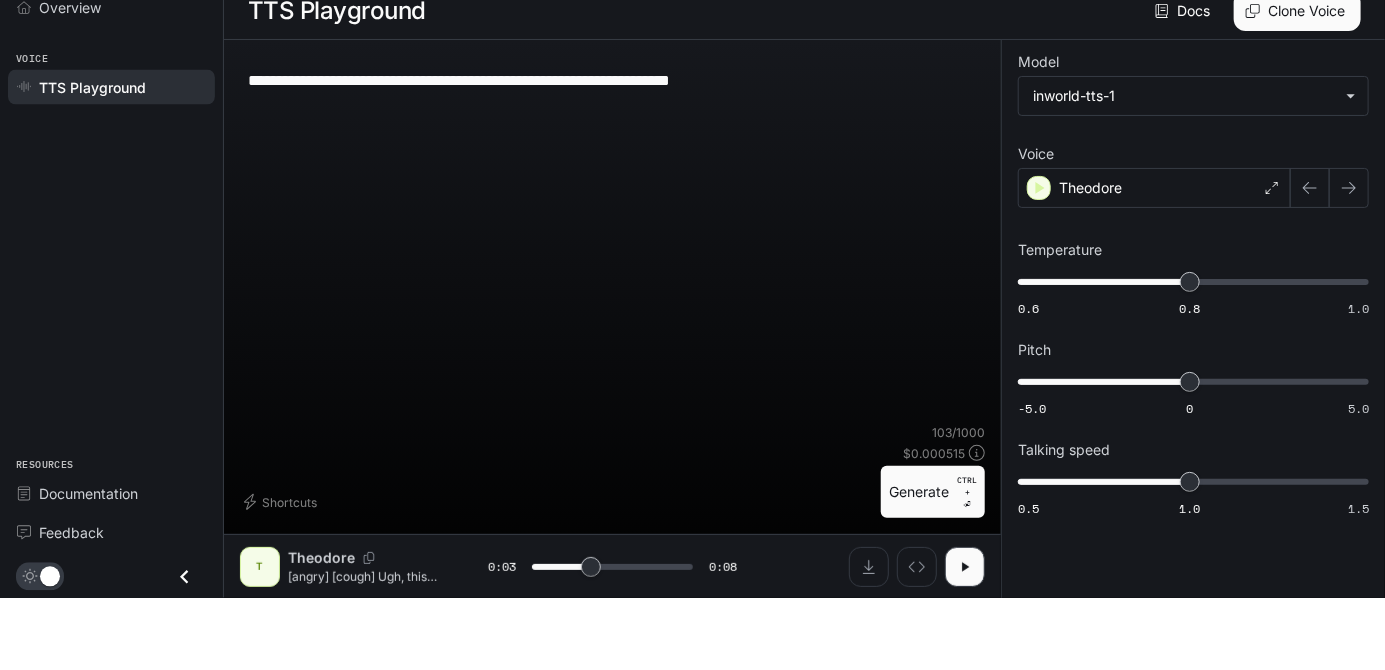 type on "***" 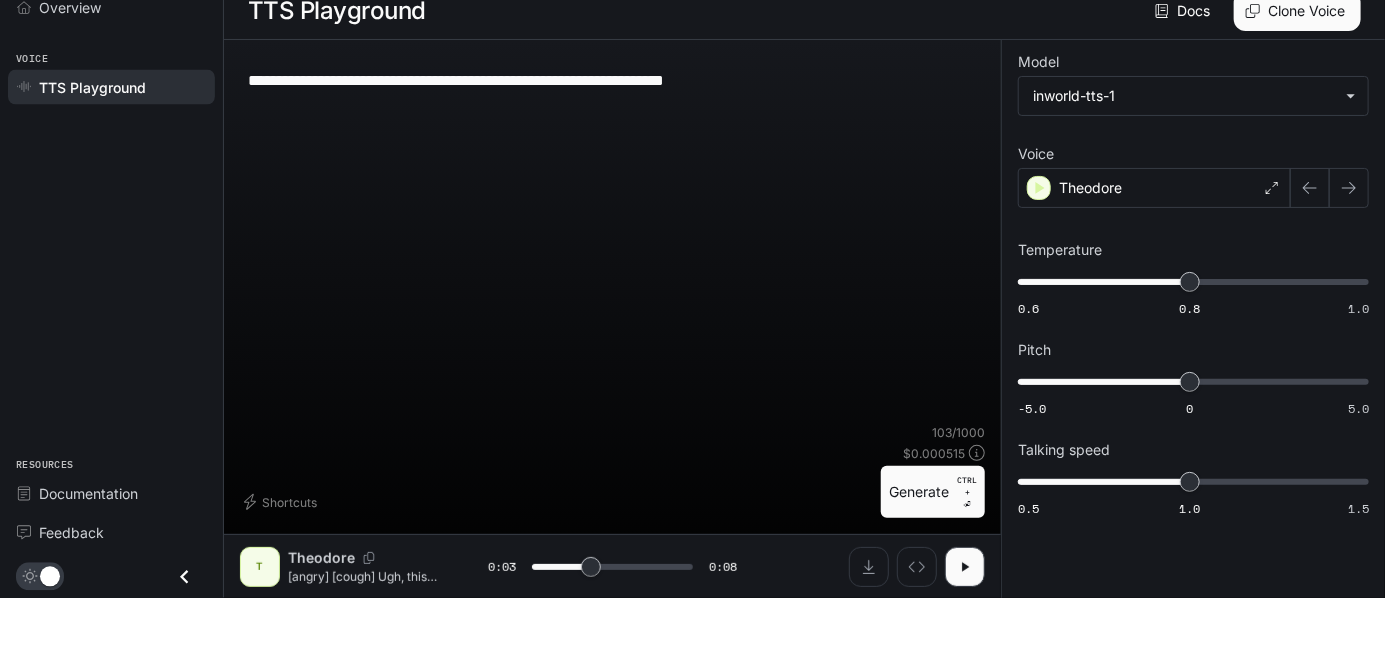 type on "***" 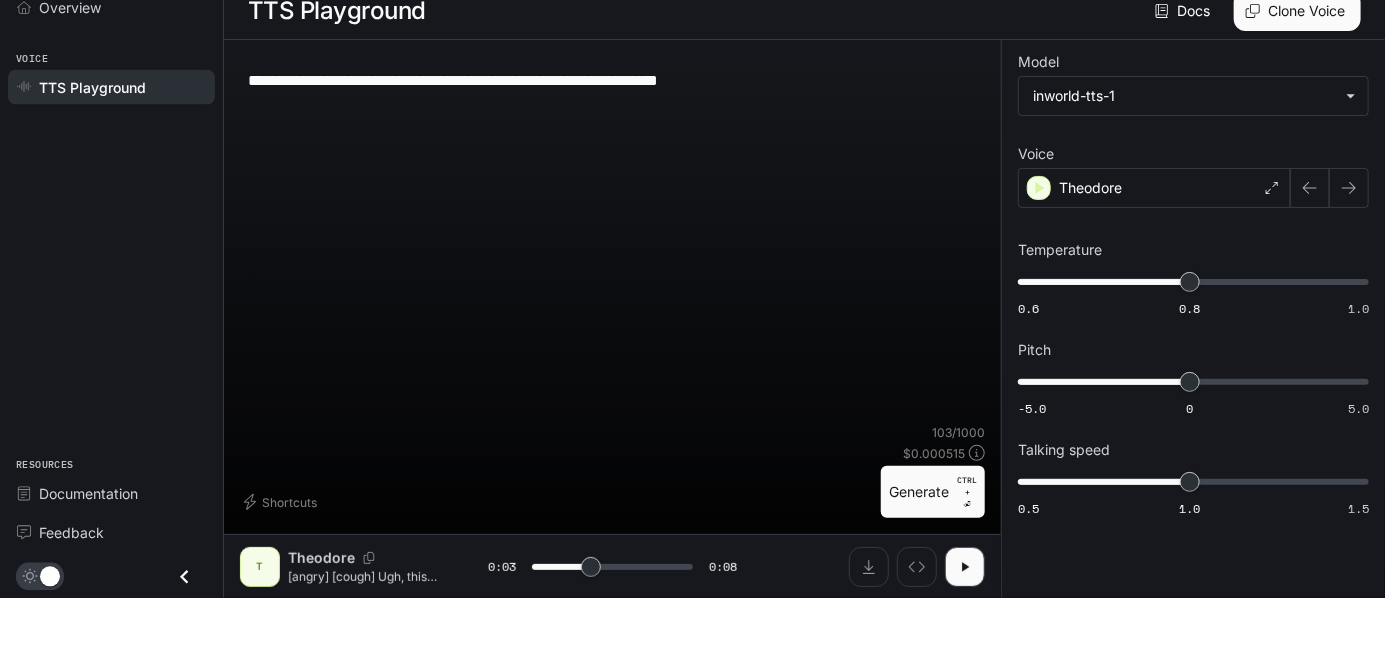 type on "***" 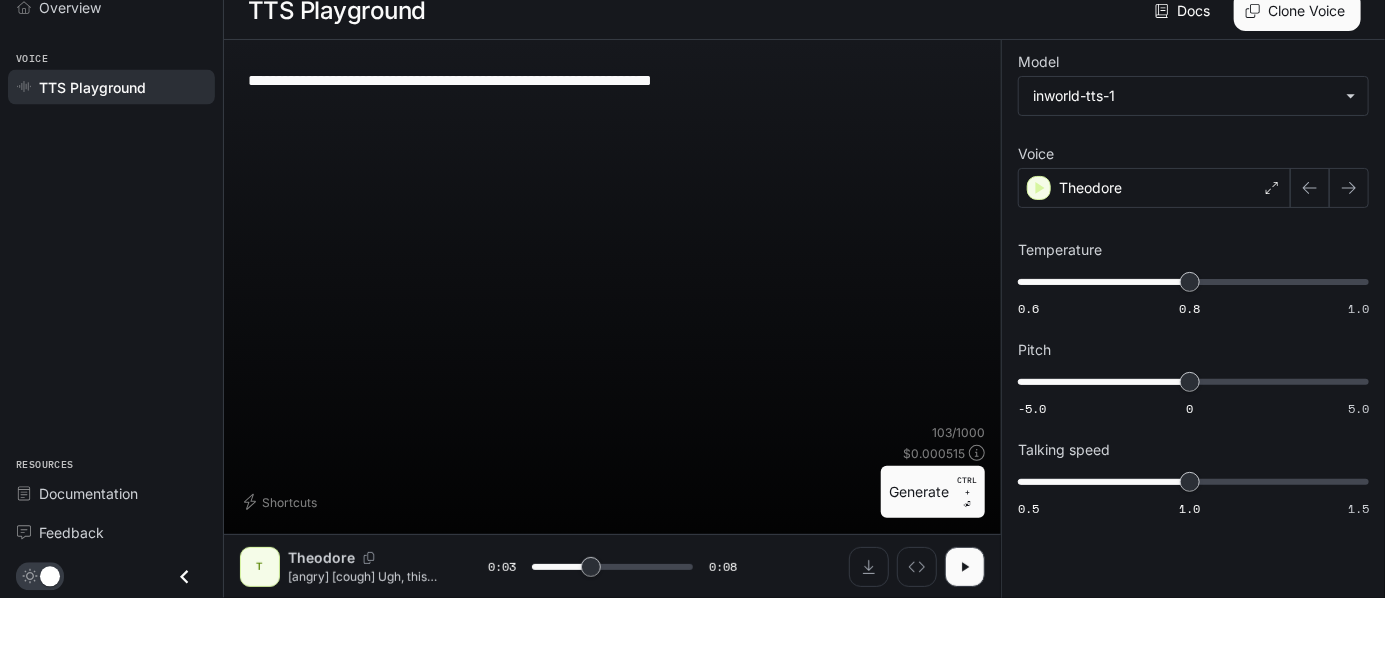type on "***" 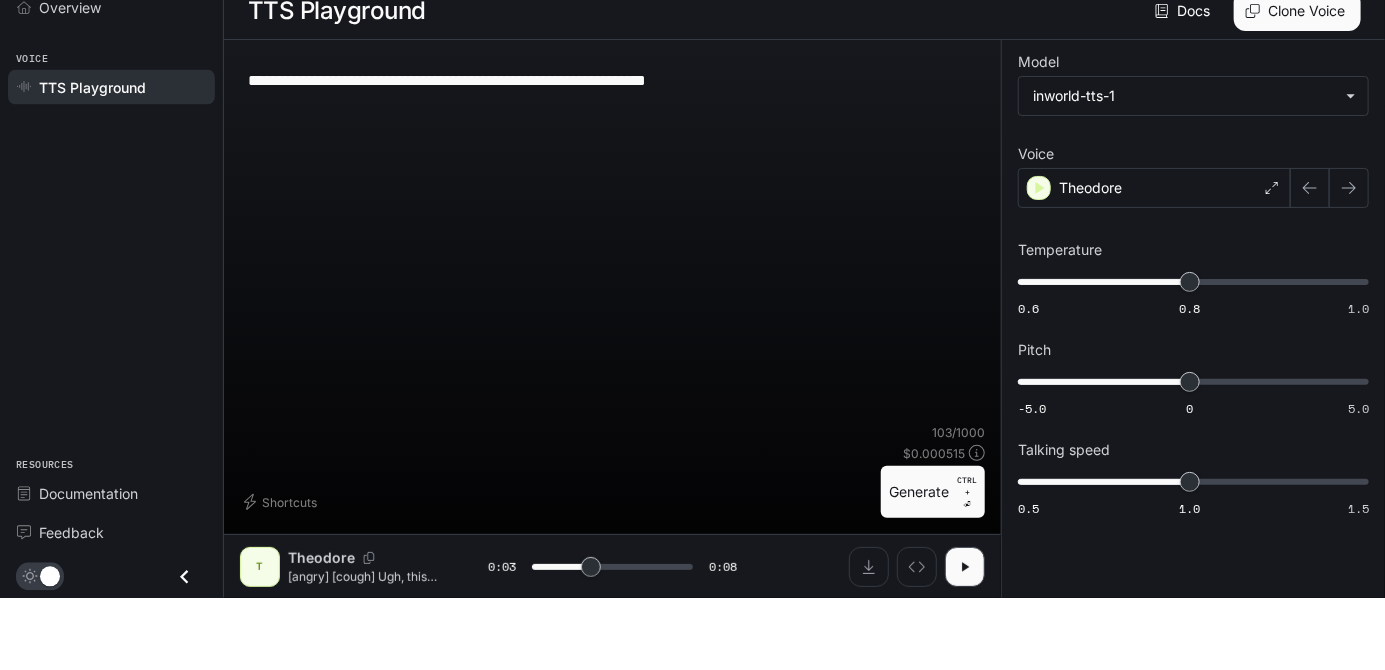 type on "***" 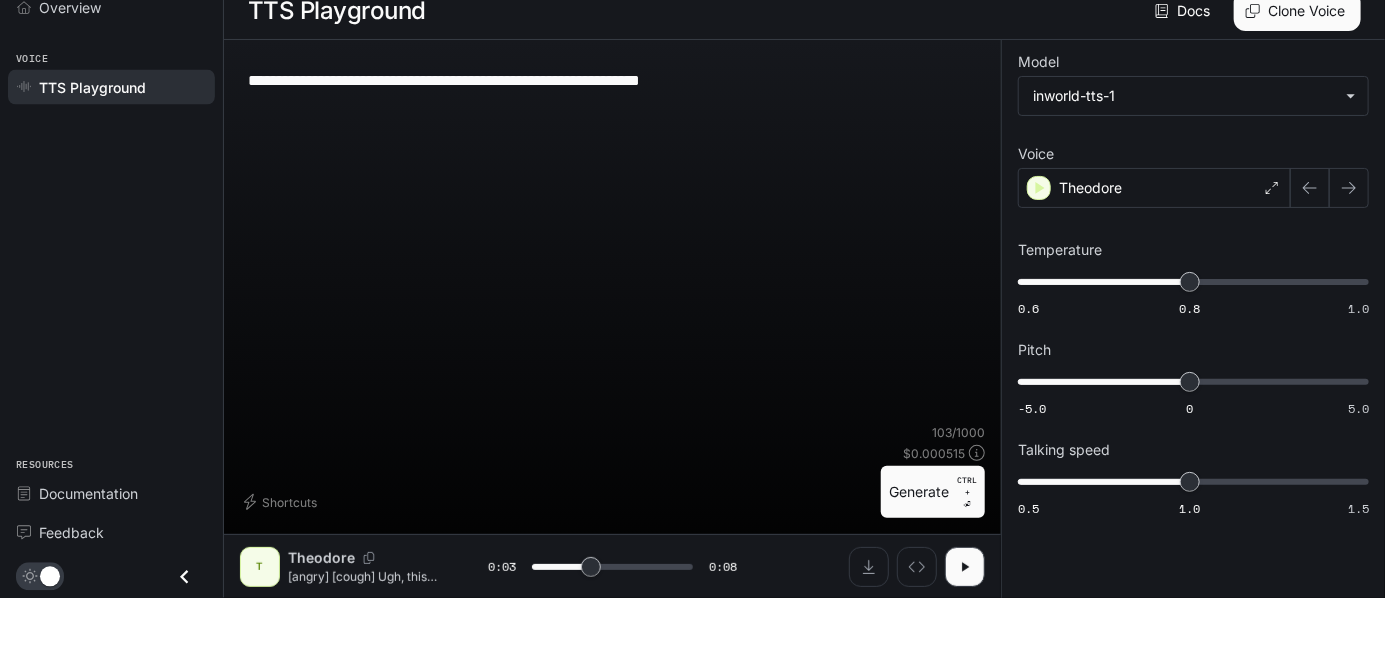 type on "***" 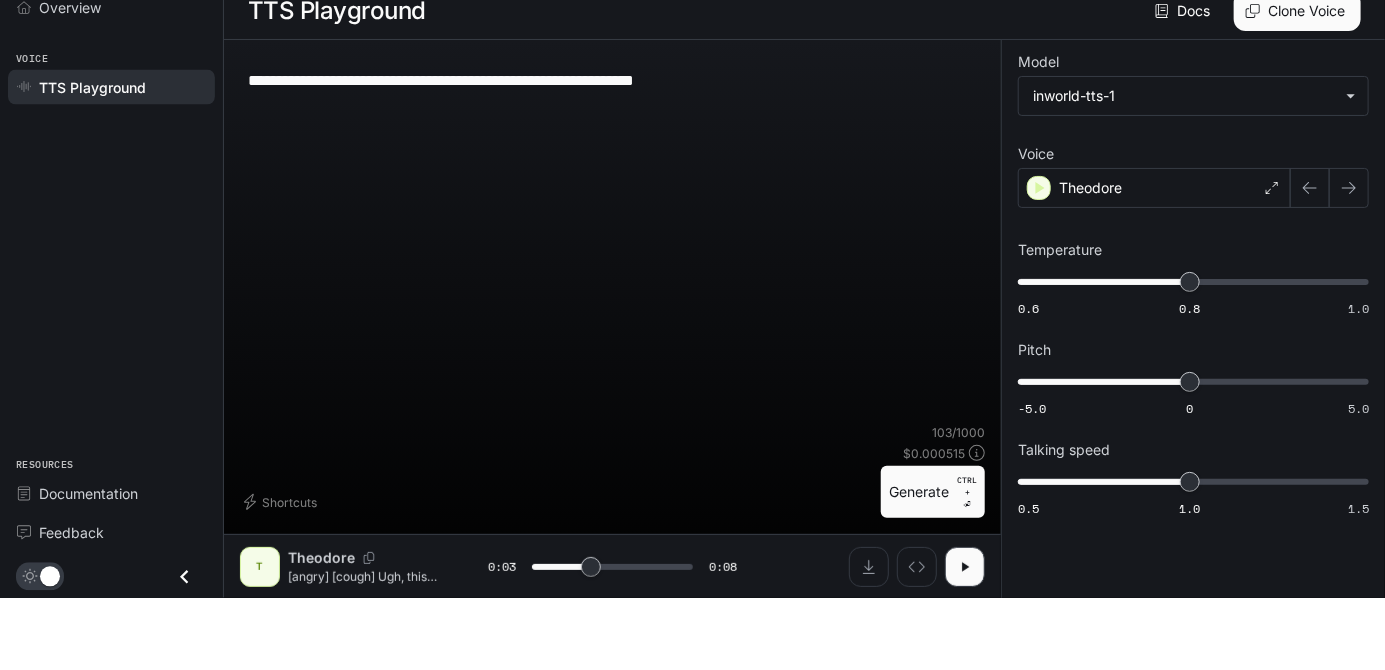 type on "***" 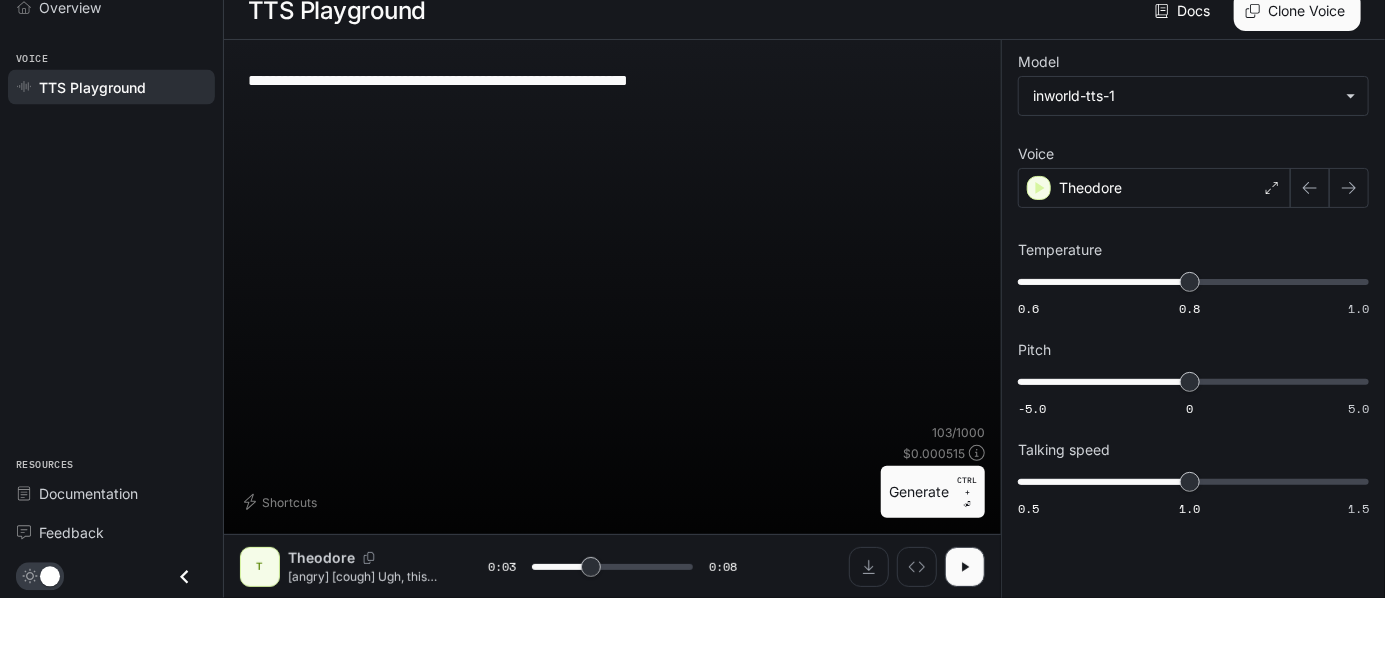type on "***" 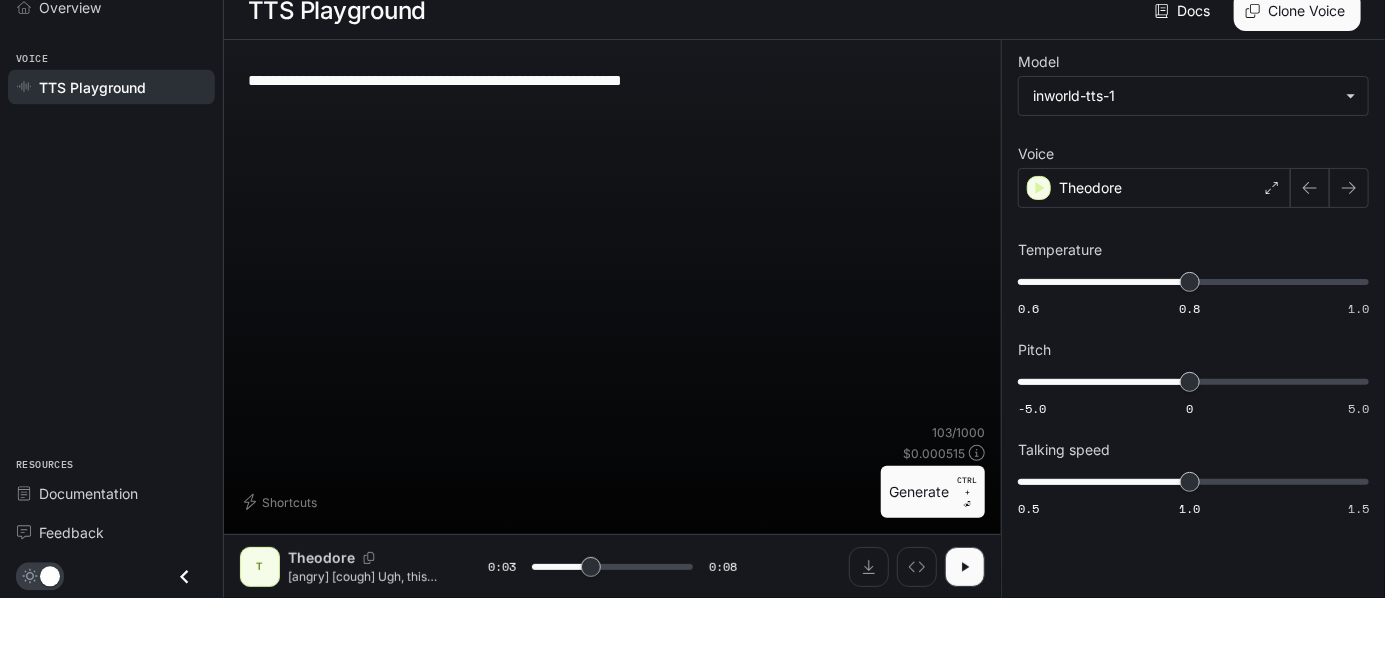 type on "***" 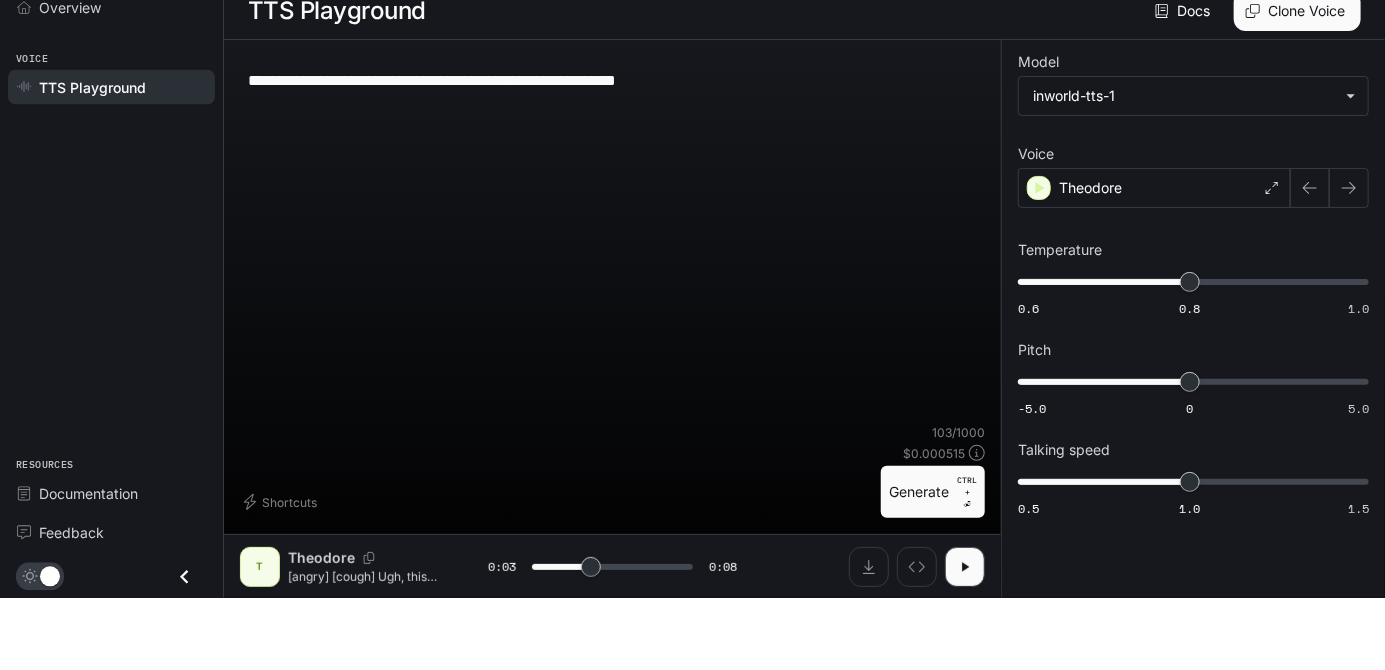 type on "***" 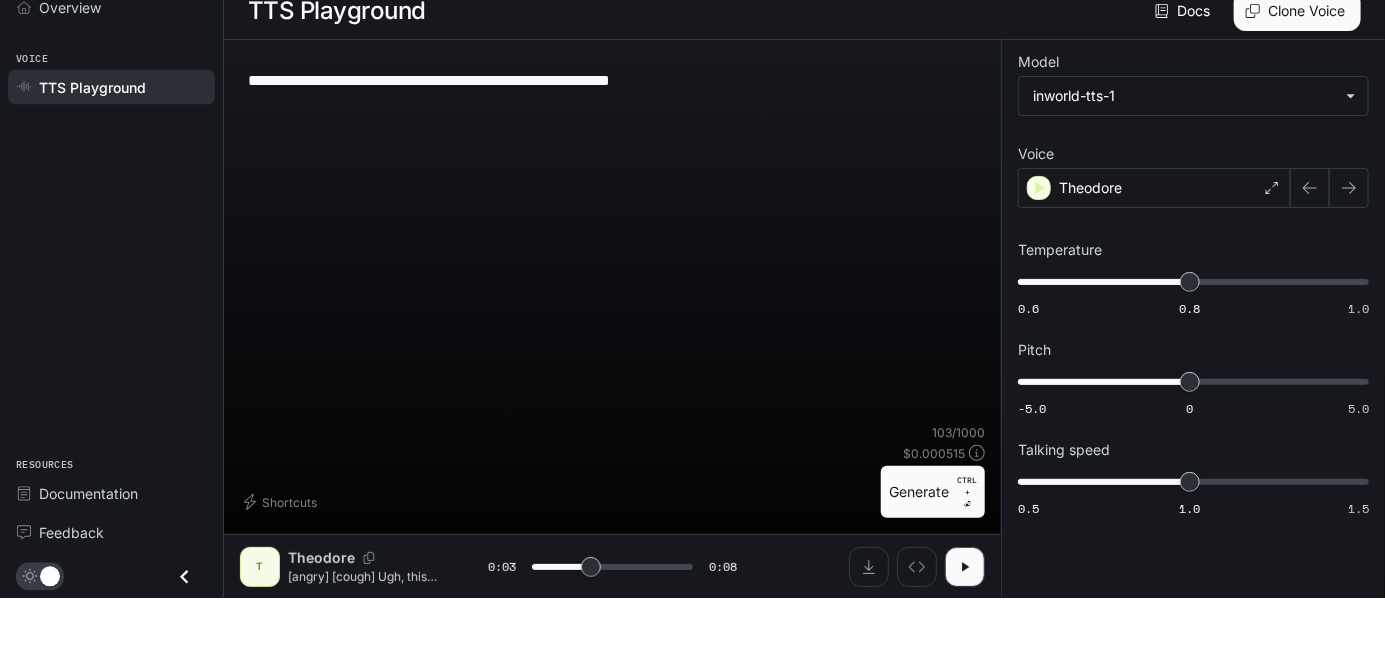 type on "***" 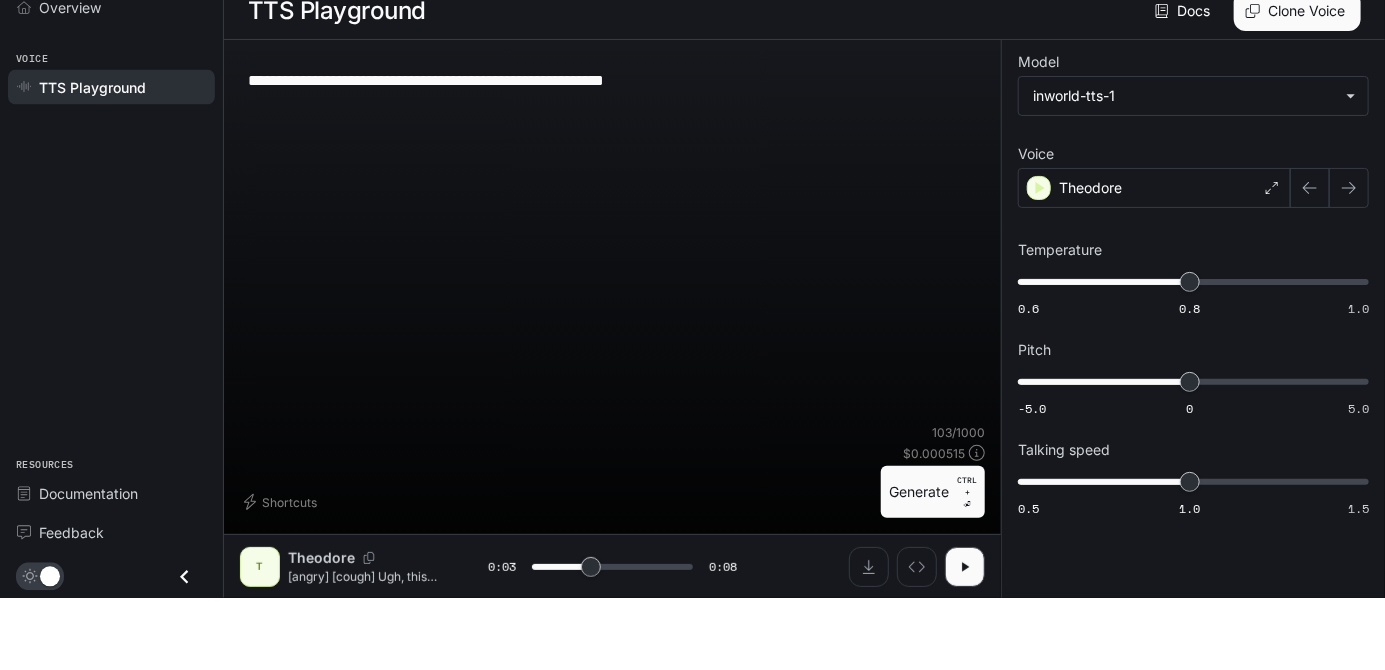 type on "***" 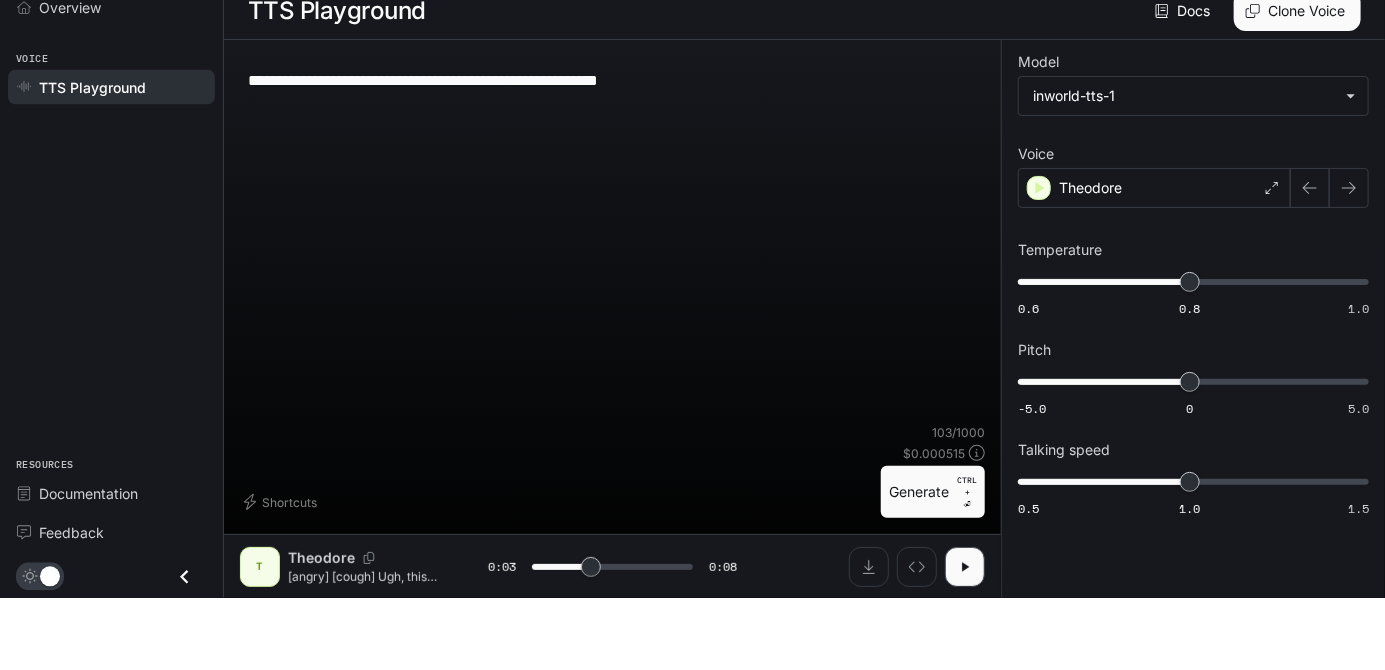 type on "***" 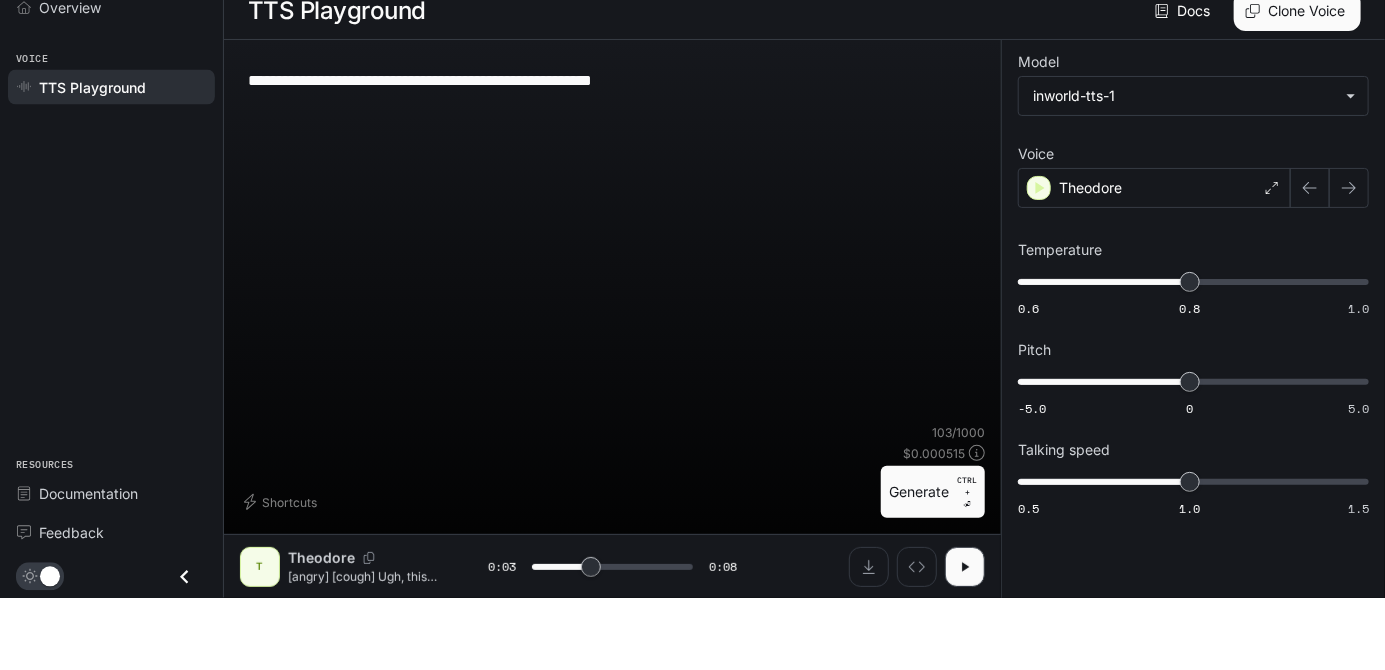 type on "***" 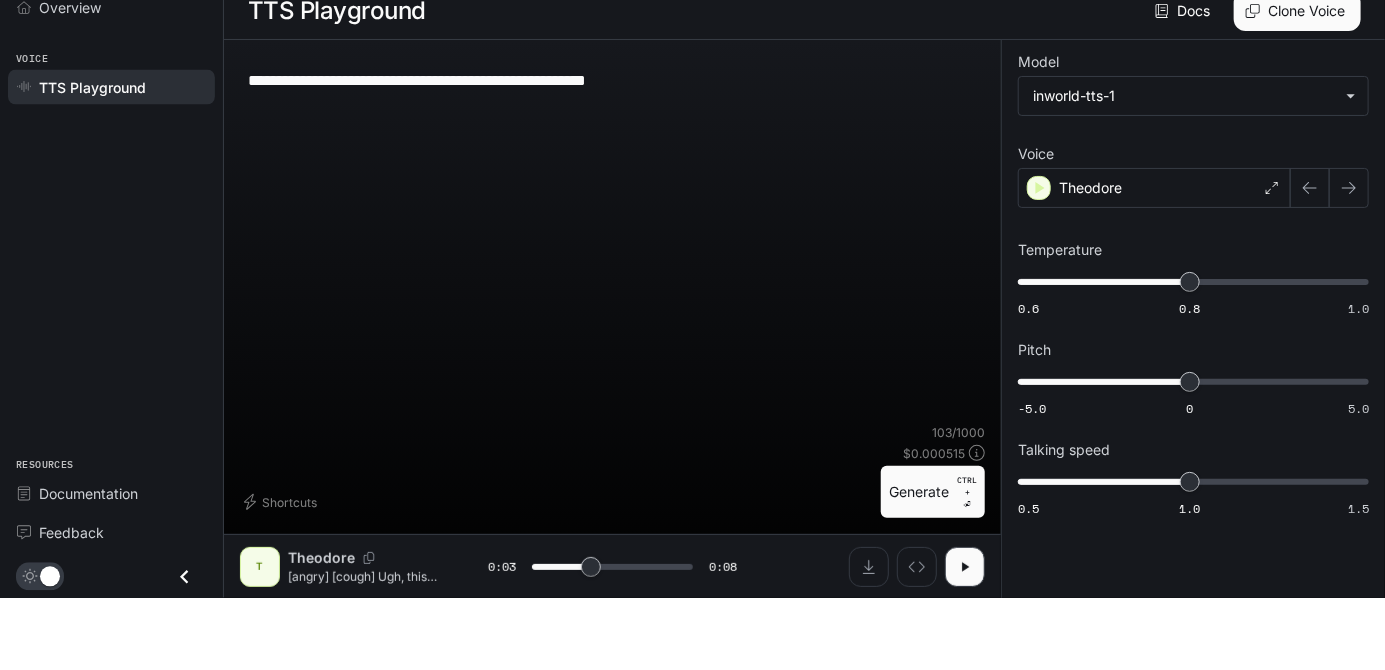 type on "***" 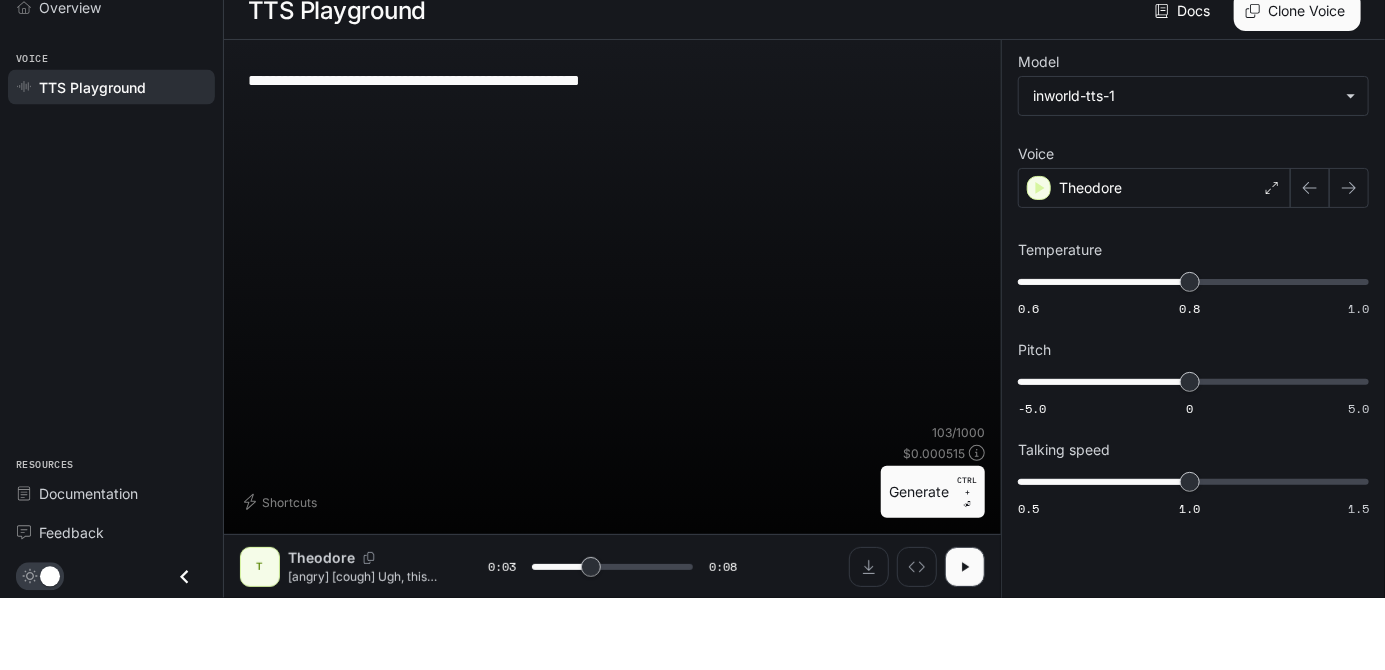 type on "***" 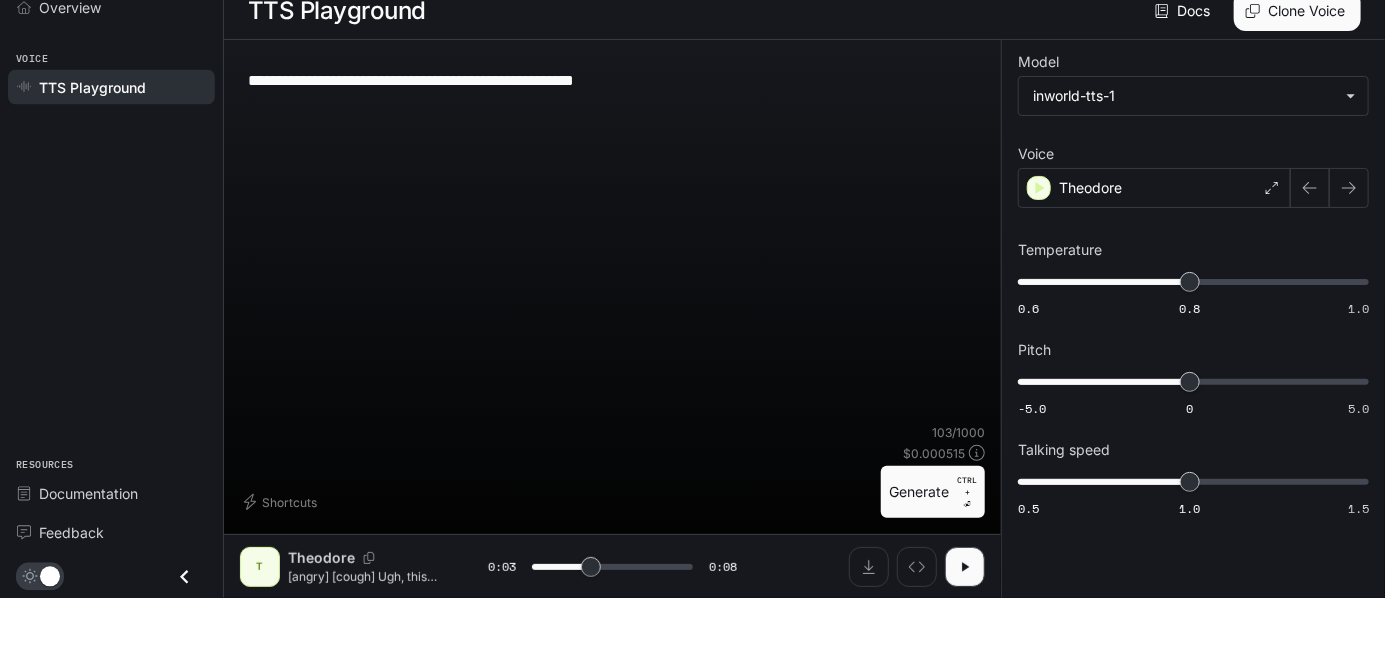 type on "***" 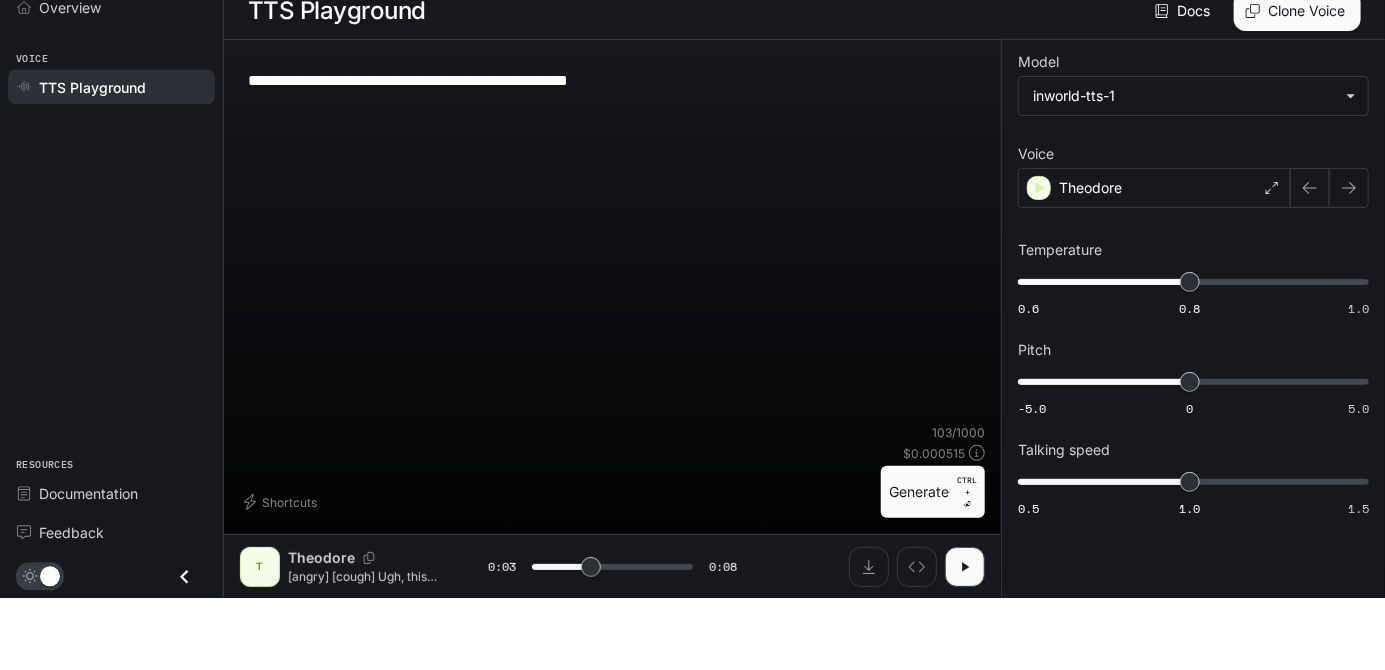 type on "***" 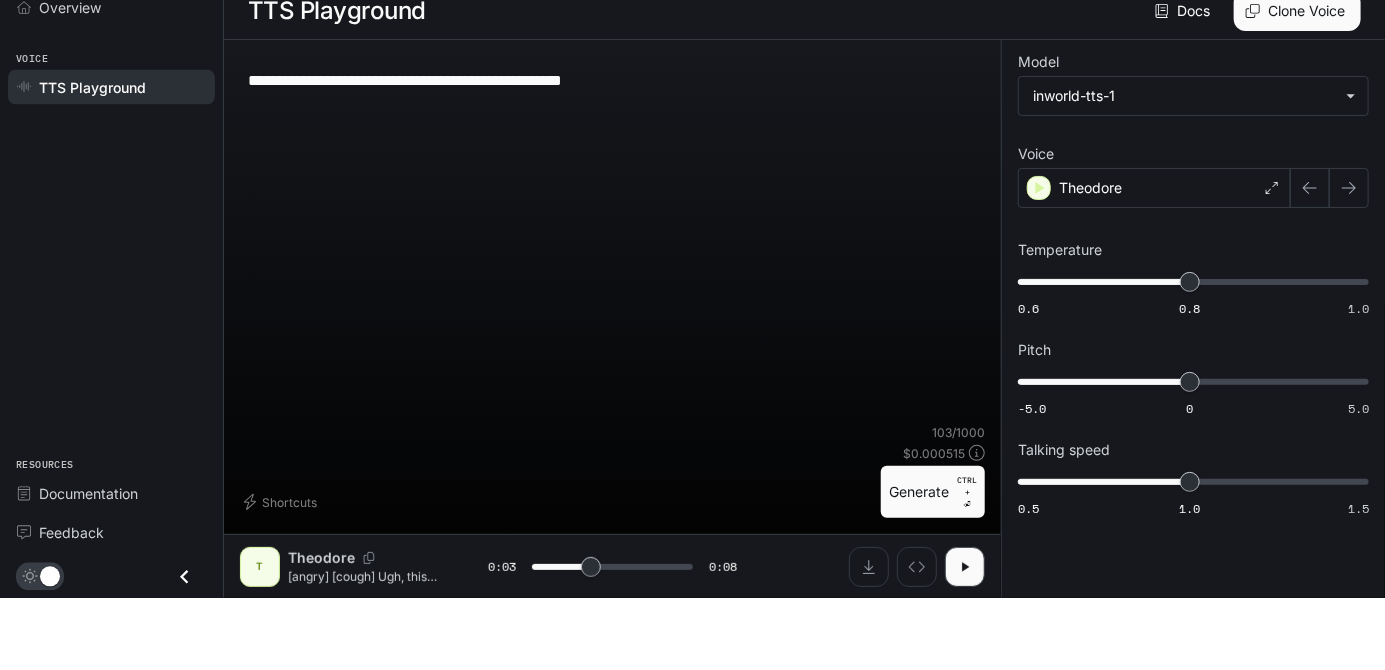 type on "***" 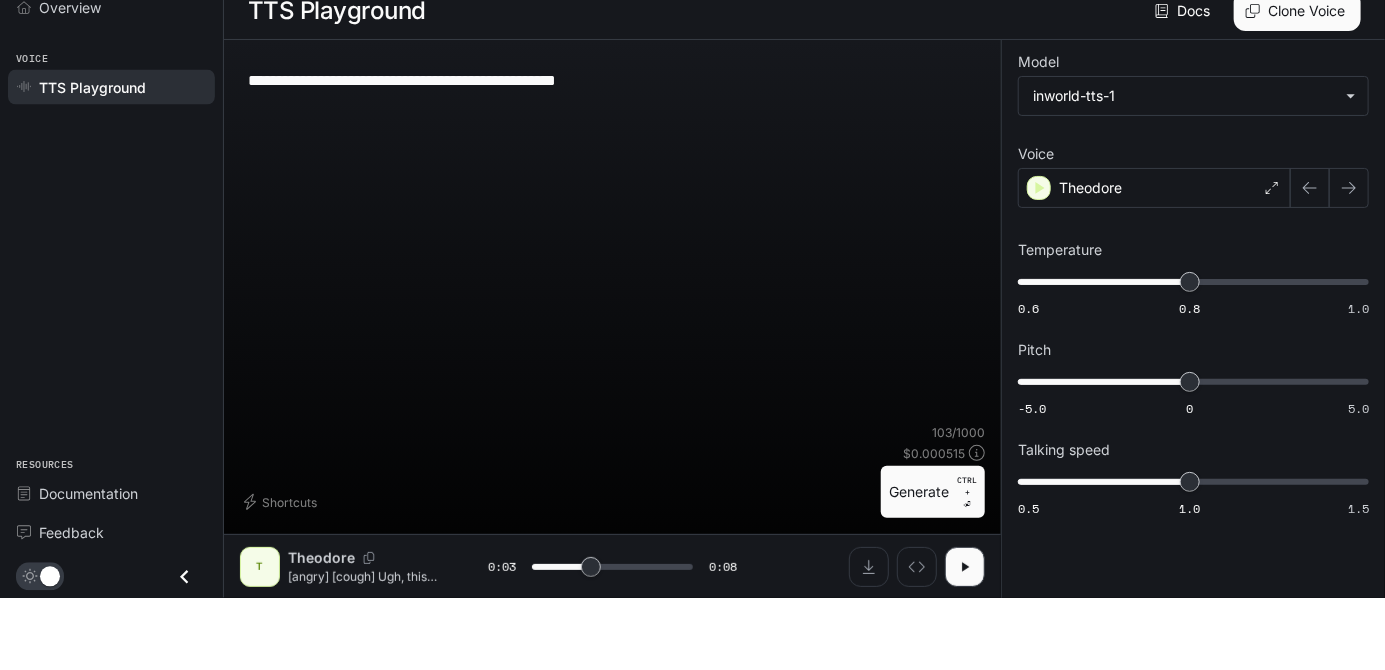 type on "***" 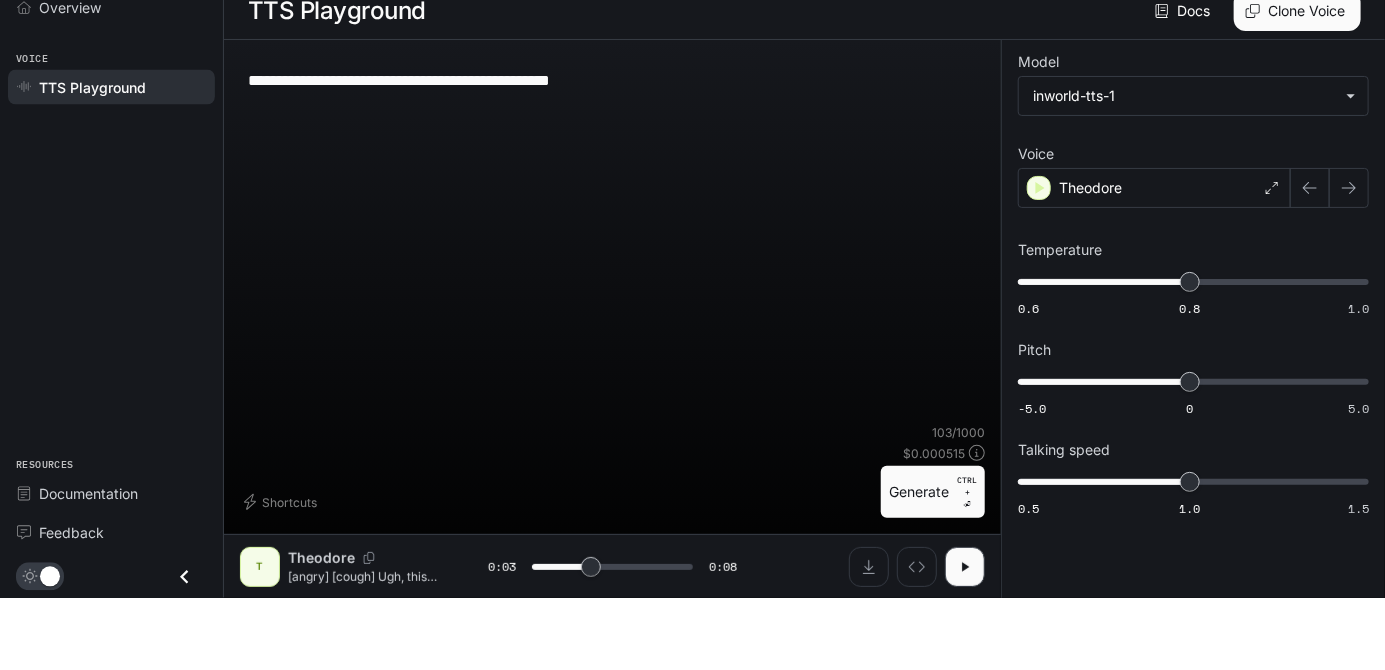 type on "***" 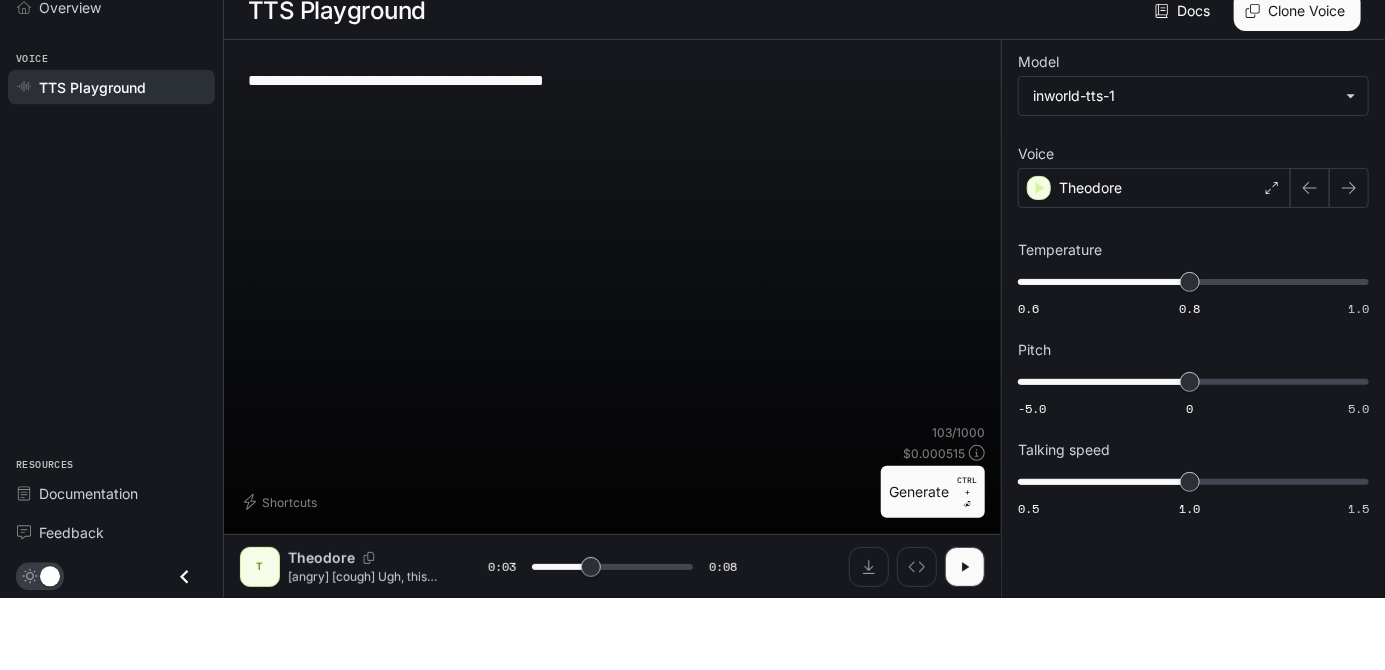 type on "***" 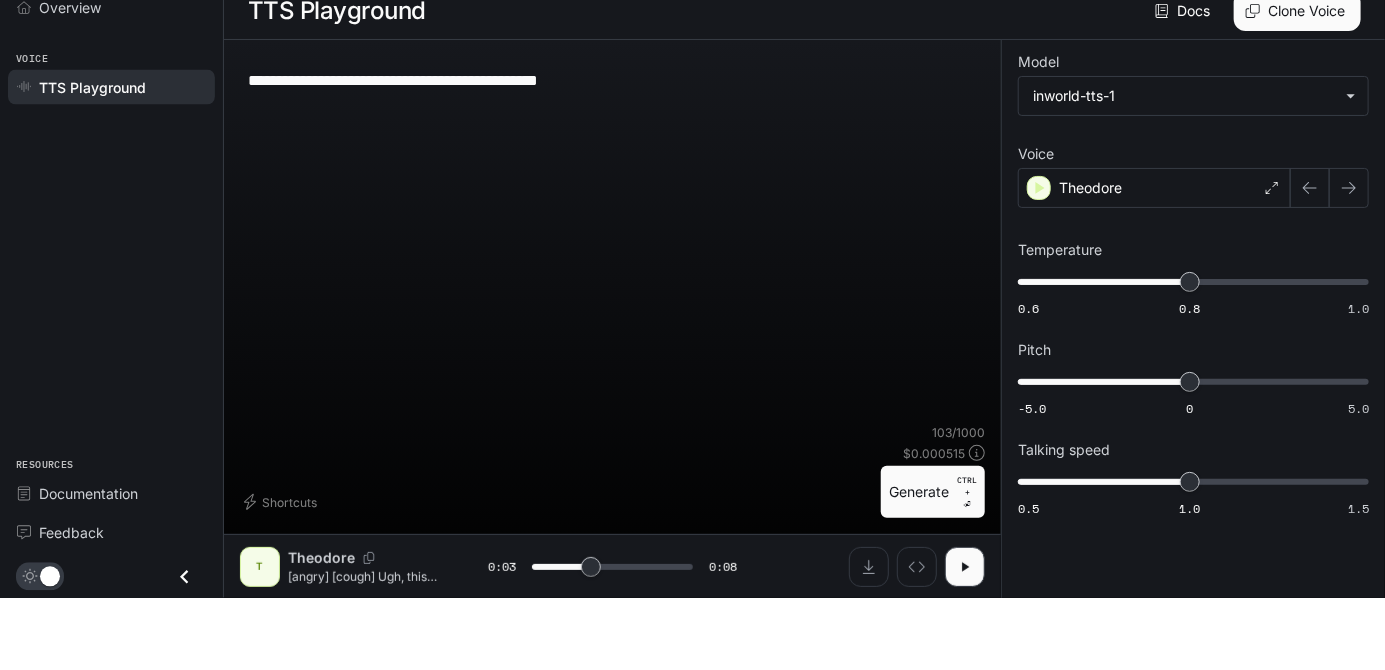 type on "***" 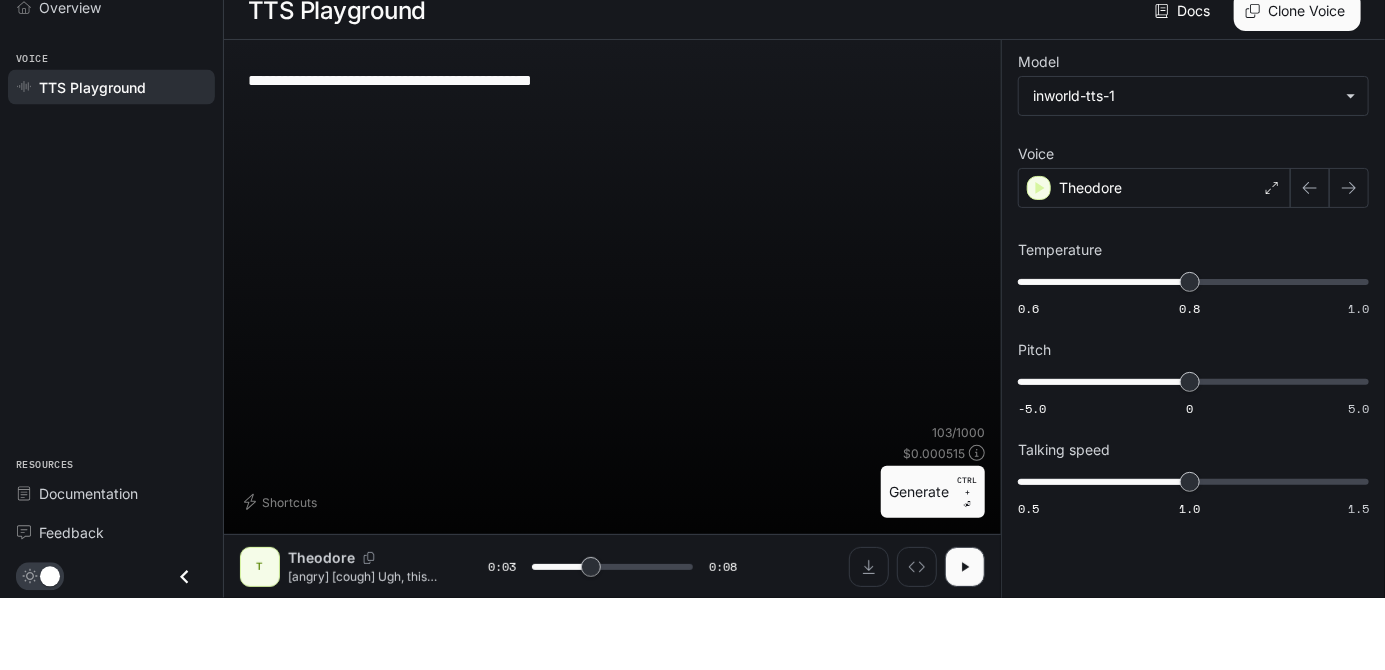 type on "***" 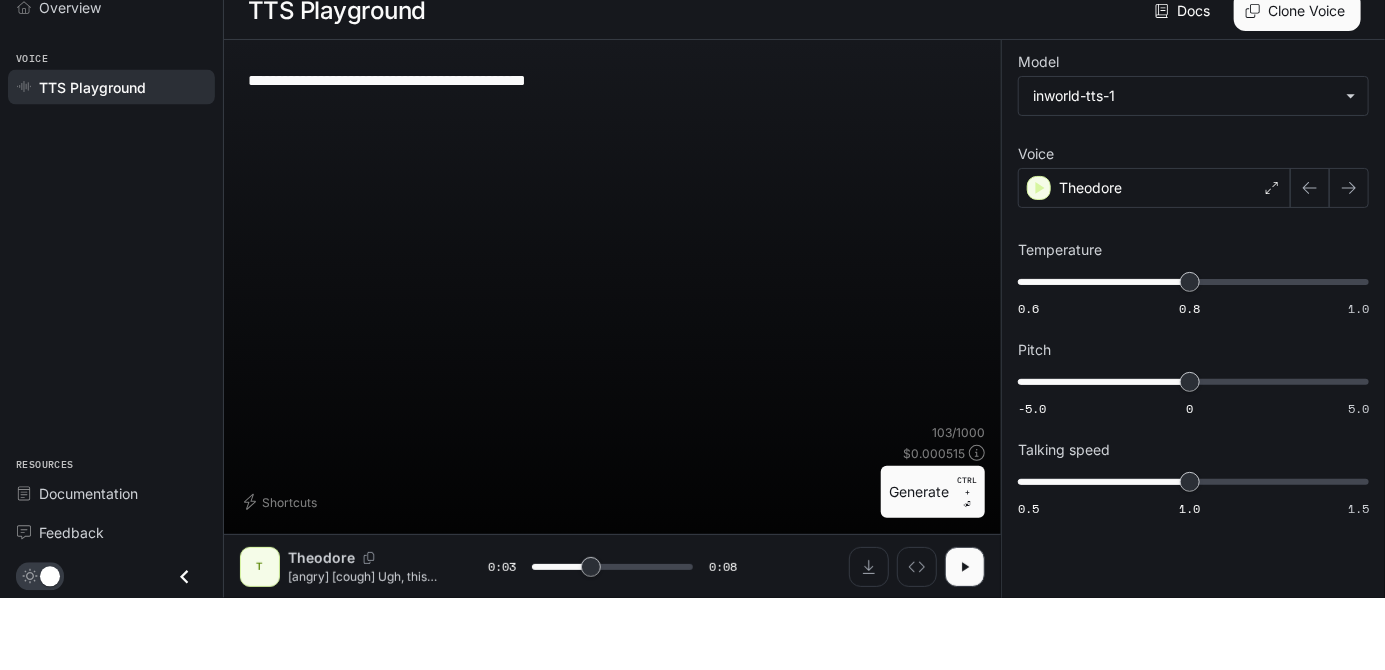 type on "***" 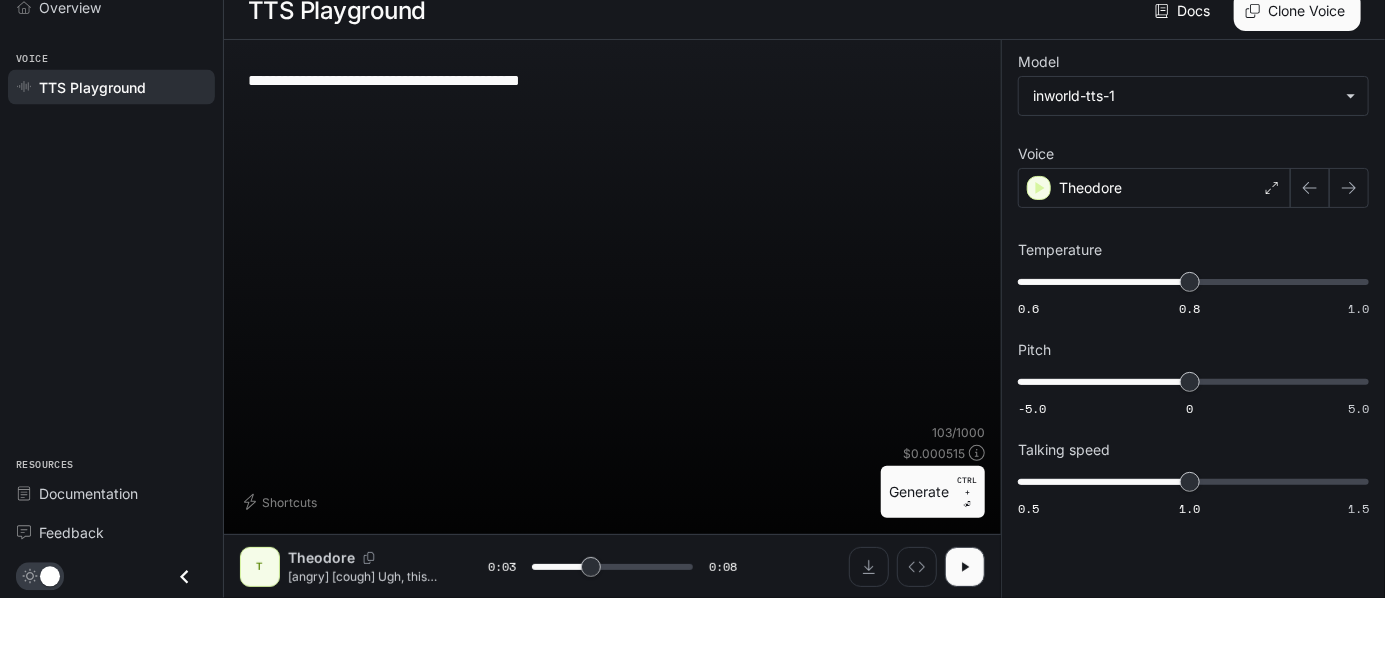 type on "***" 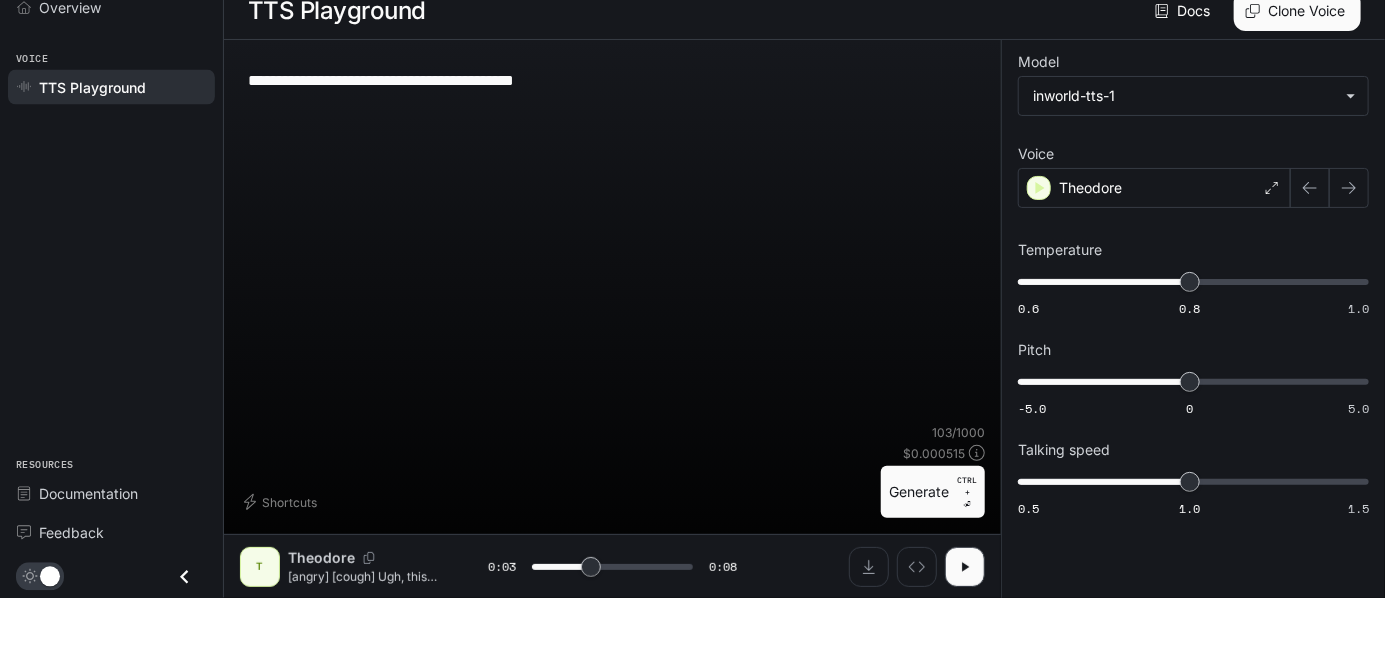 type on "***" 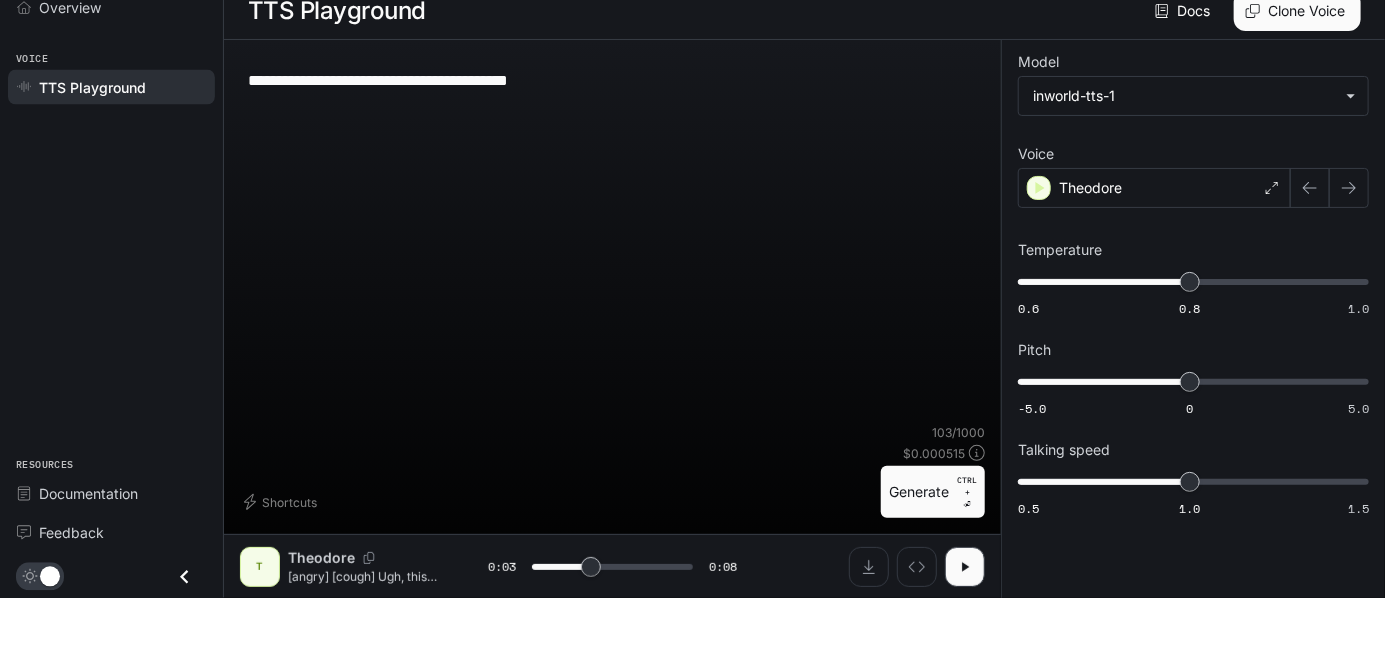 type on "***" 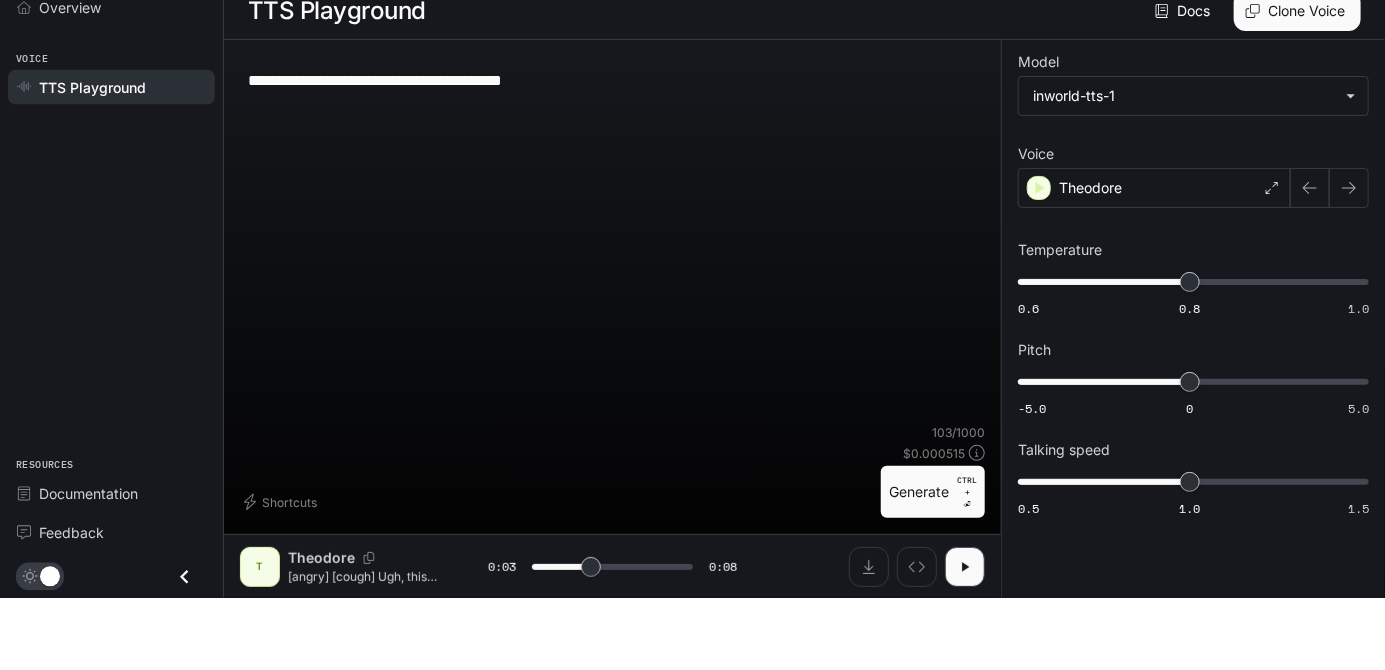 type on "***" 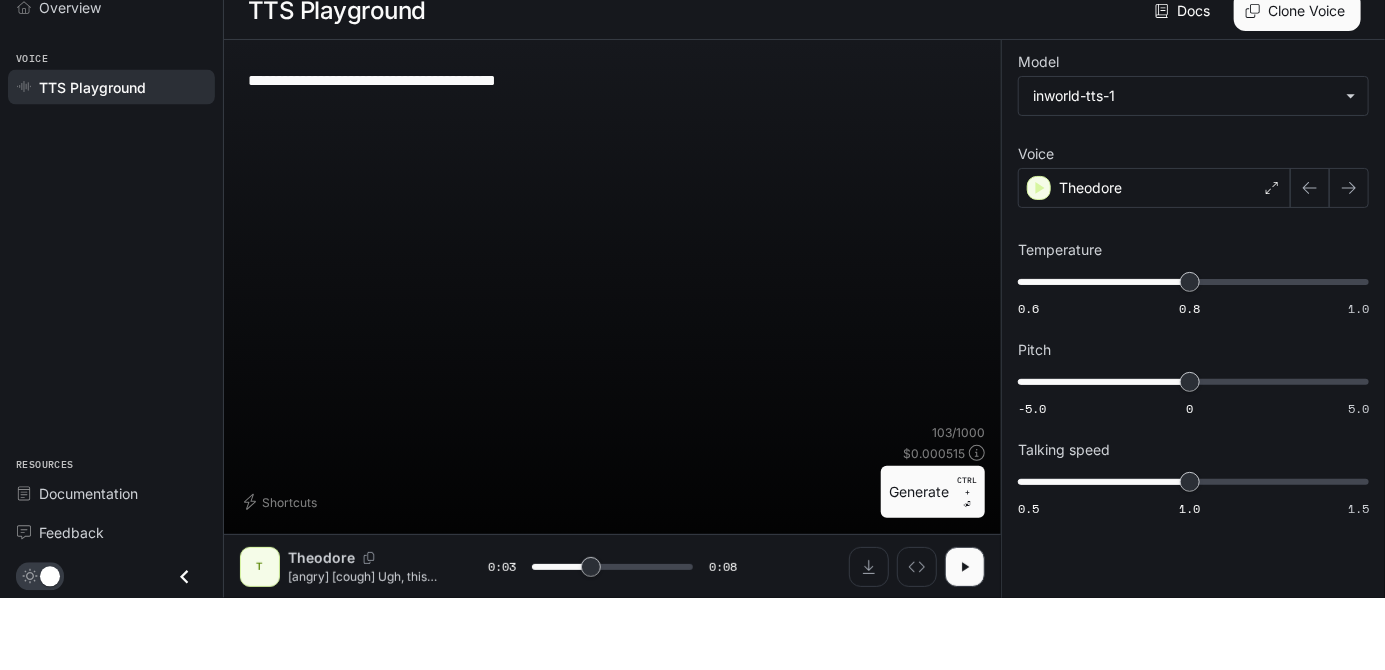 type on "***" 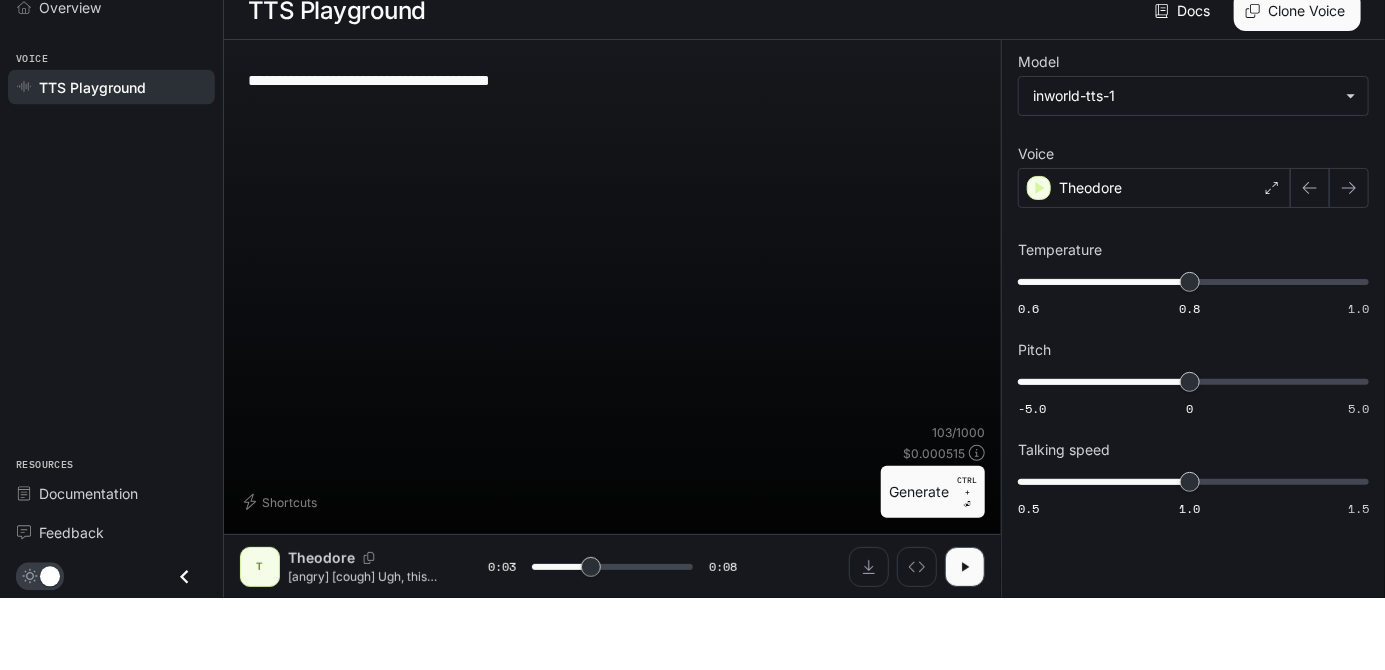type on "***" 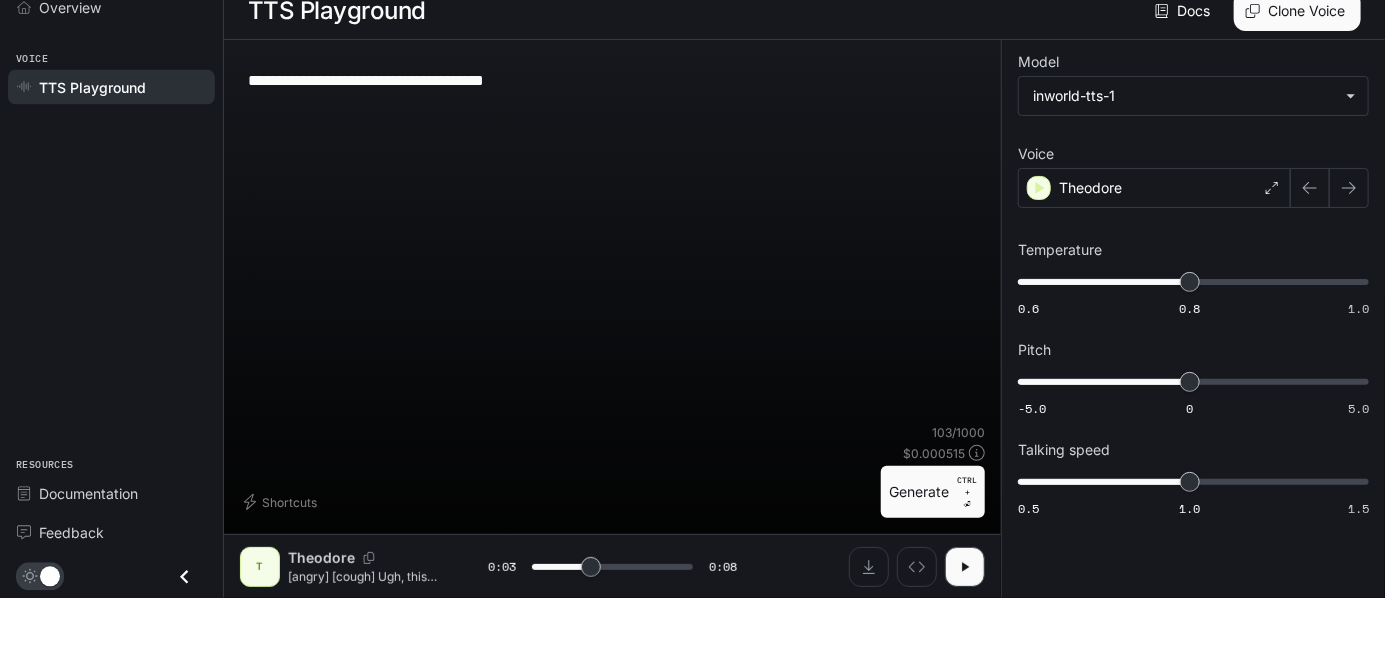 type on "***" 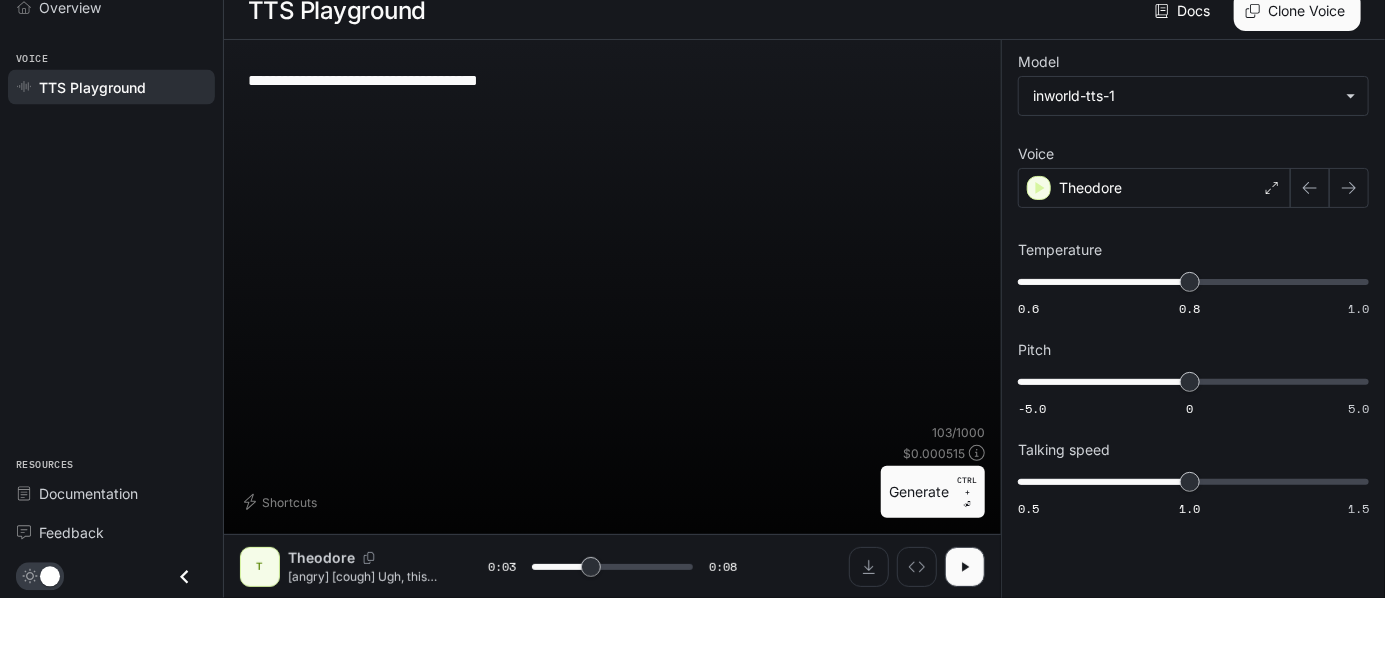 type on "***" 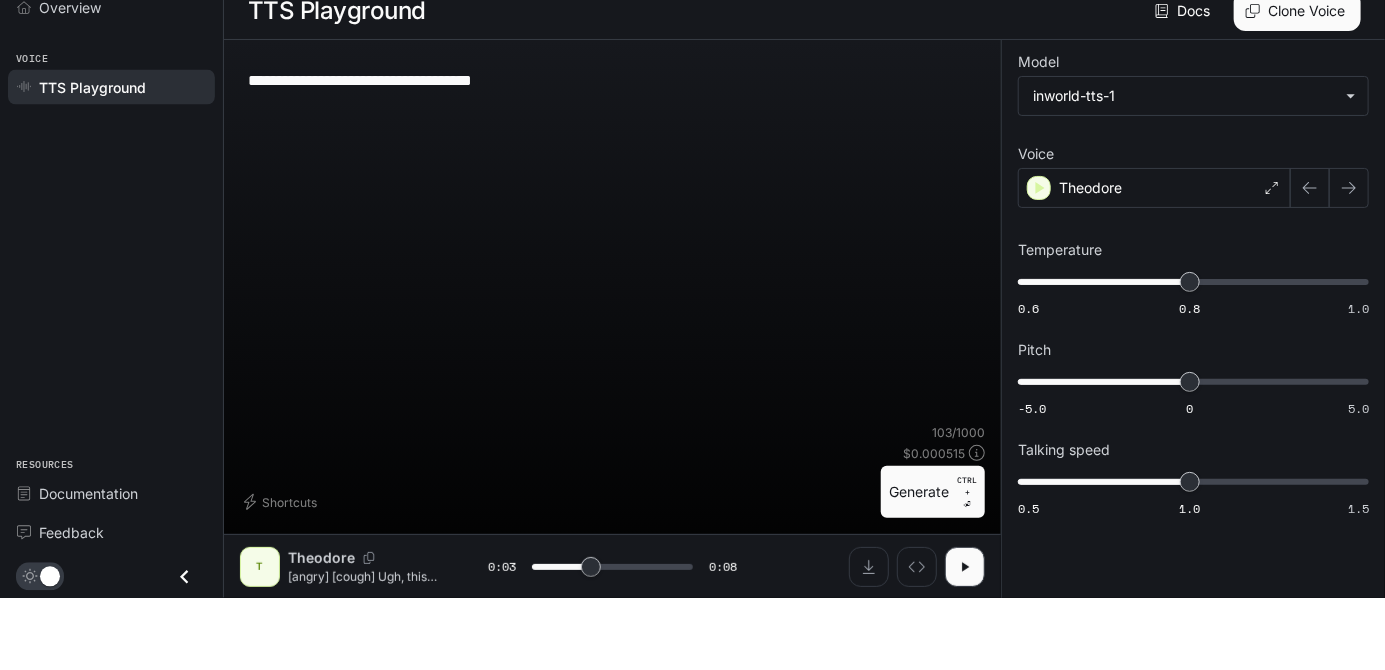 type on "***" 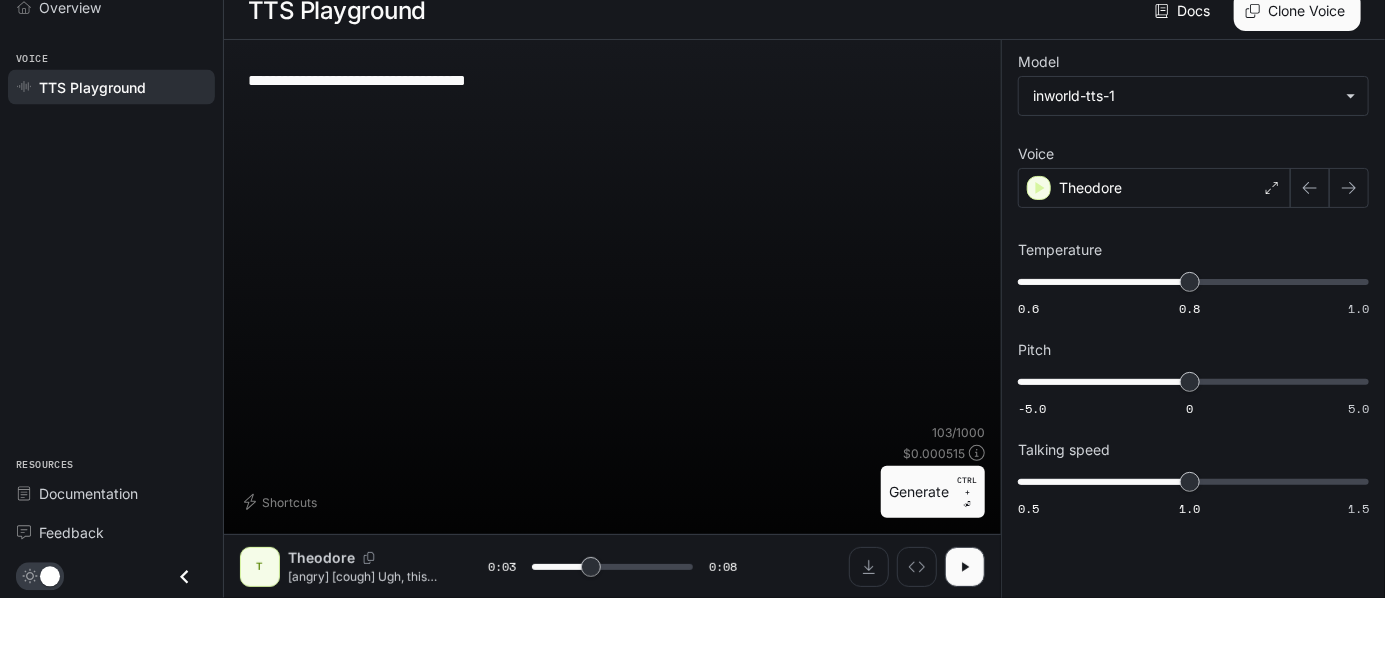 type on "***" 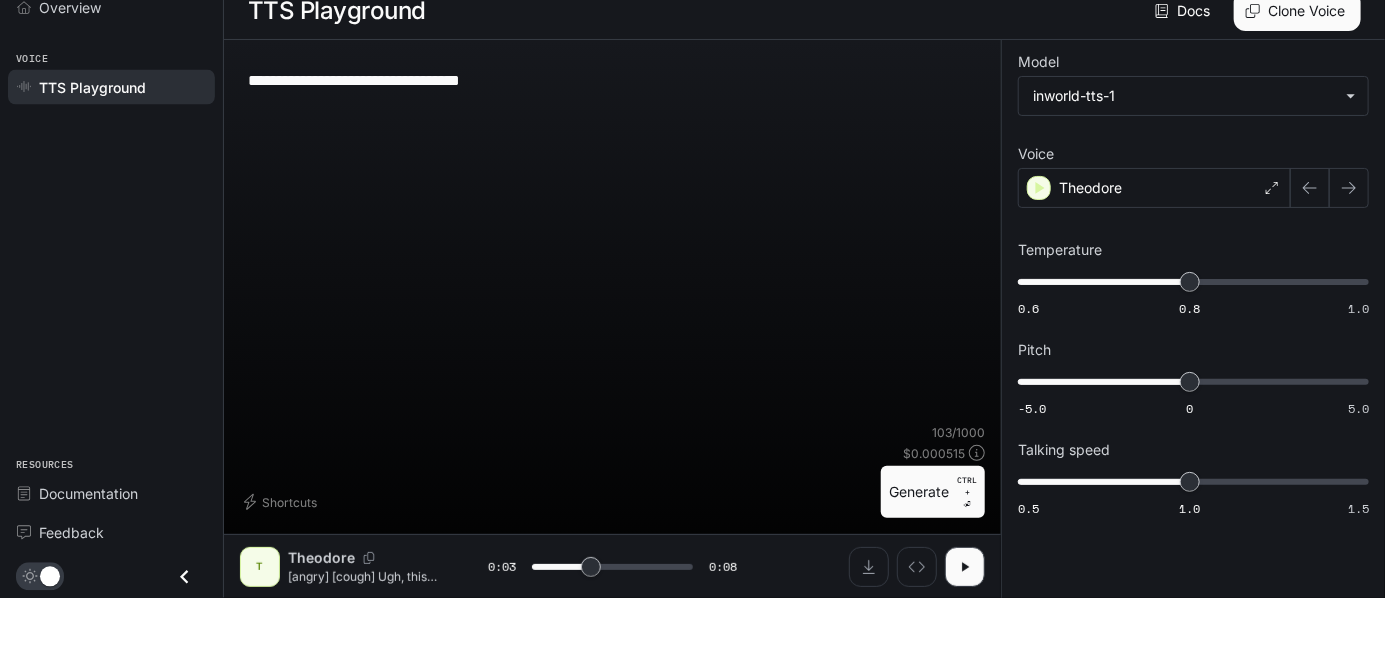 type on "***" 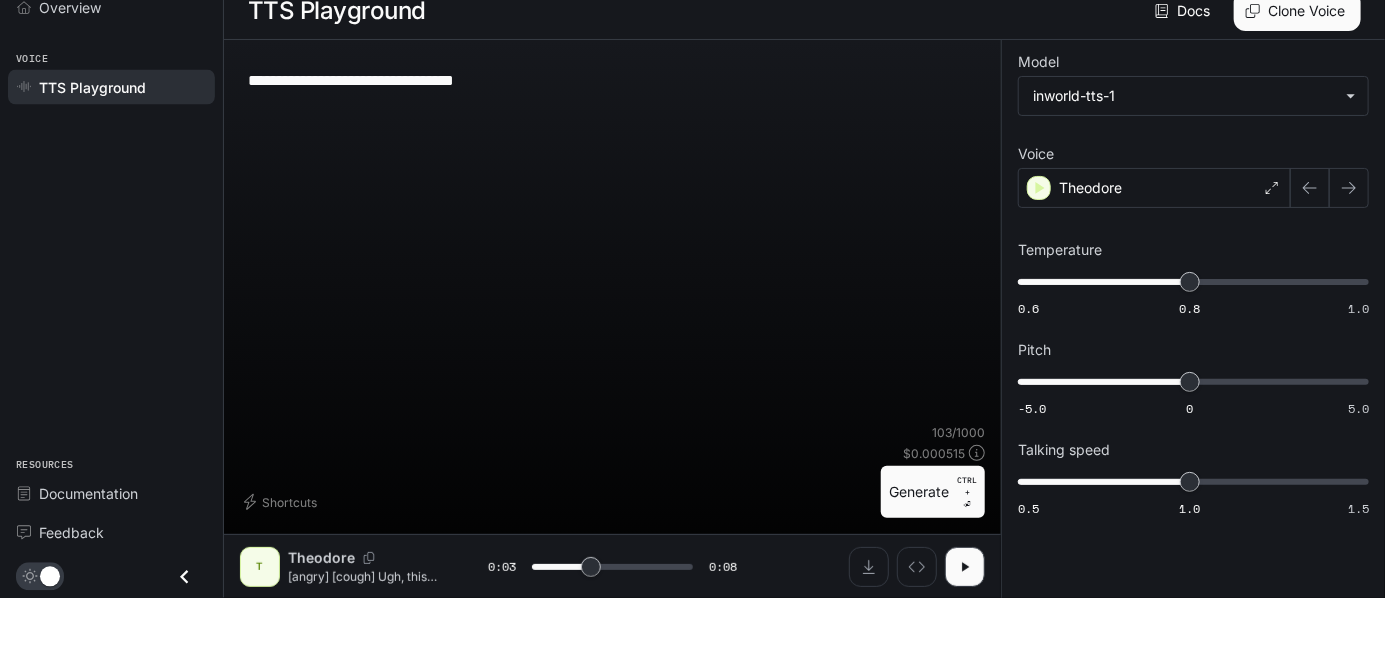 type on "***" 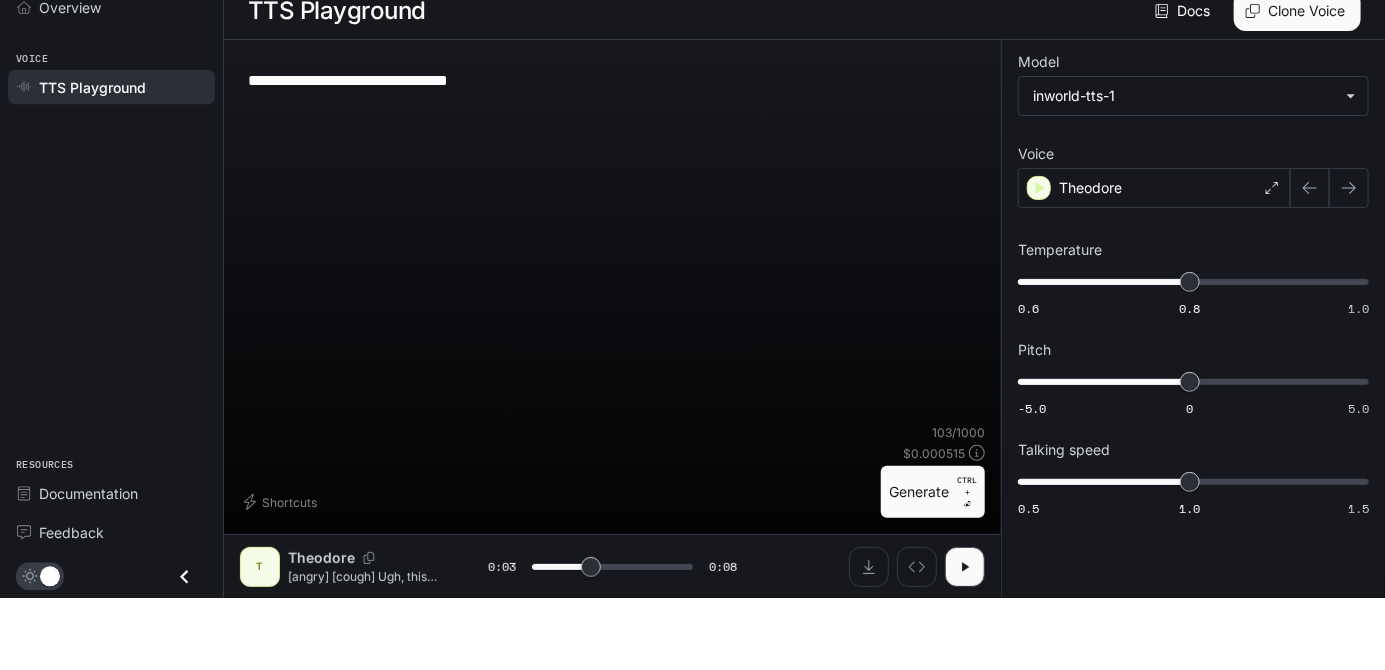 type on "***" 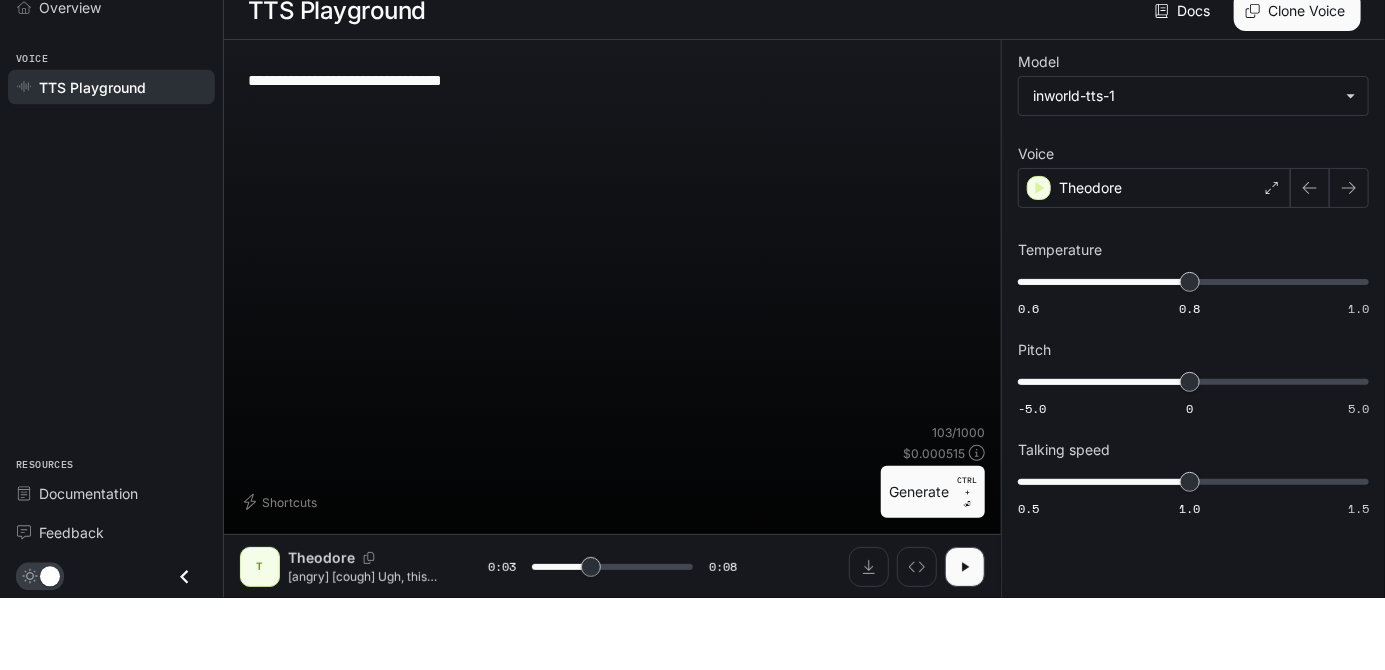 type on "***" 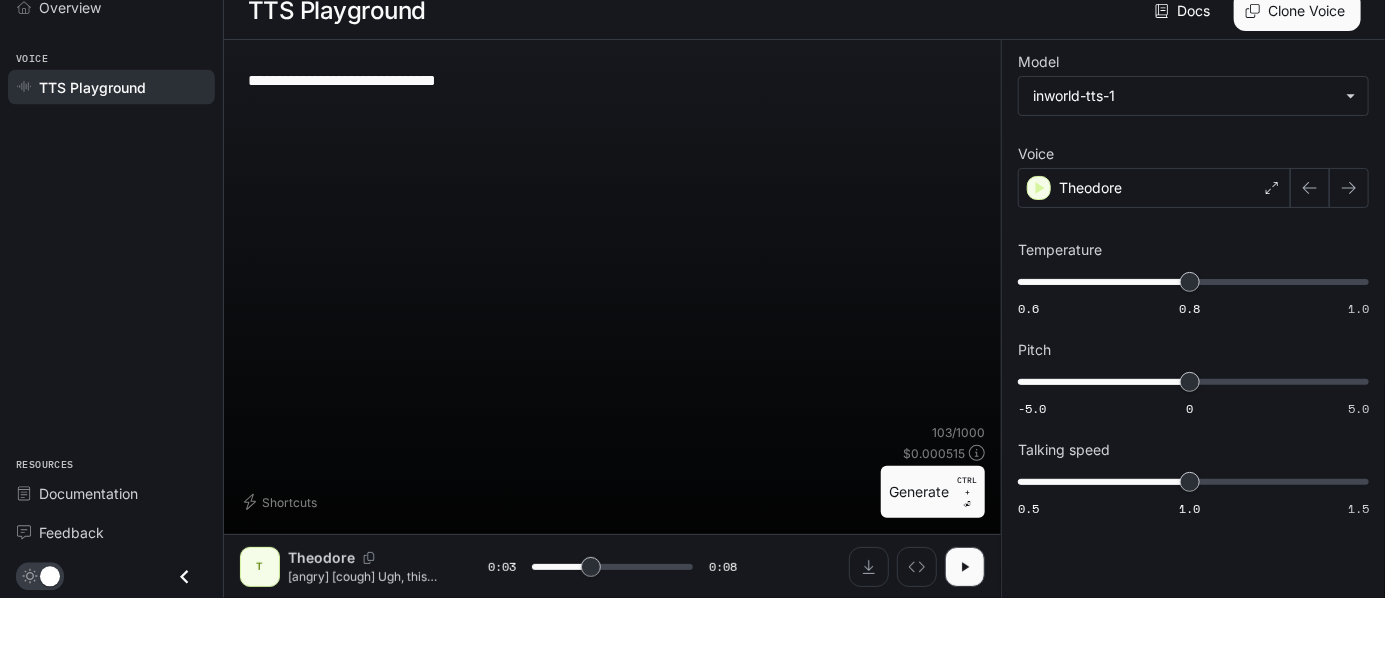 type on "***" 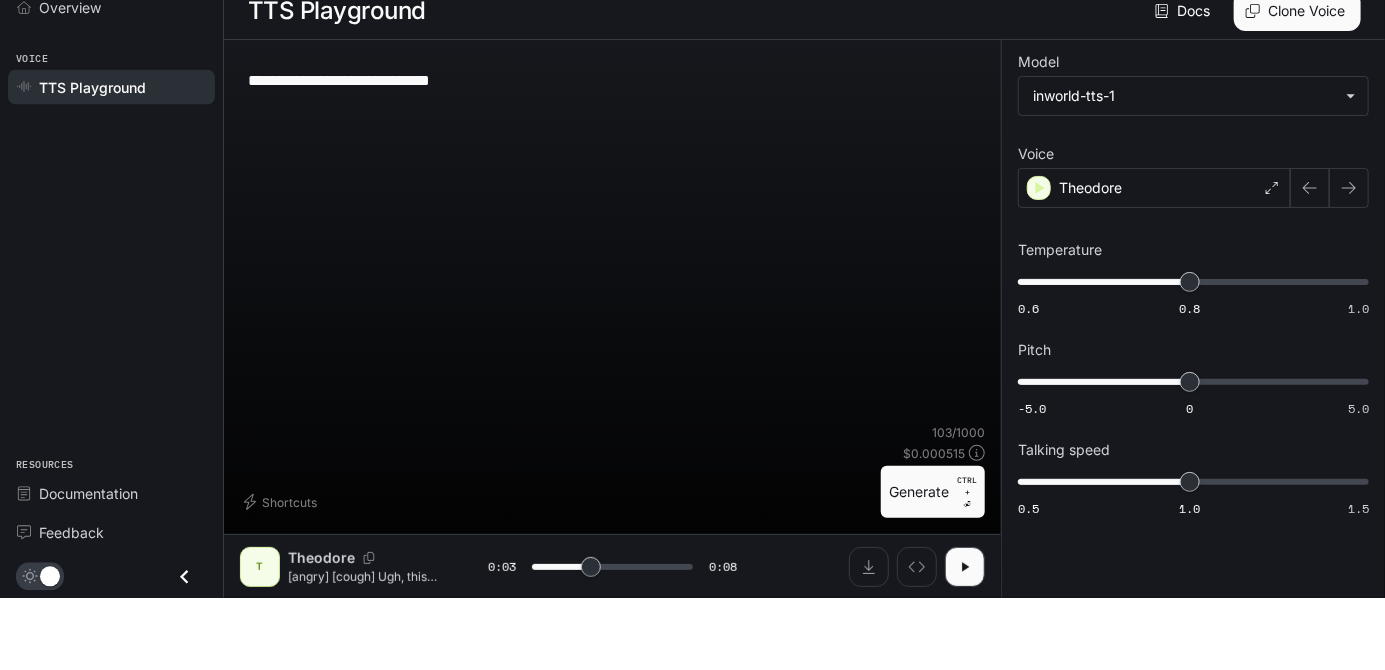 type on "***" 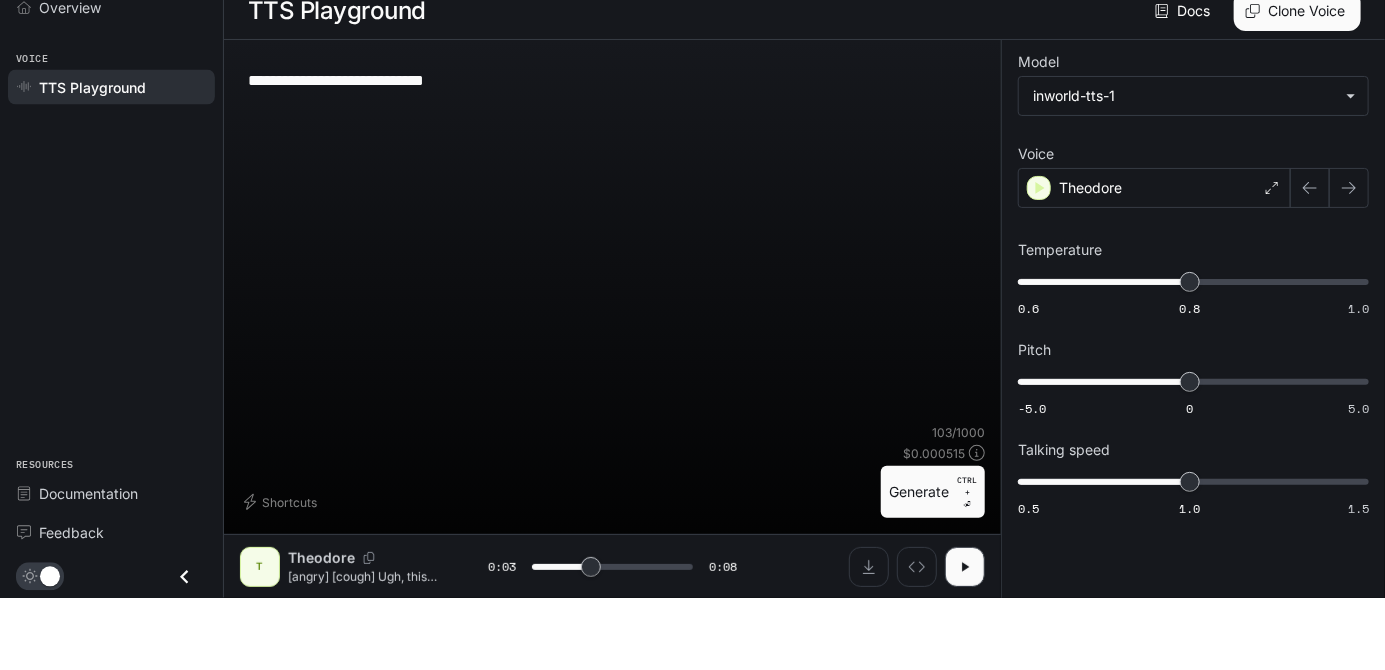 type on "***" 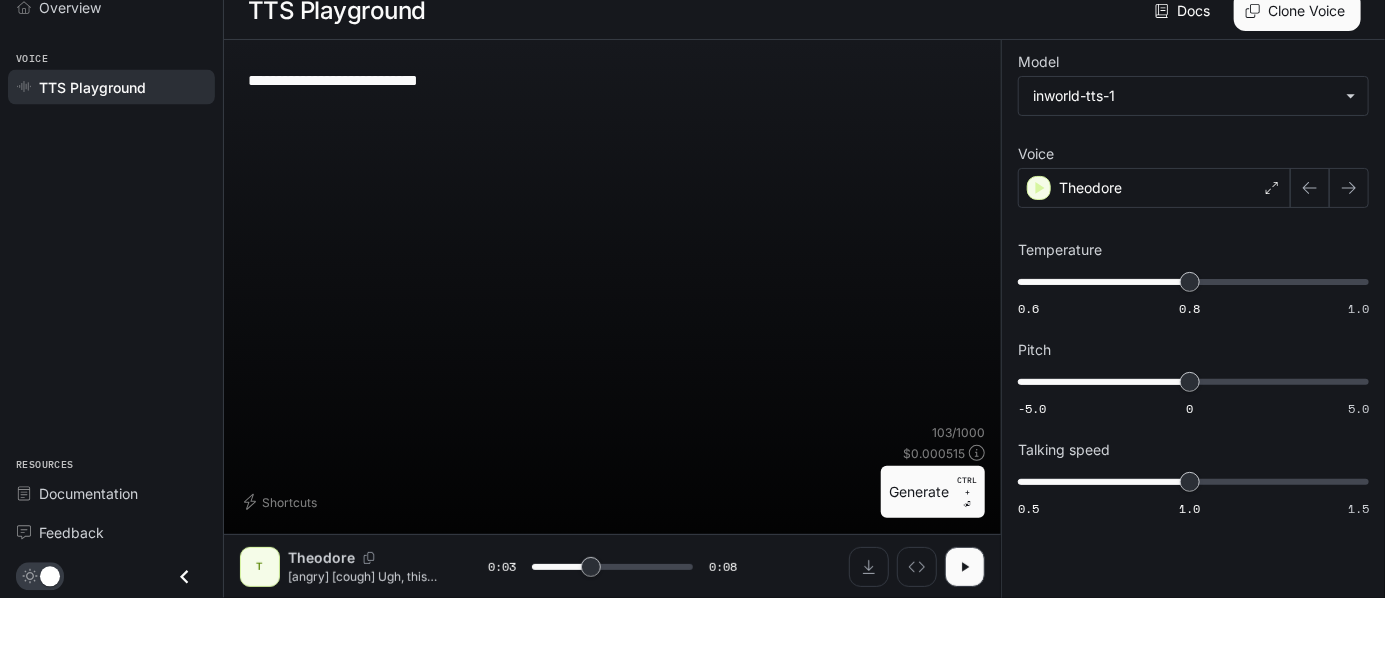 type on "***" 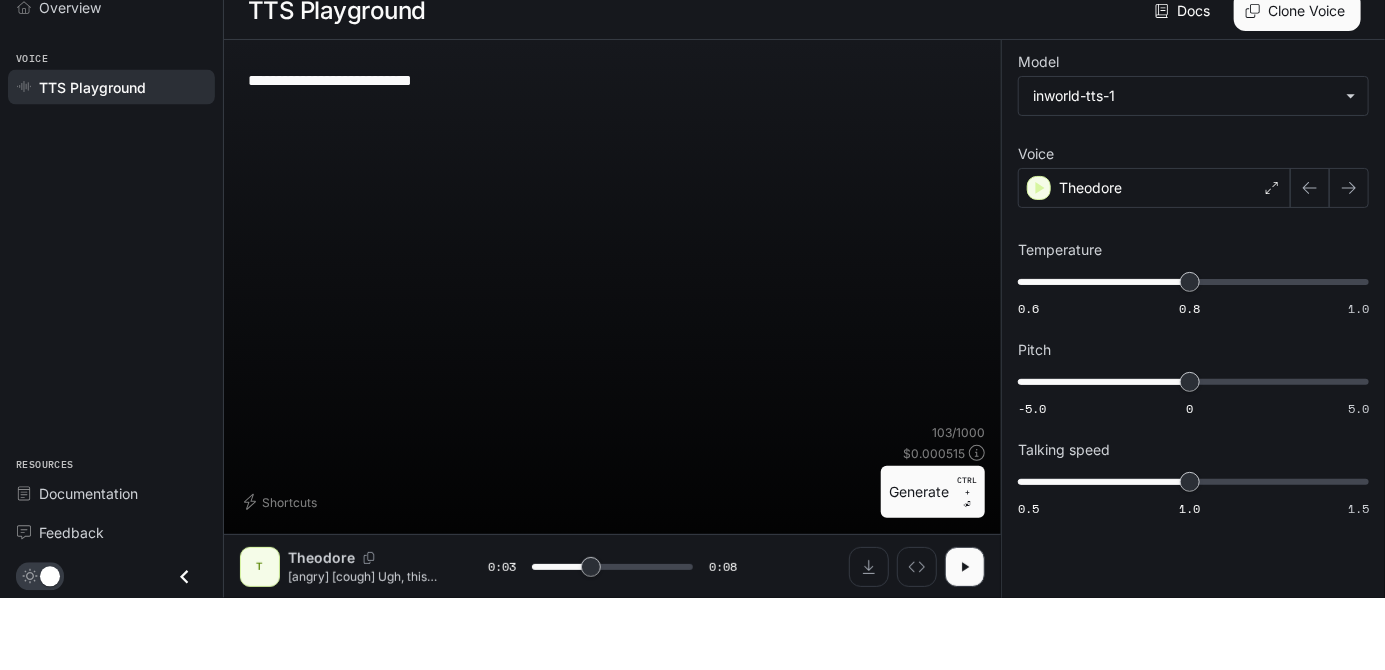 type on "***" 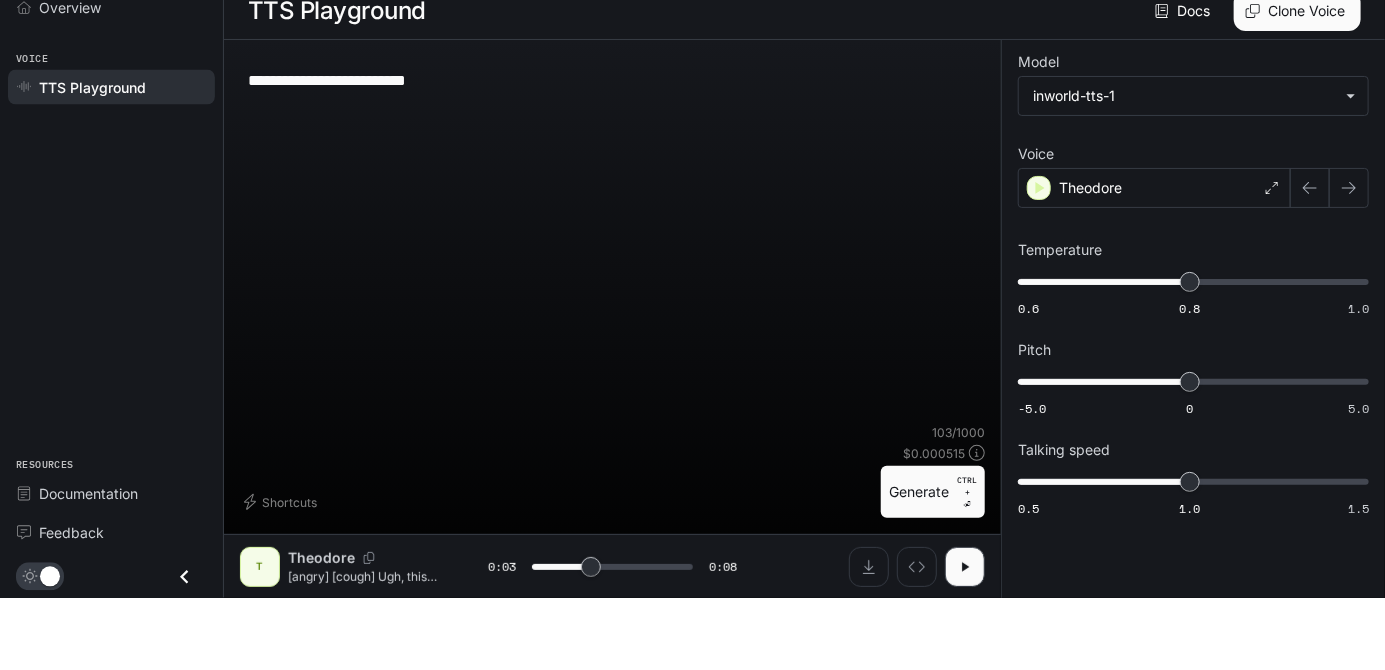 type on "***" 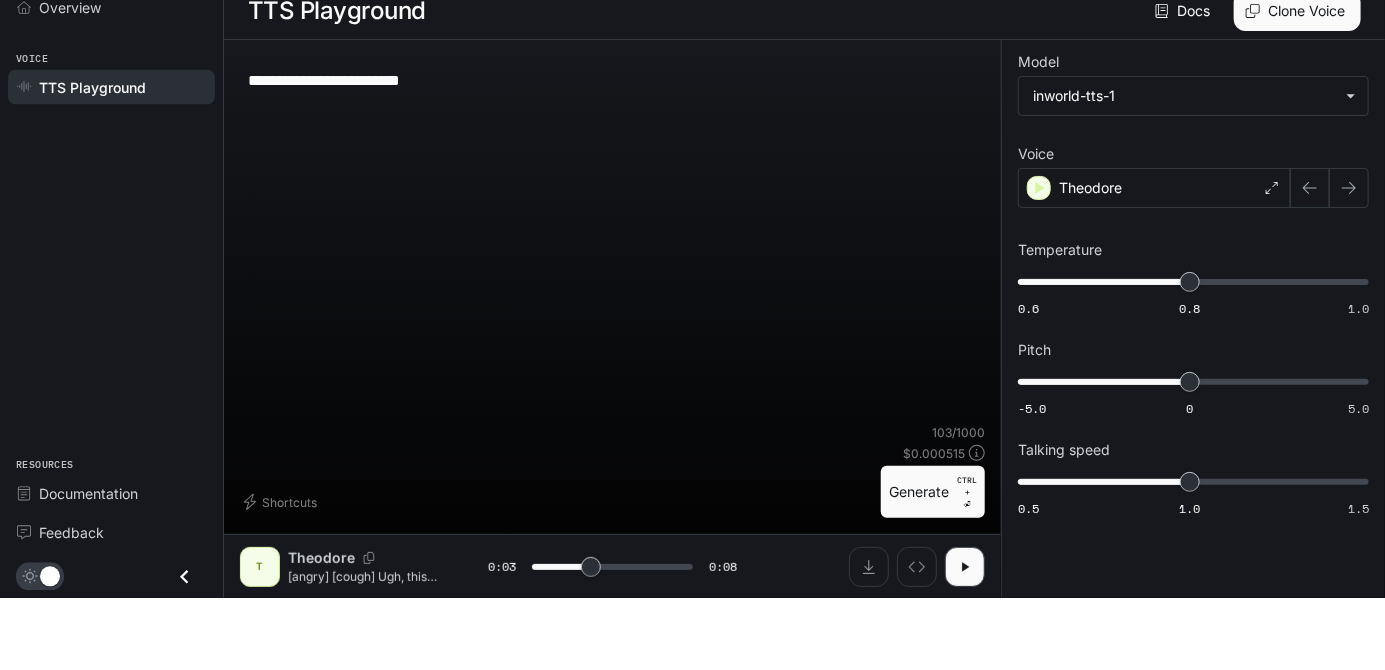 type on "***" 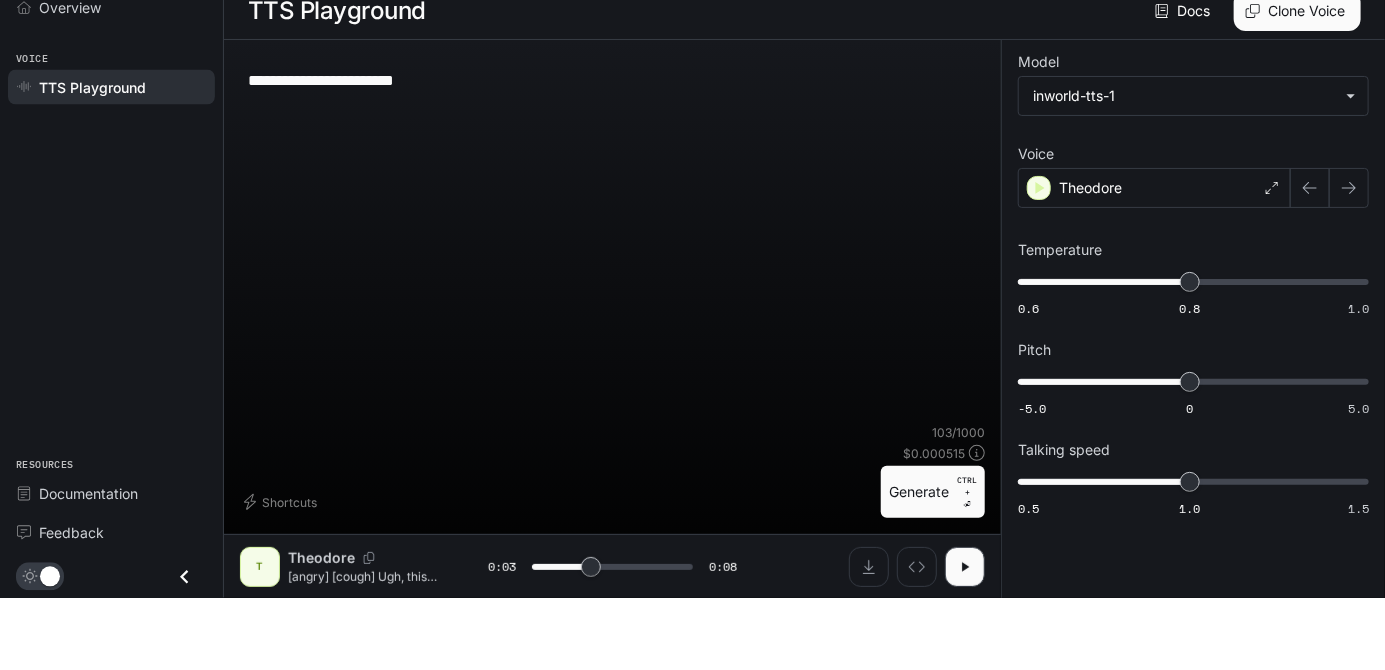 type on "***" 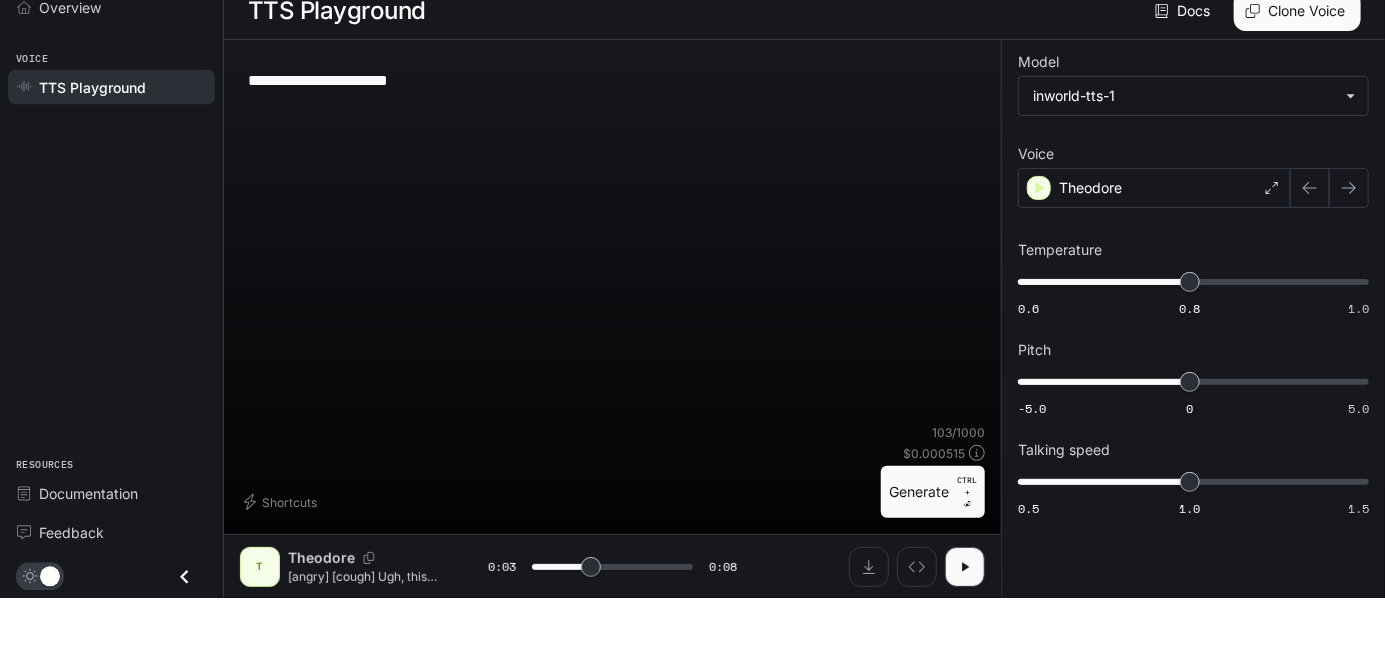 type on "***" 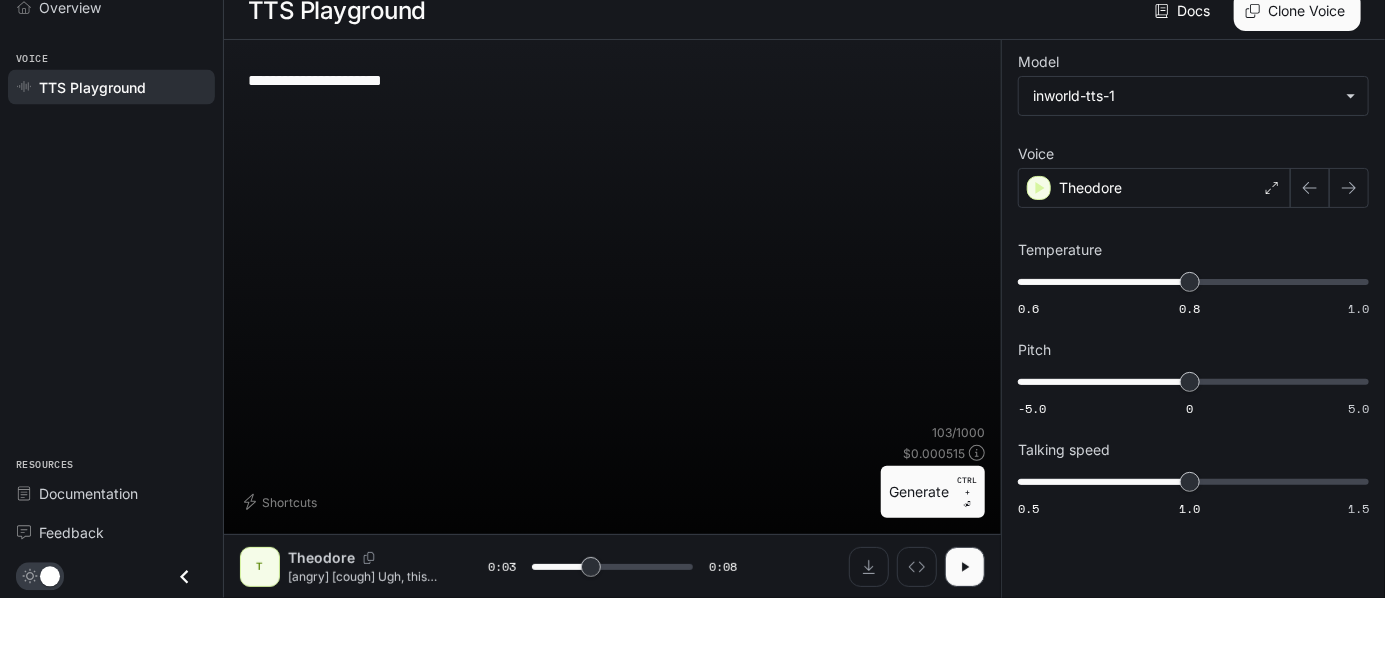 type on "***" 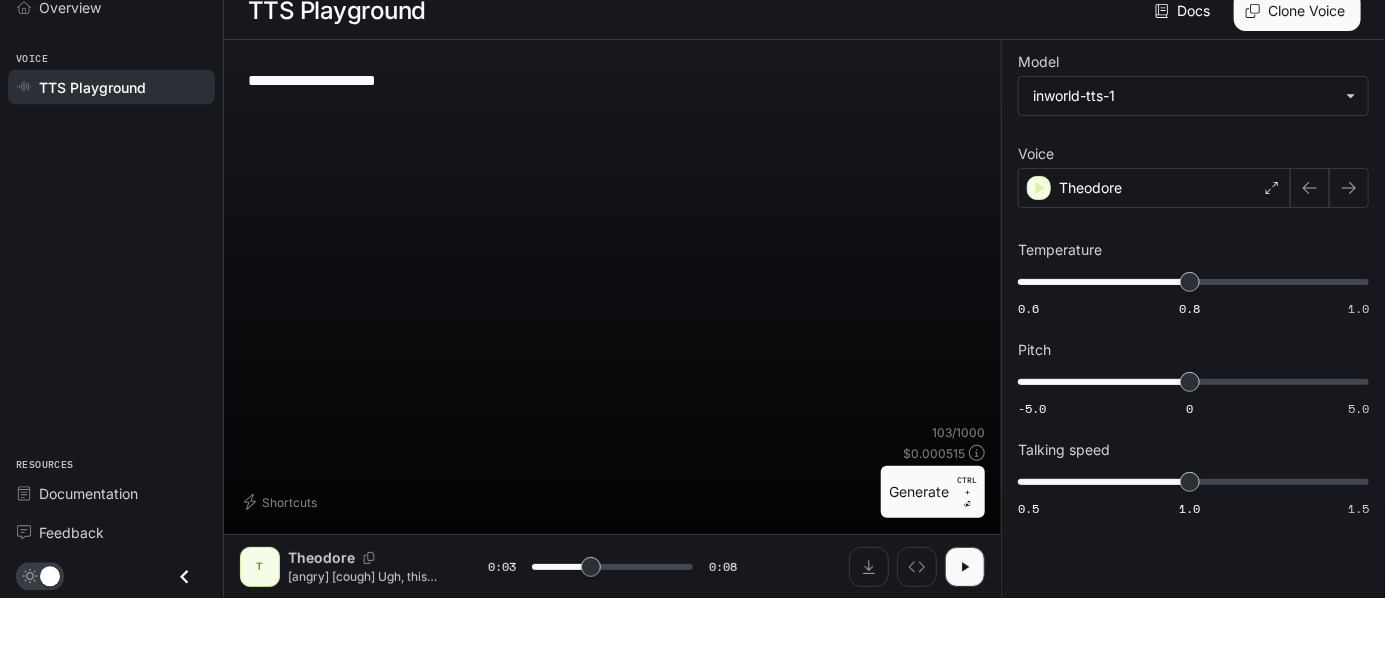 type on "***" 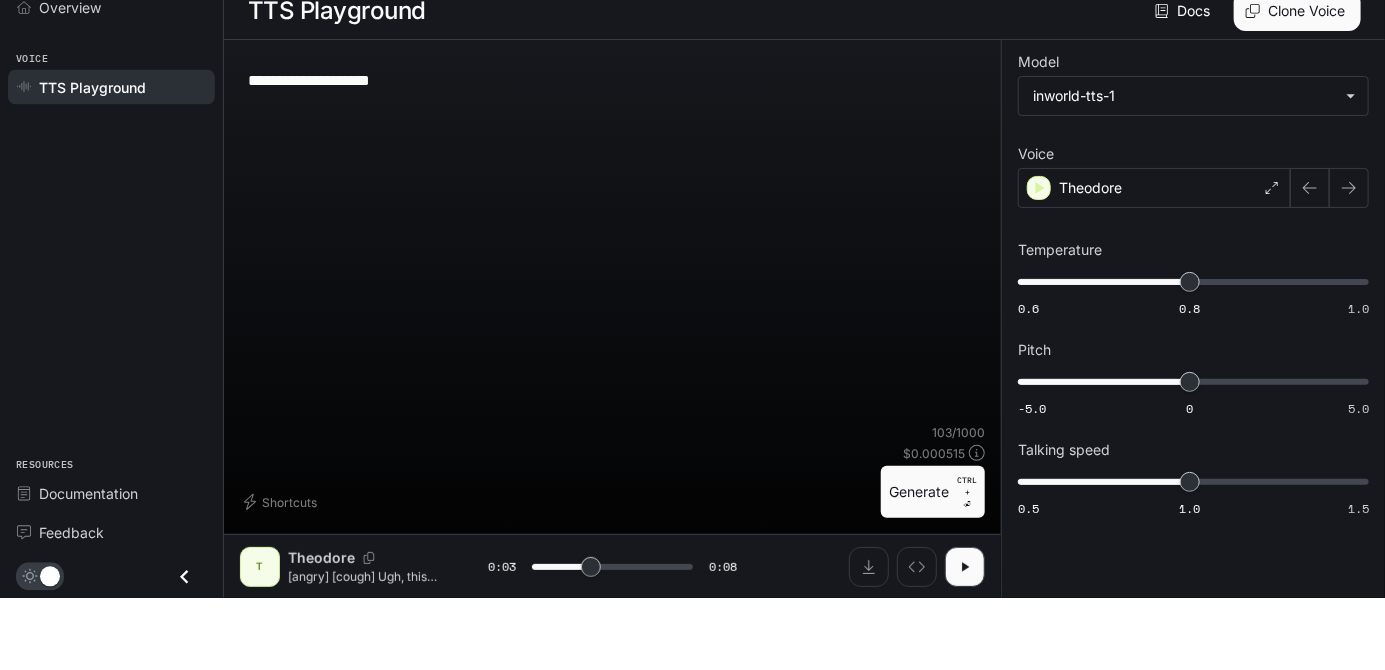 type on "***" 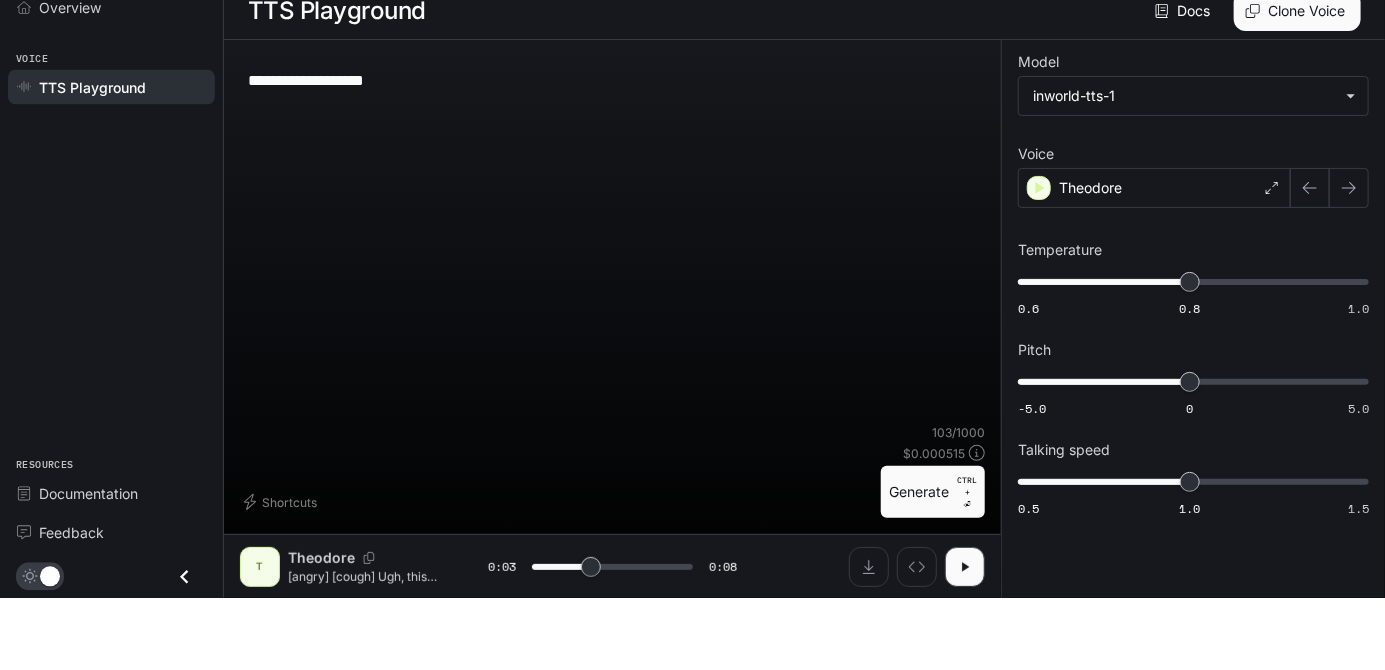 type on "***" 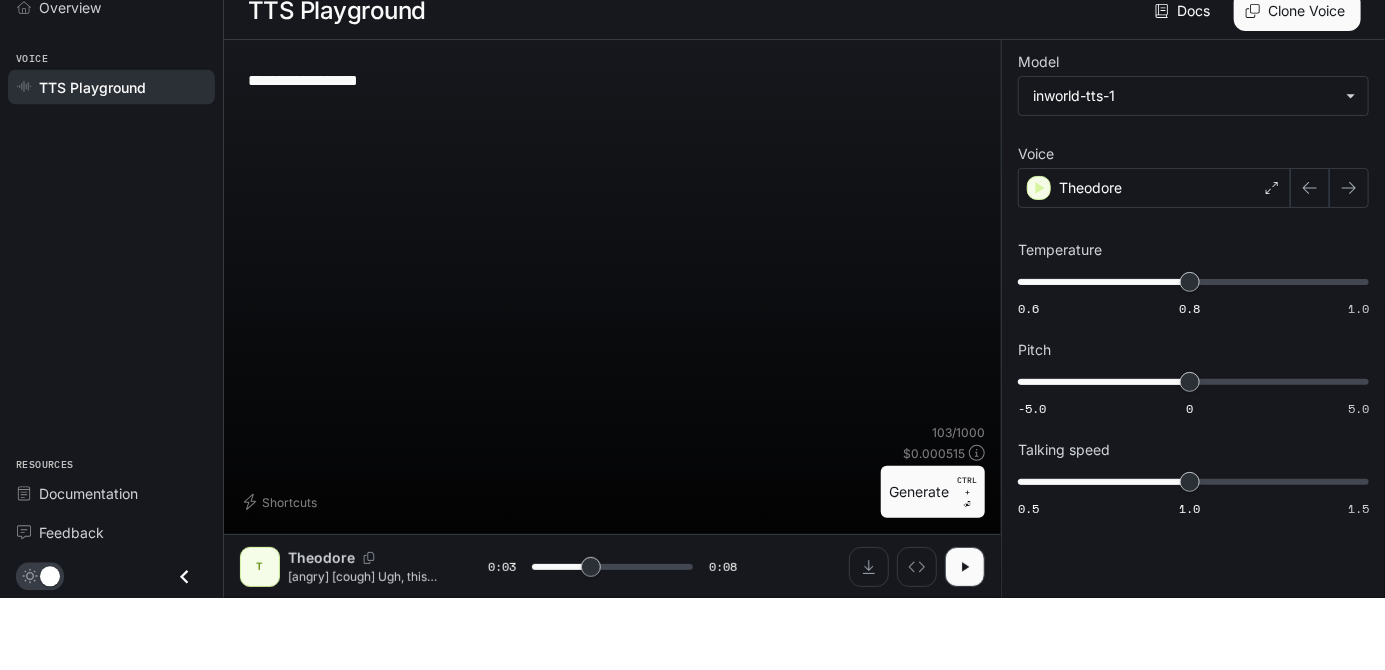 type on "***" 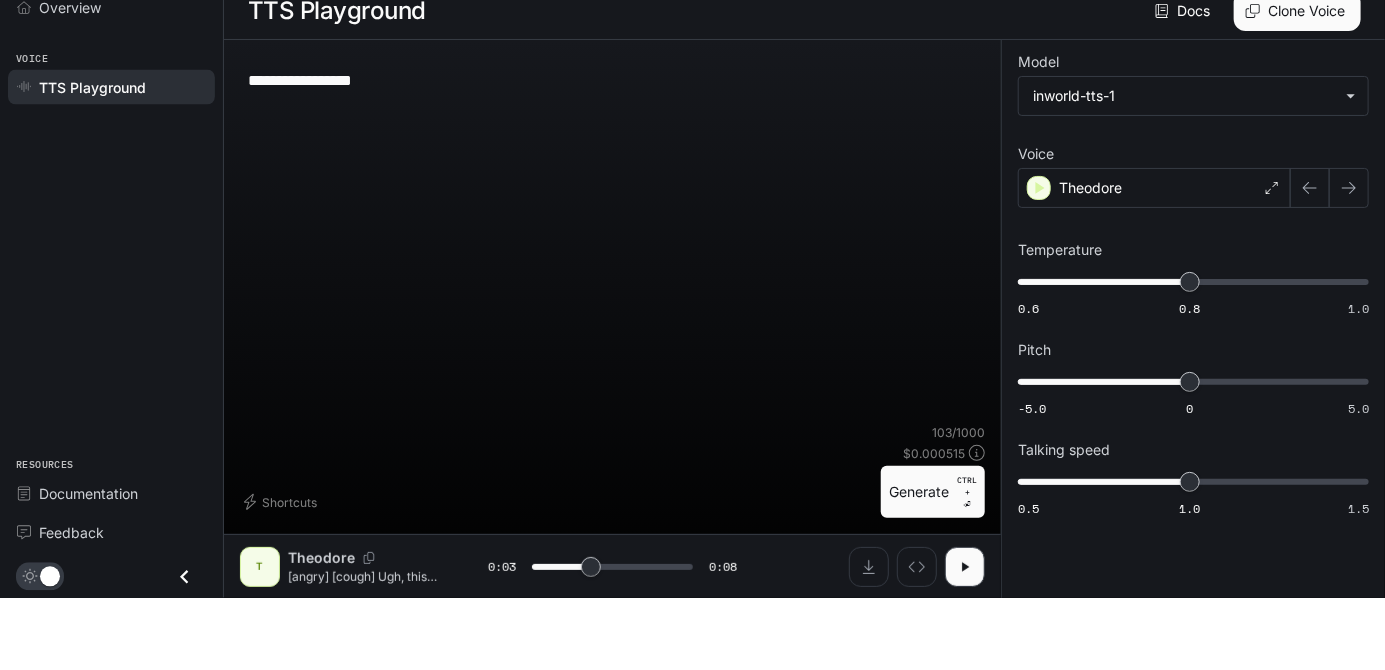 type on "***" 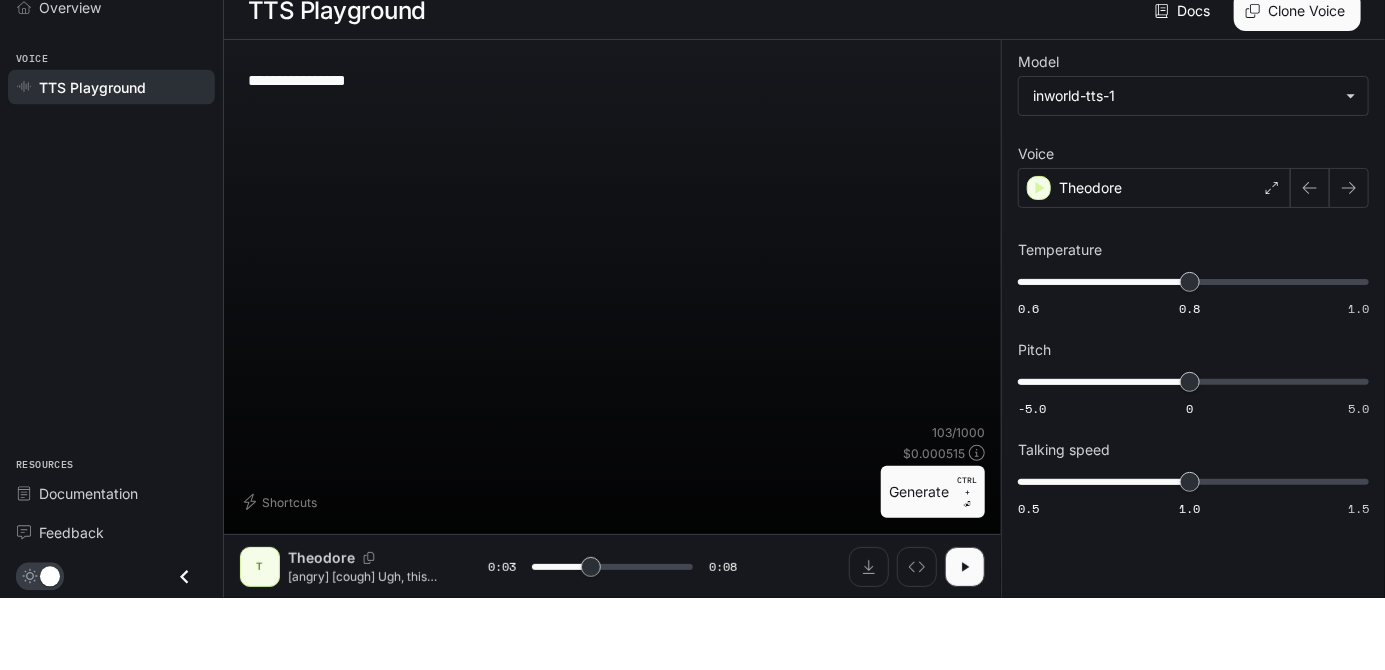 type on "***" 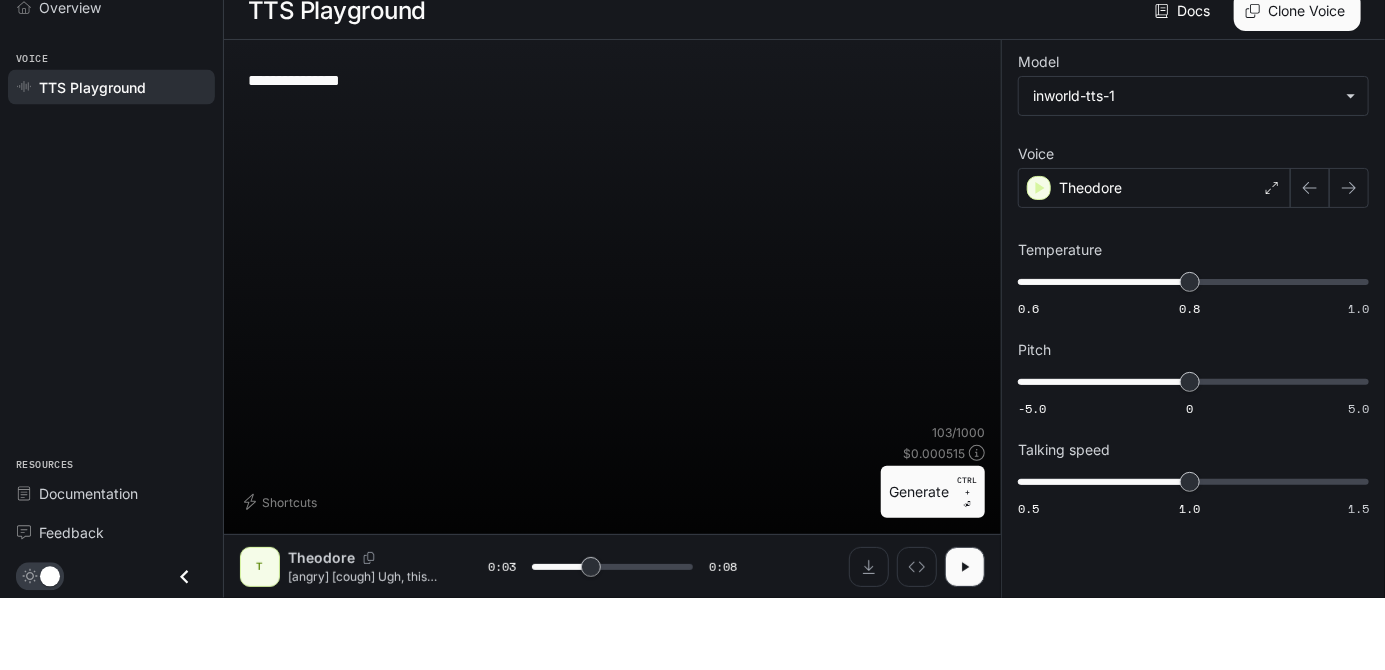 type on "***" 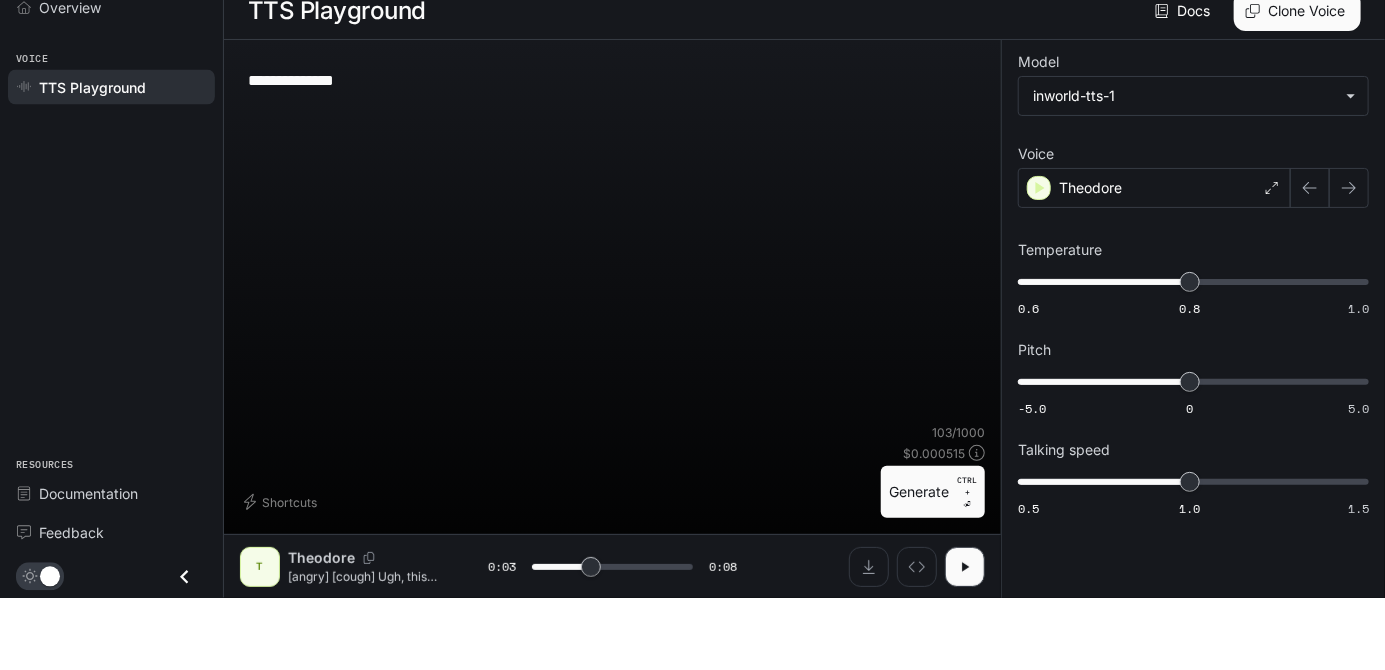 type on "***" 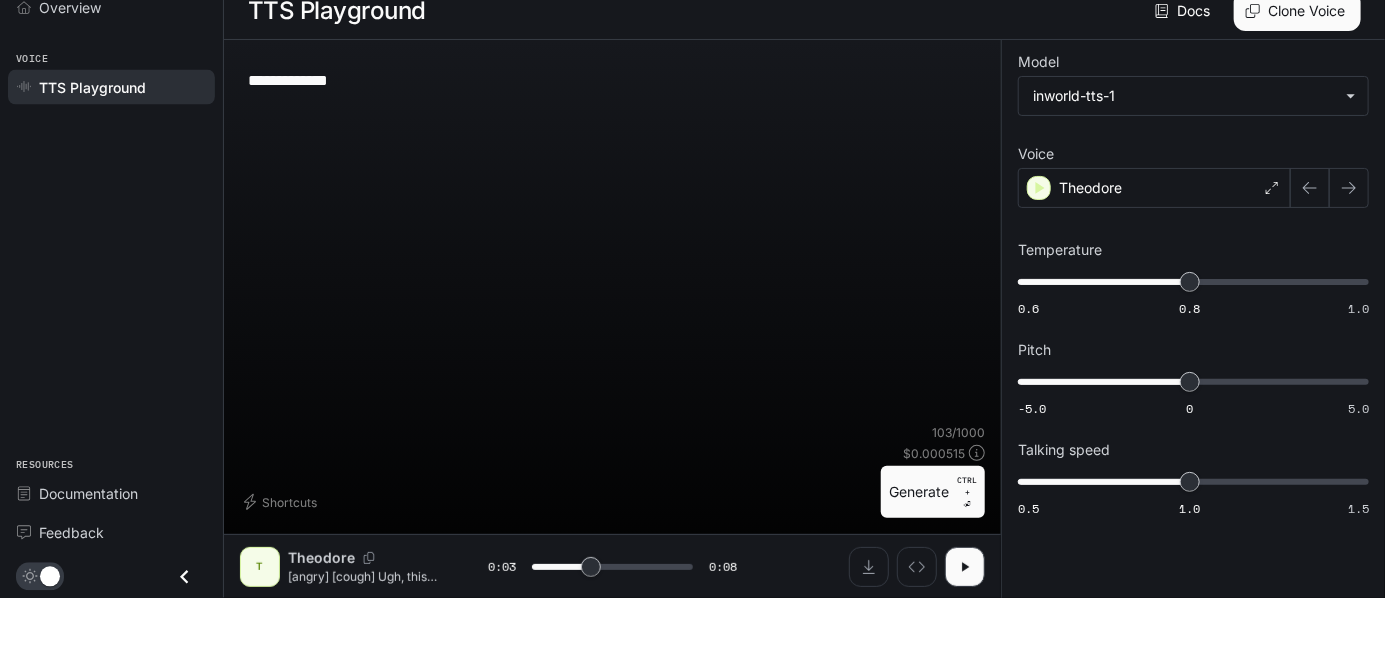 type on "***" 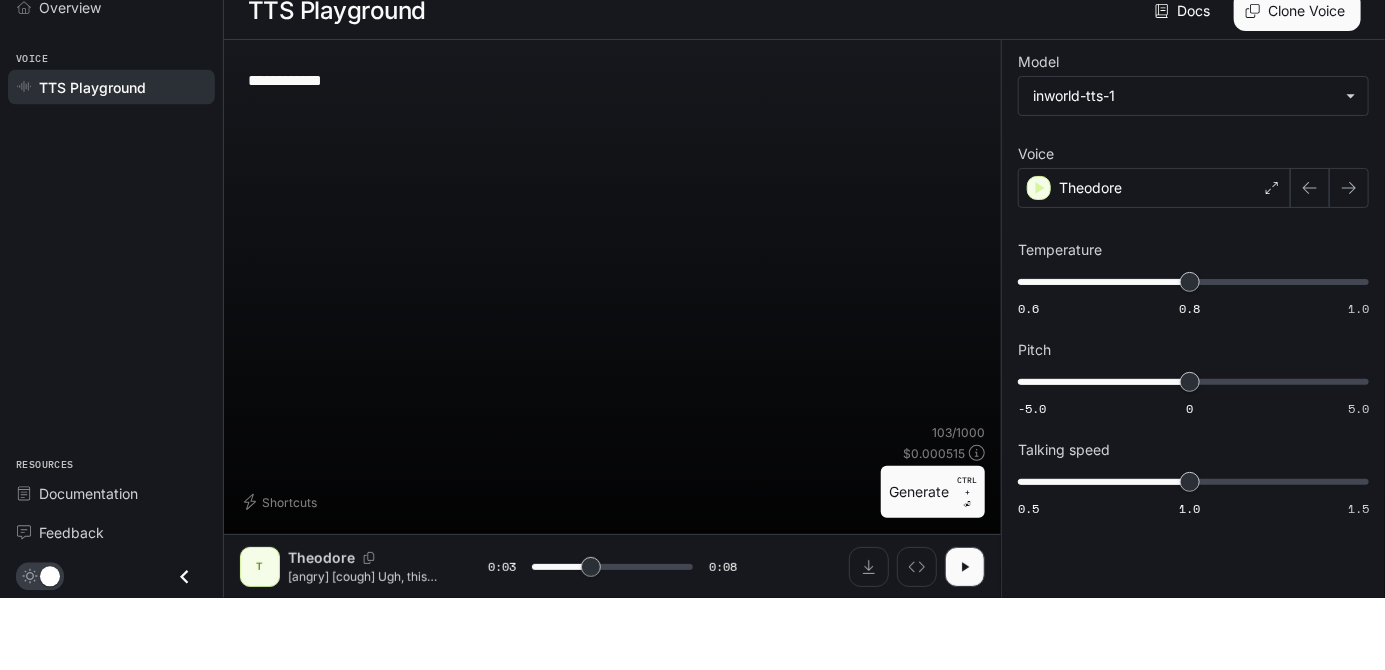 type on "***" 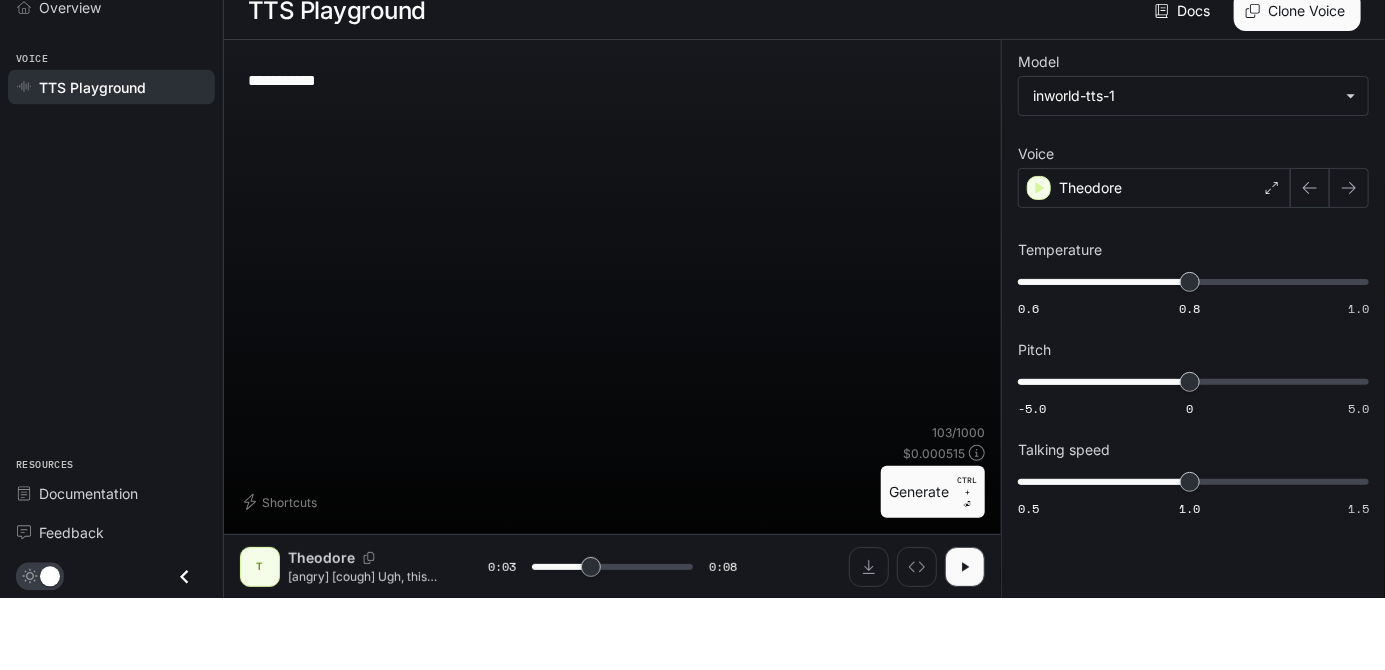 type on "***" 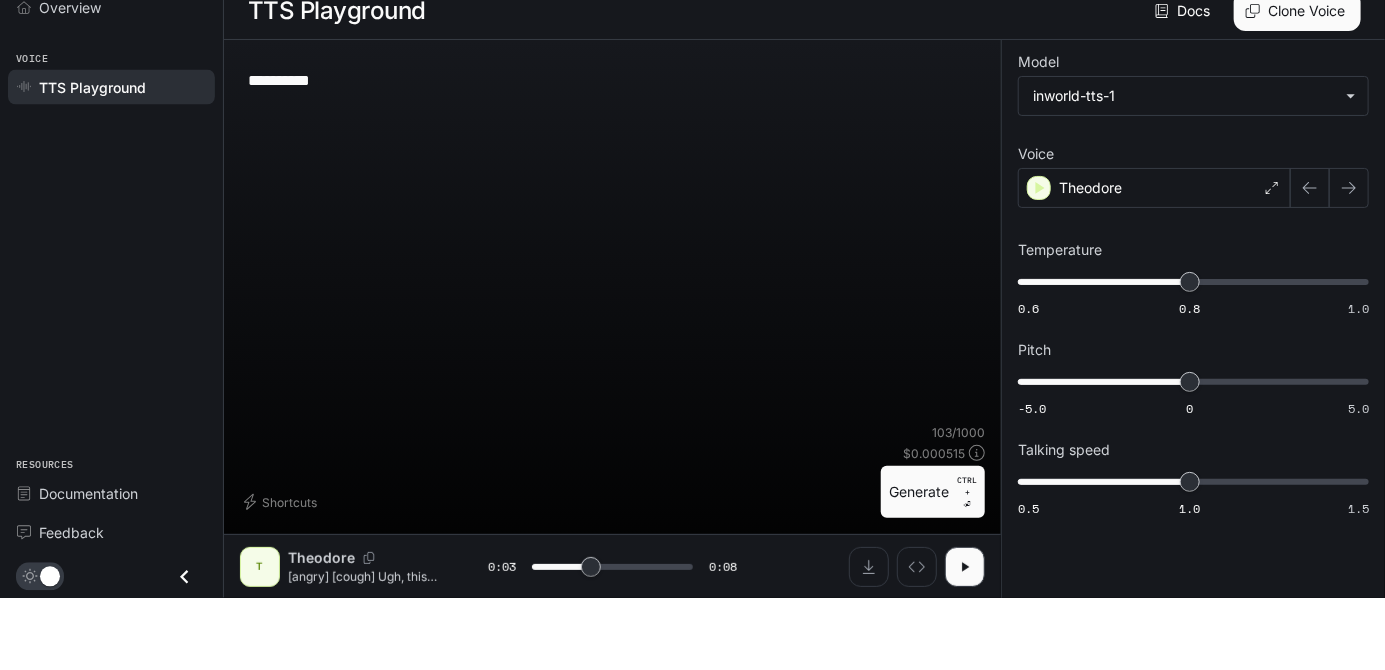 type on "***" 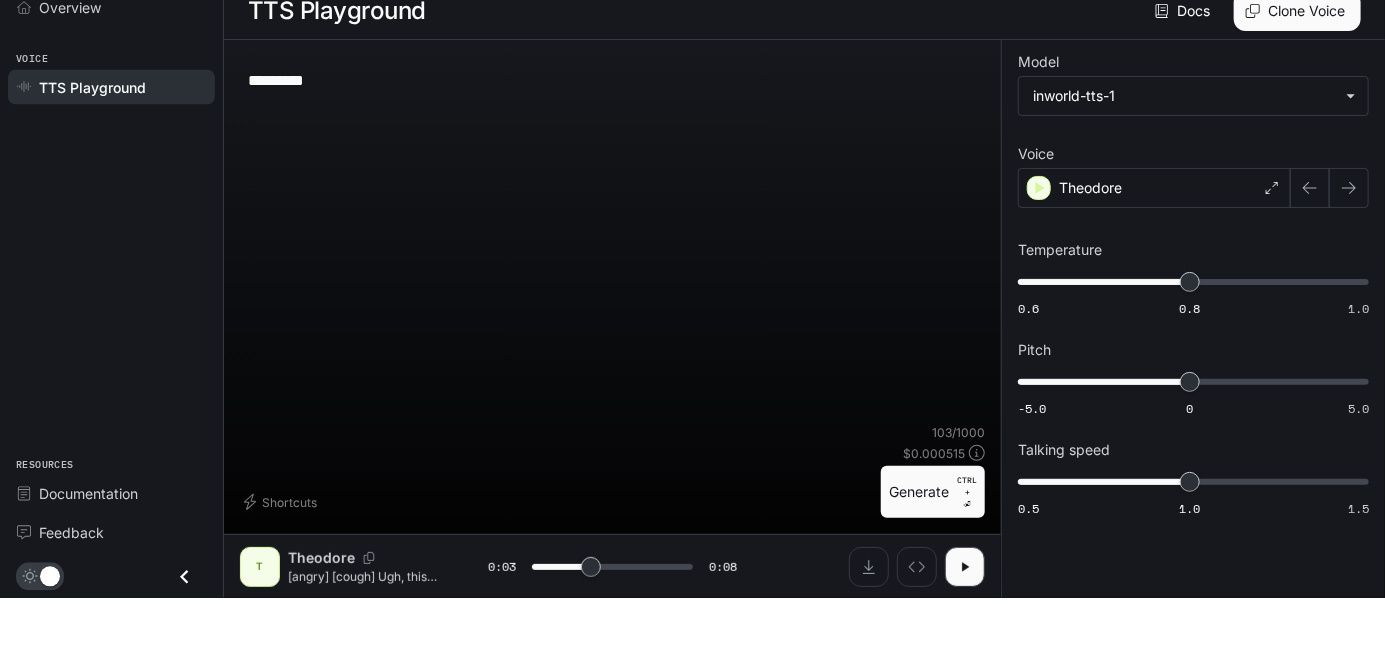 type on "***" 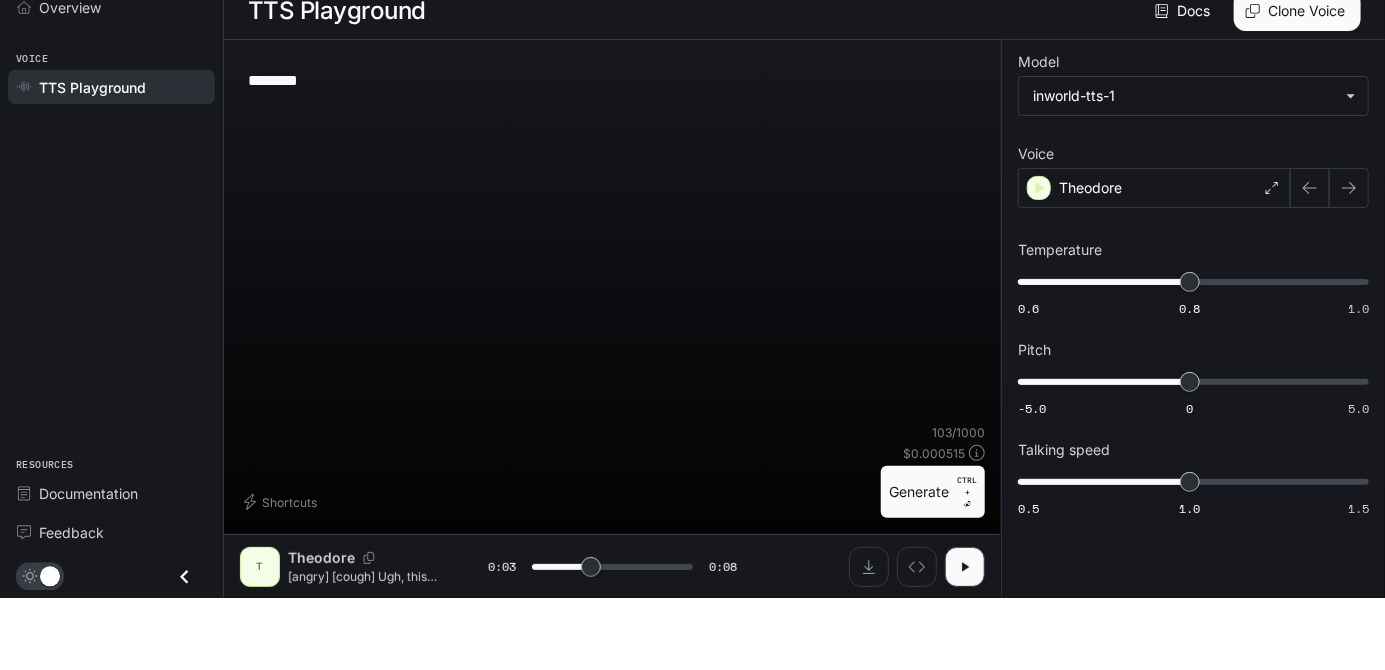 type on "***" 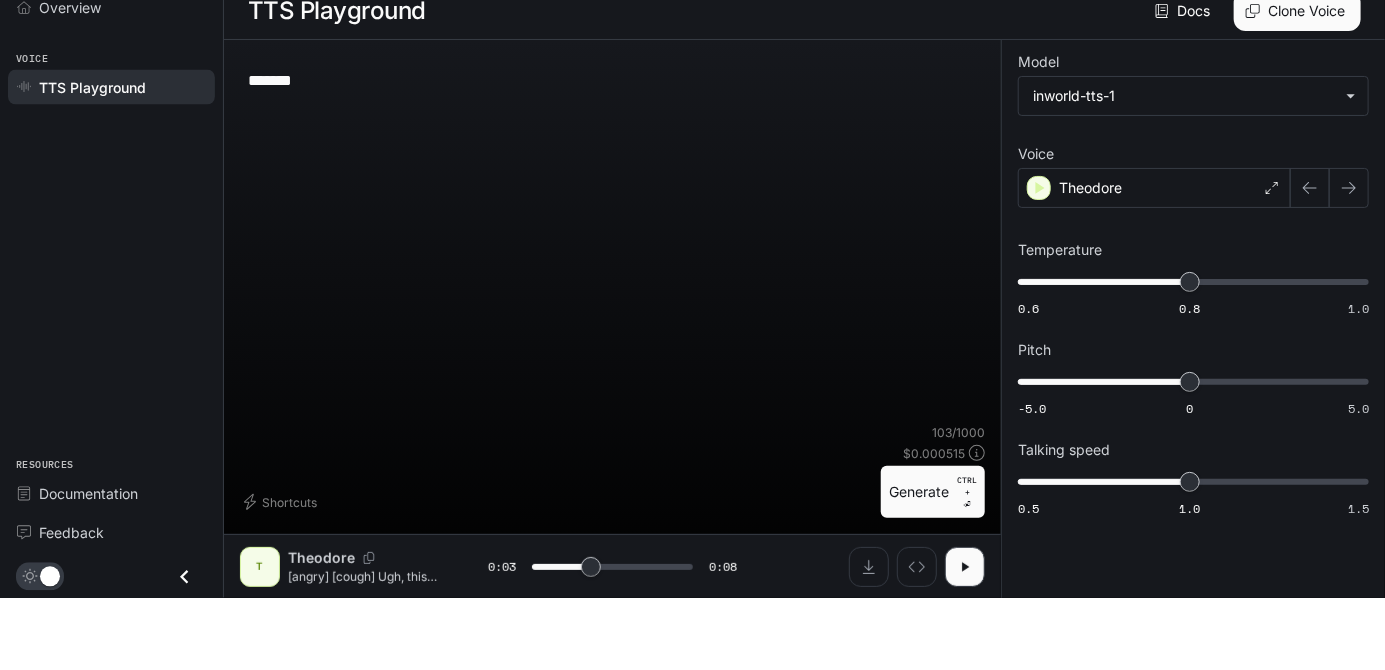 type on "***" 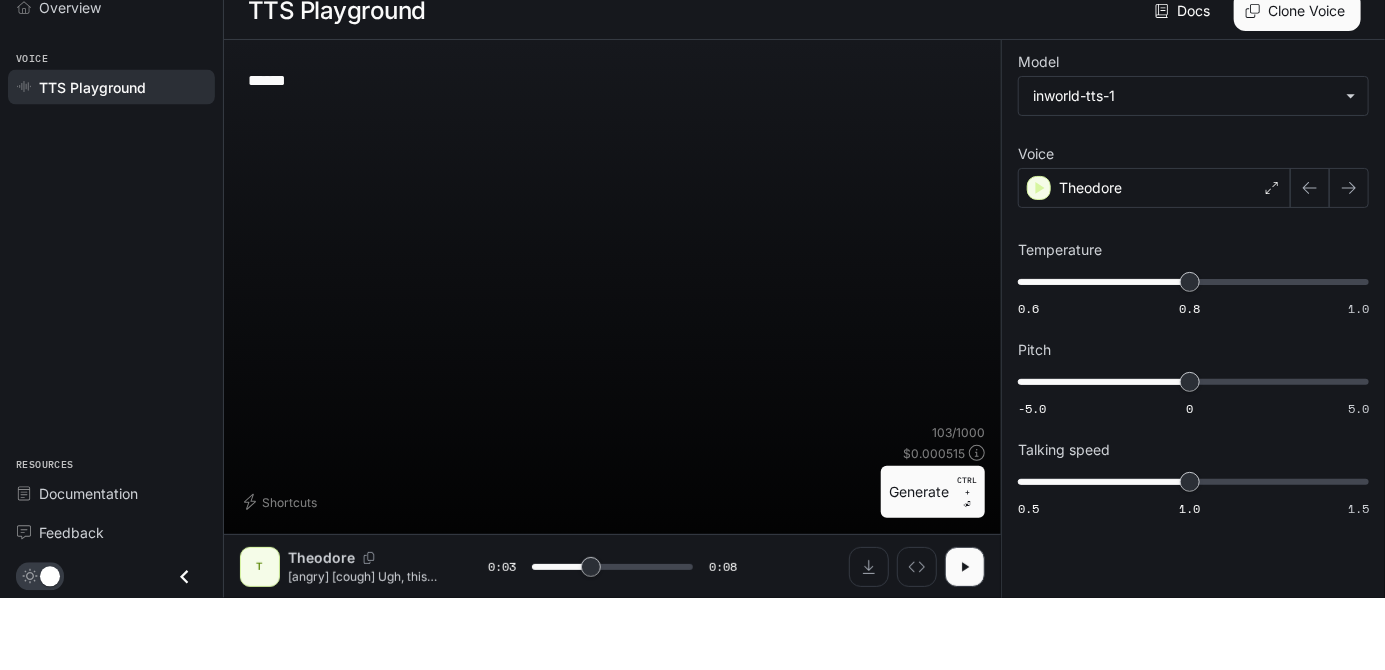 type on "***" 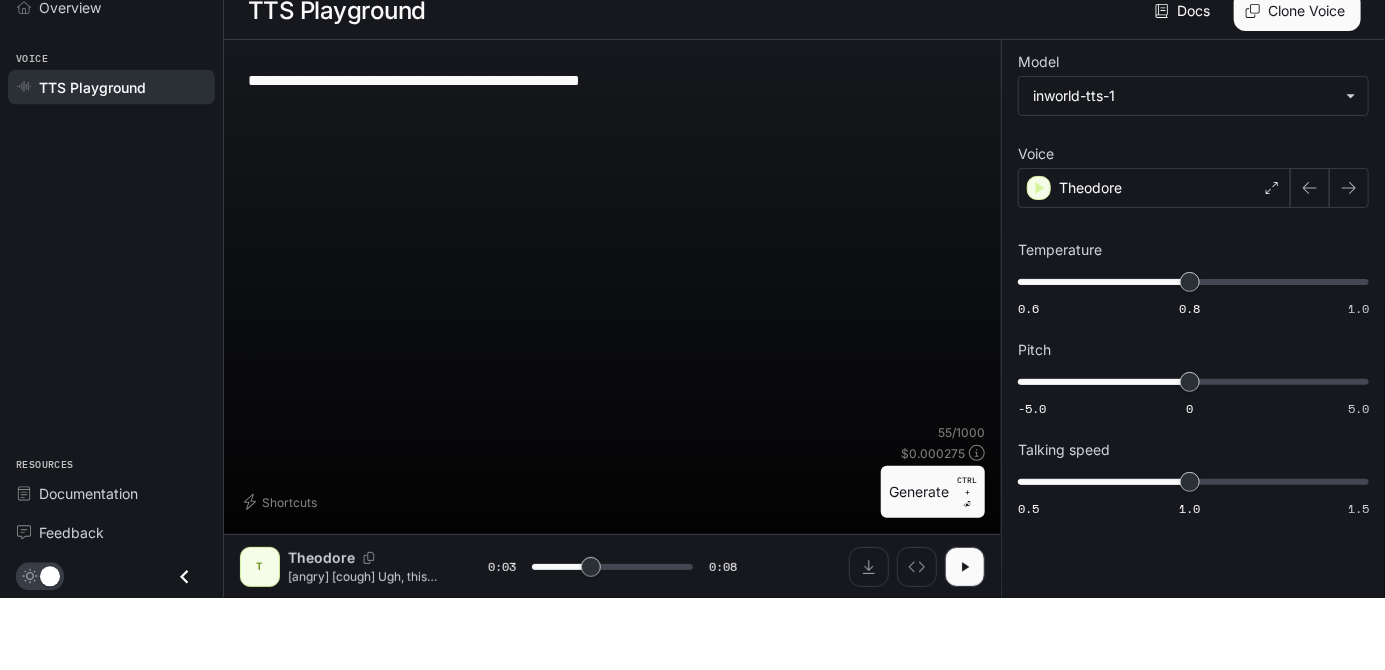 click on "**********" at bounding box center (612, 312) 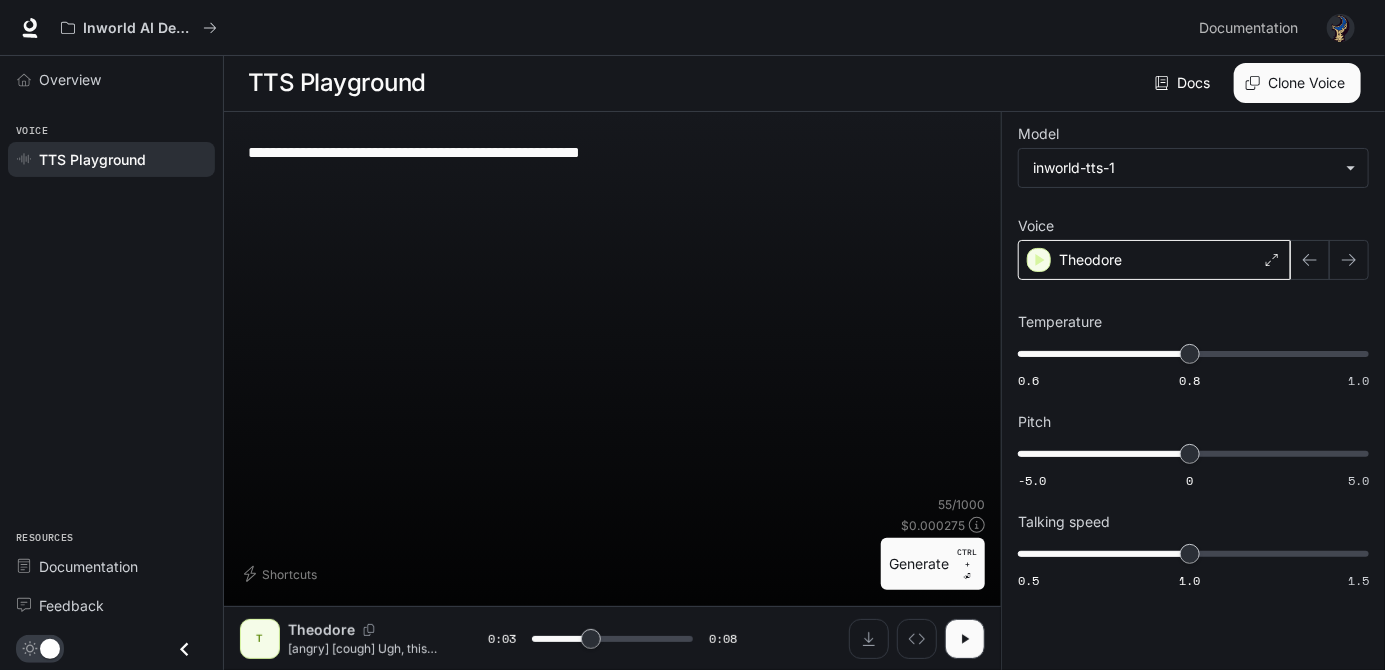 click on "Theodore" at bounding box center (1154, 260) 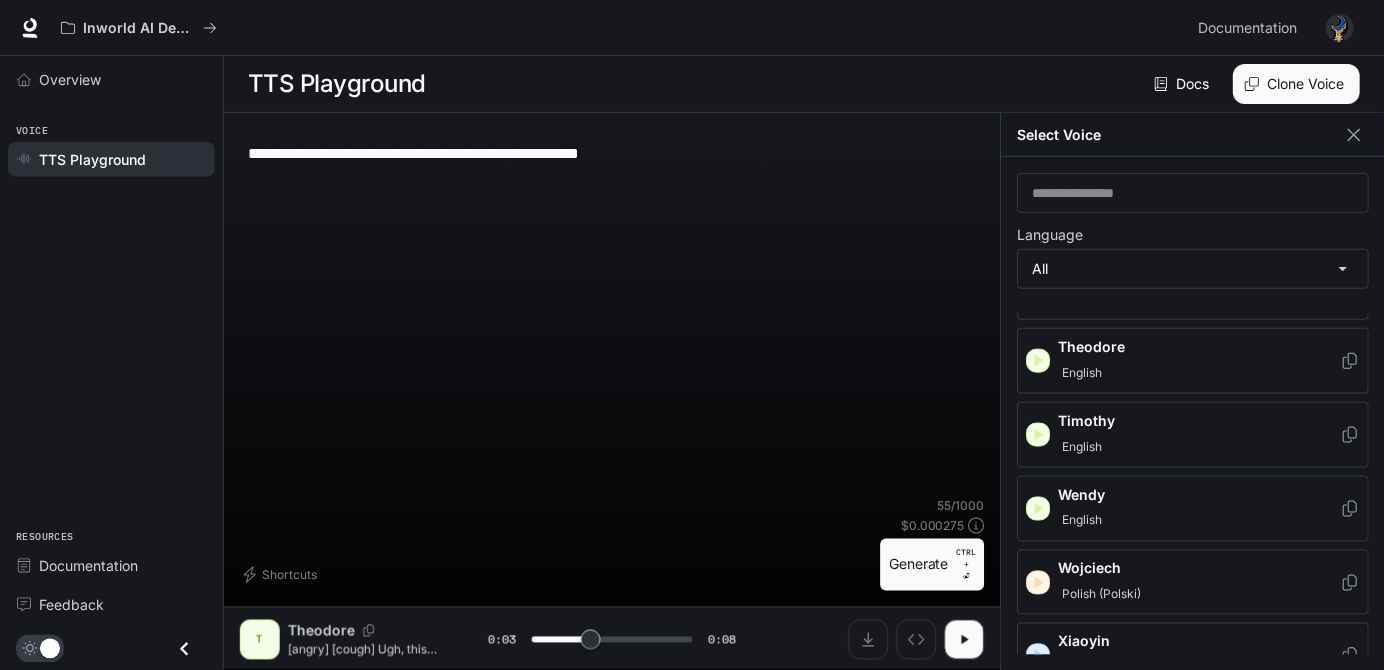 scroll, scrollTop: 3121, scrollLeft: 0, axis: vertical 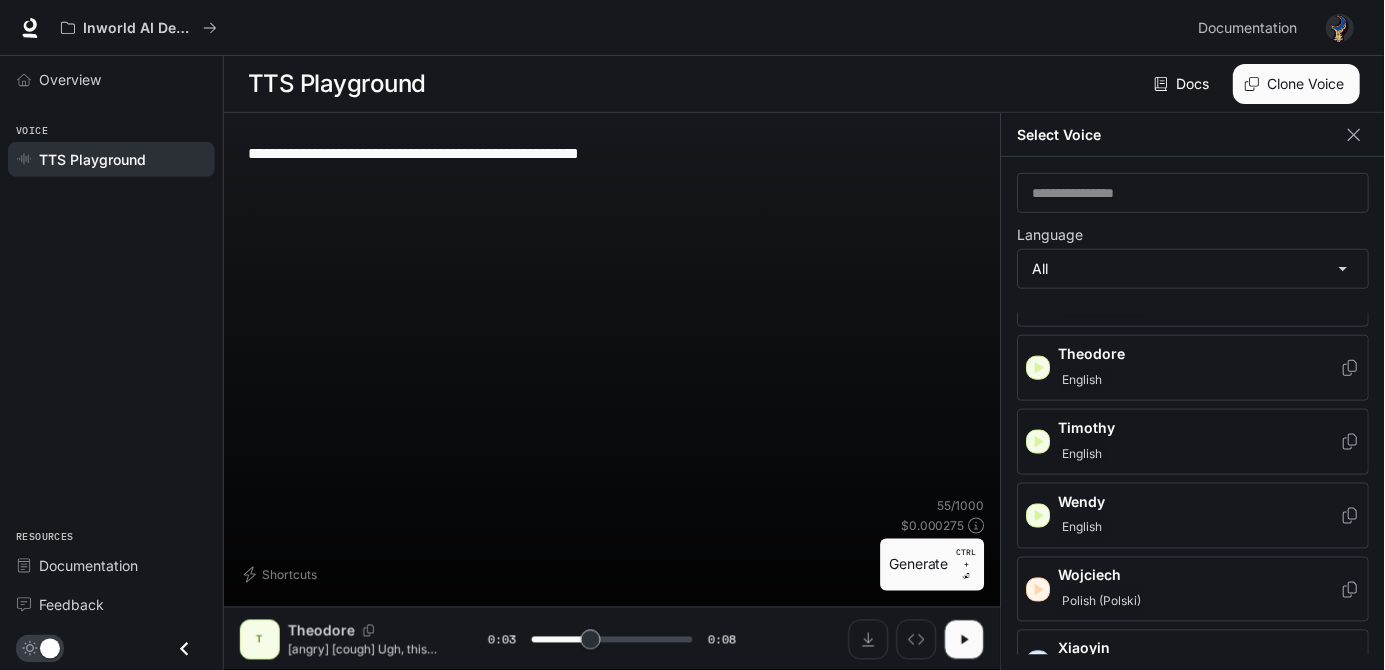 click on "English" at bounding box center (1200, 454) 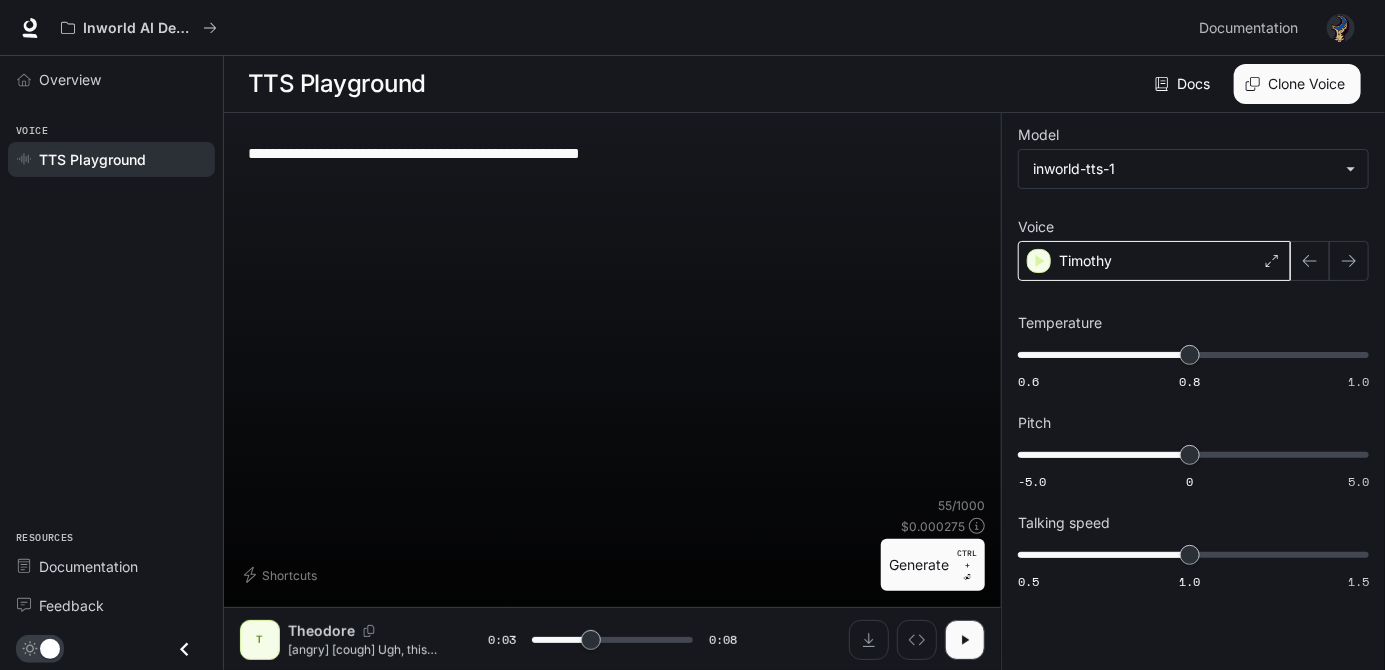 click on "Timothy" at bounding box center [1154, 261] 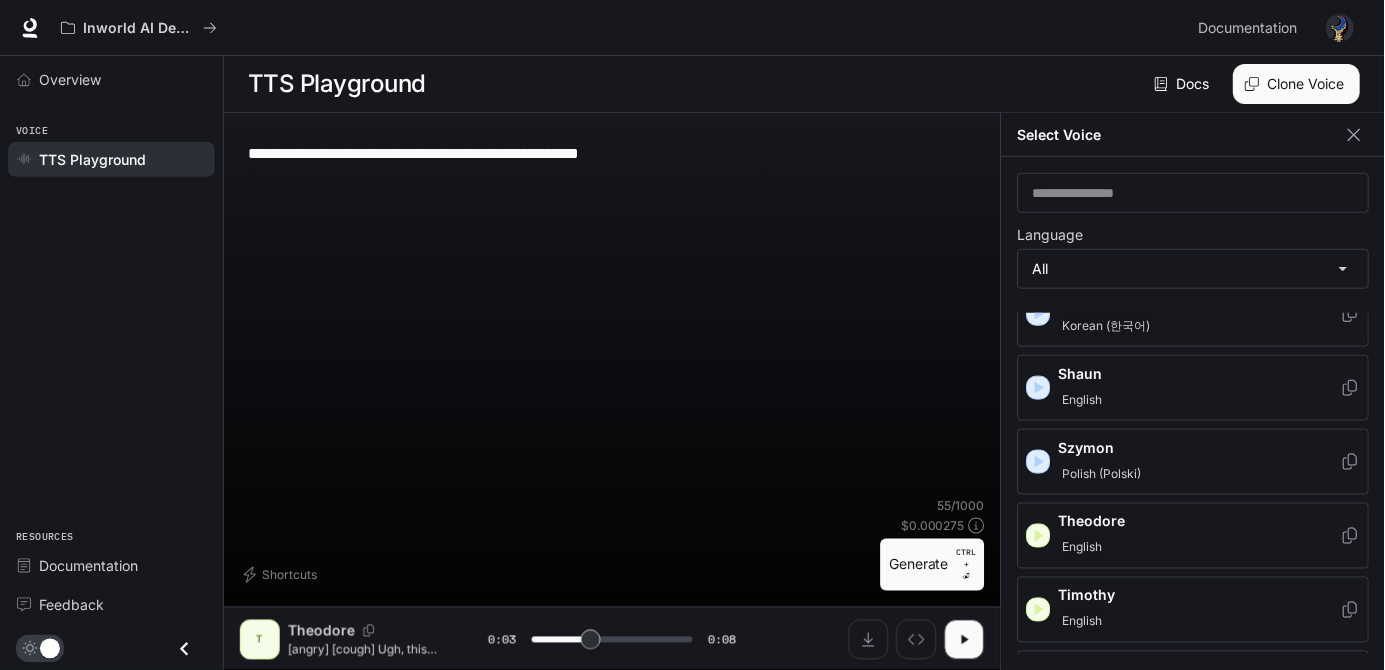 scroll, scrollTop: 2952, scrollLeft: 0, axis: vertical 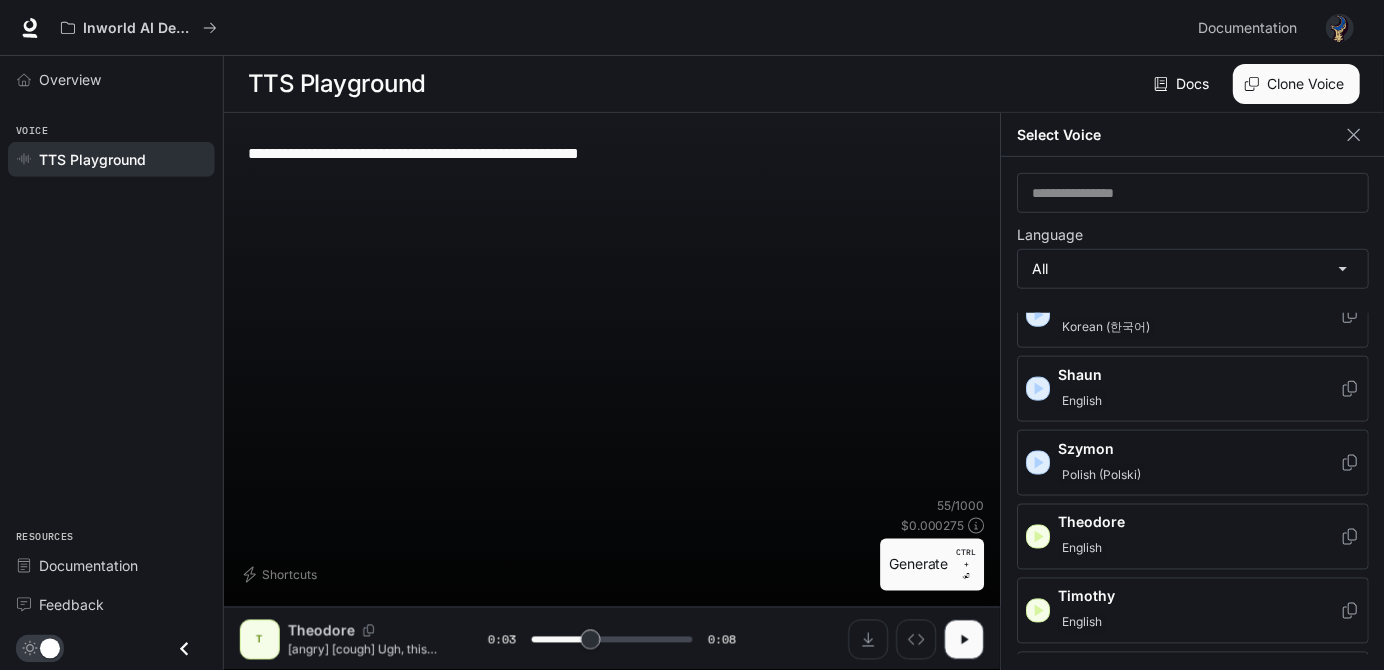 click on "Polish (Polski)" at bounding box center (1200, 475) 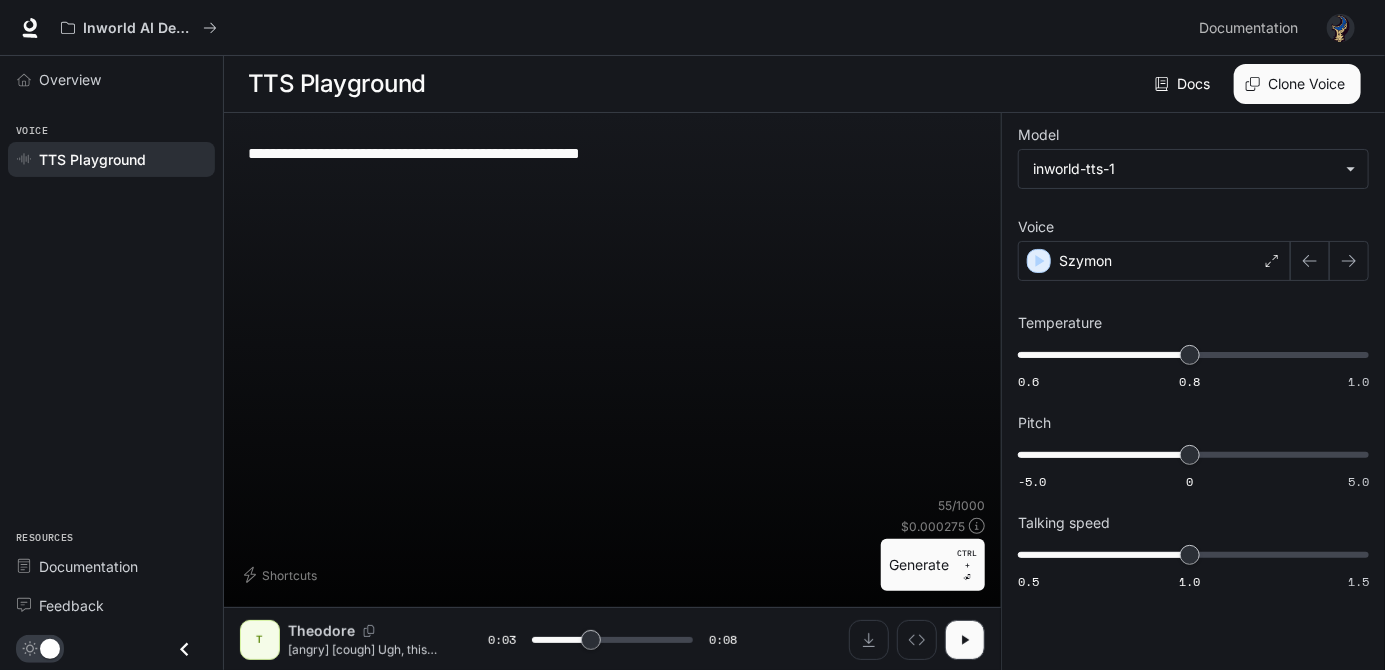 click on "Generate CTRL +  ⏎" at bounding box center (933, 565) 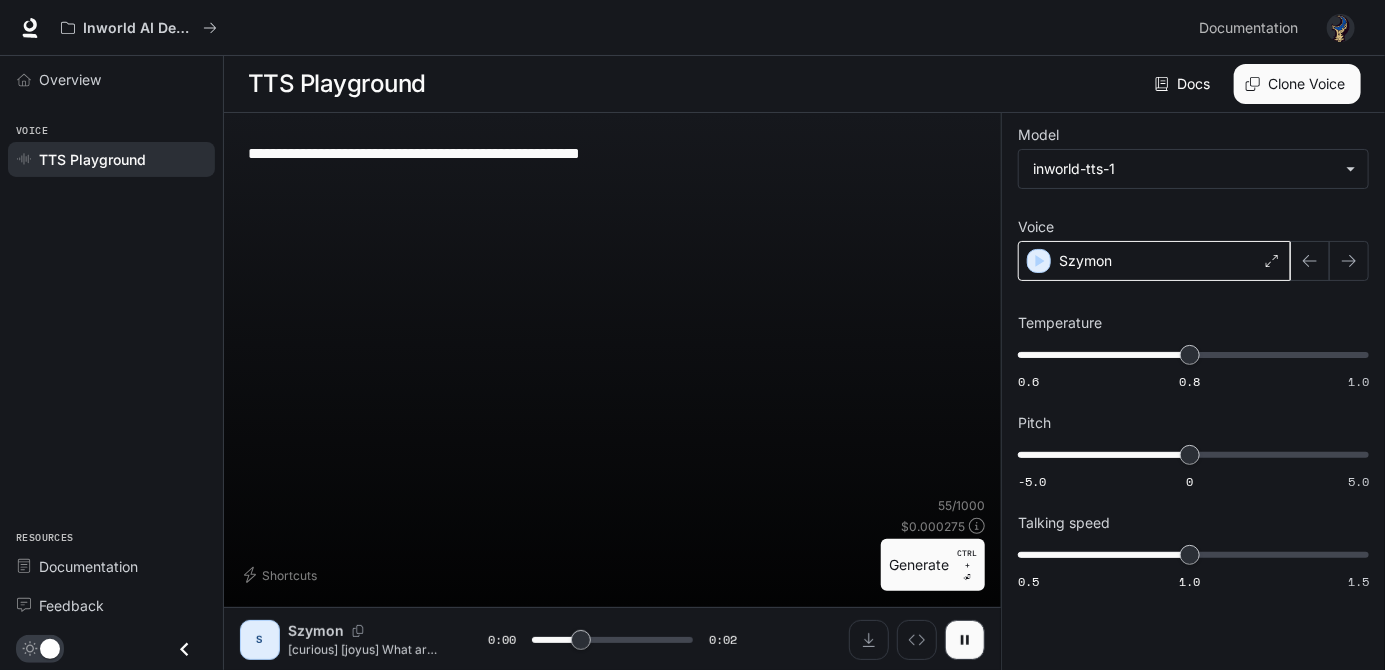 click on "Szymon" at bounding box center [1154, 261] 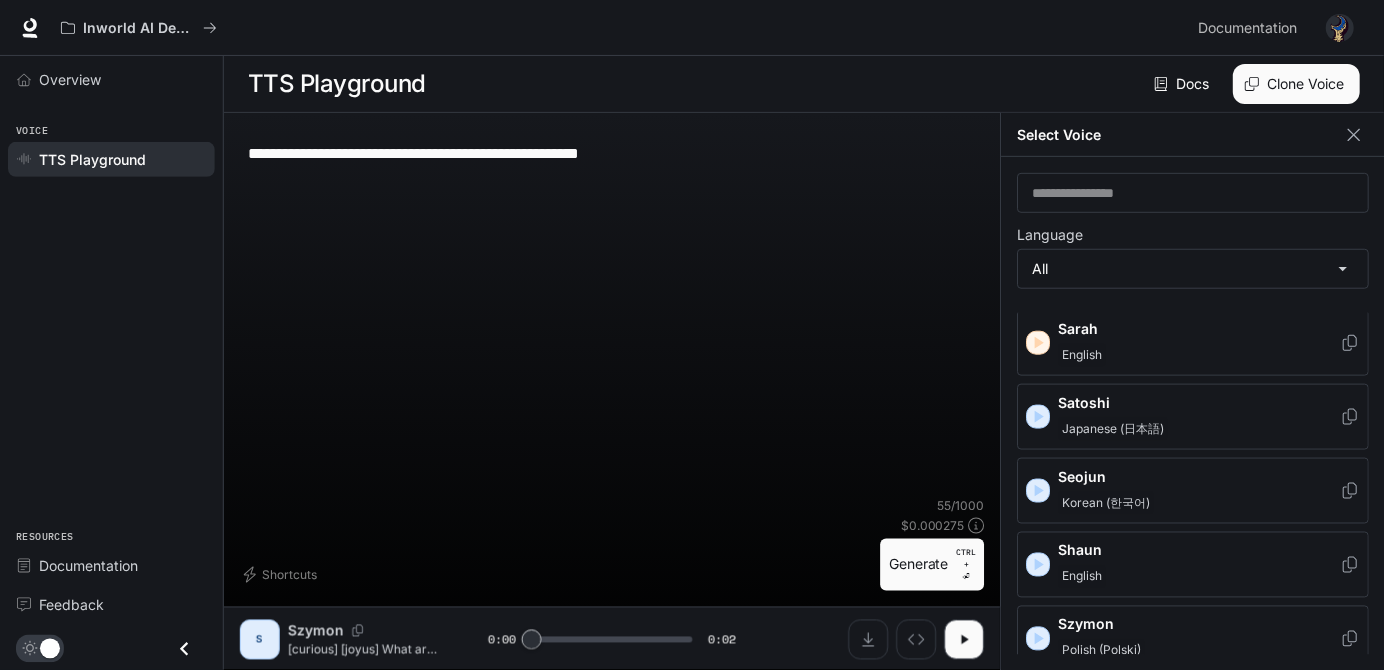 scroll, scrollTop: 2768, scrollLeft: 0, axis: vertical 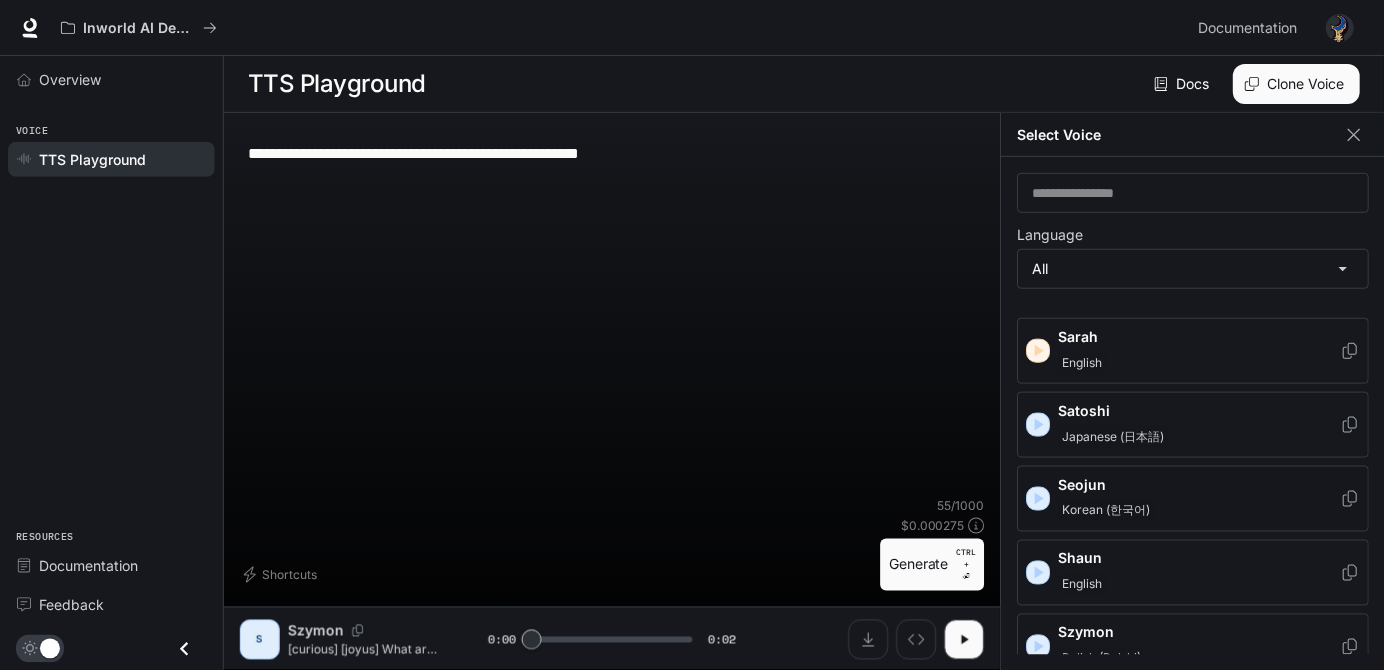 click on "Seojun" at bounding box center (1200, 485) 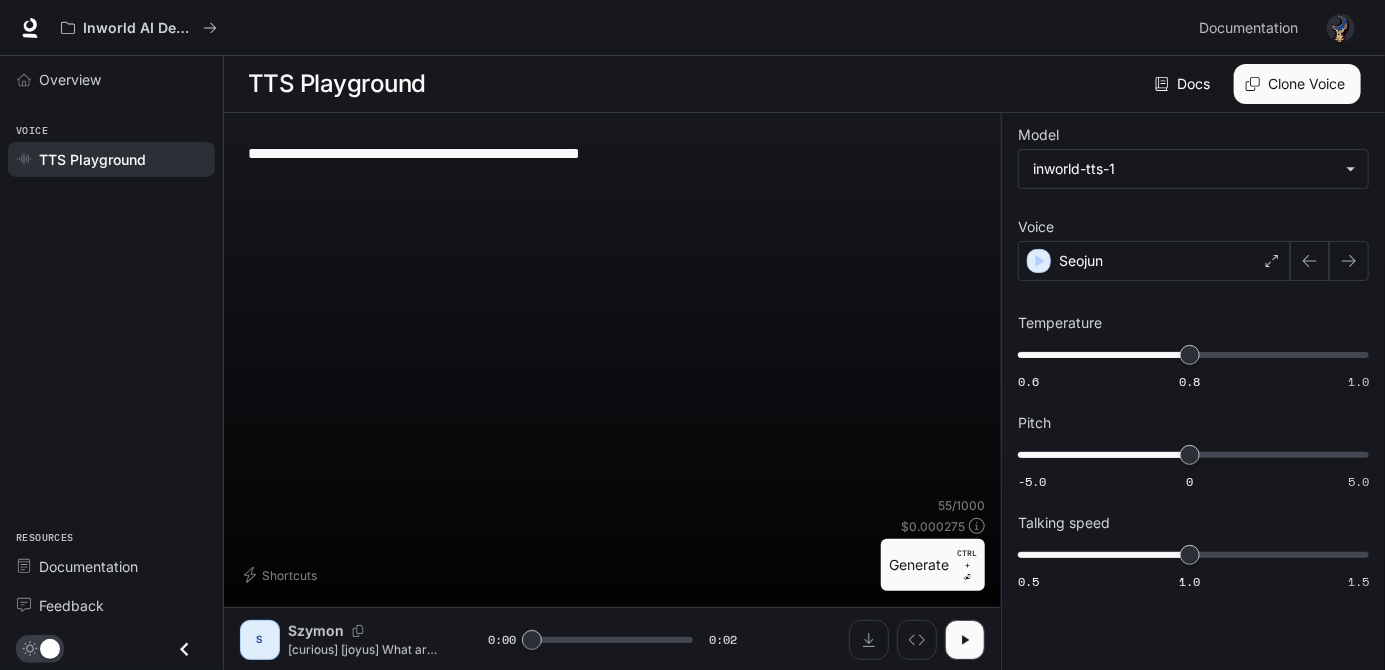 click on "Generate CTRL +  ⏎" at bounding box center (933, 565) 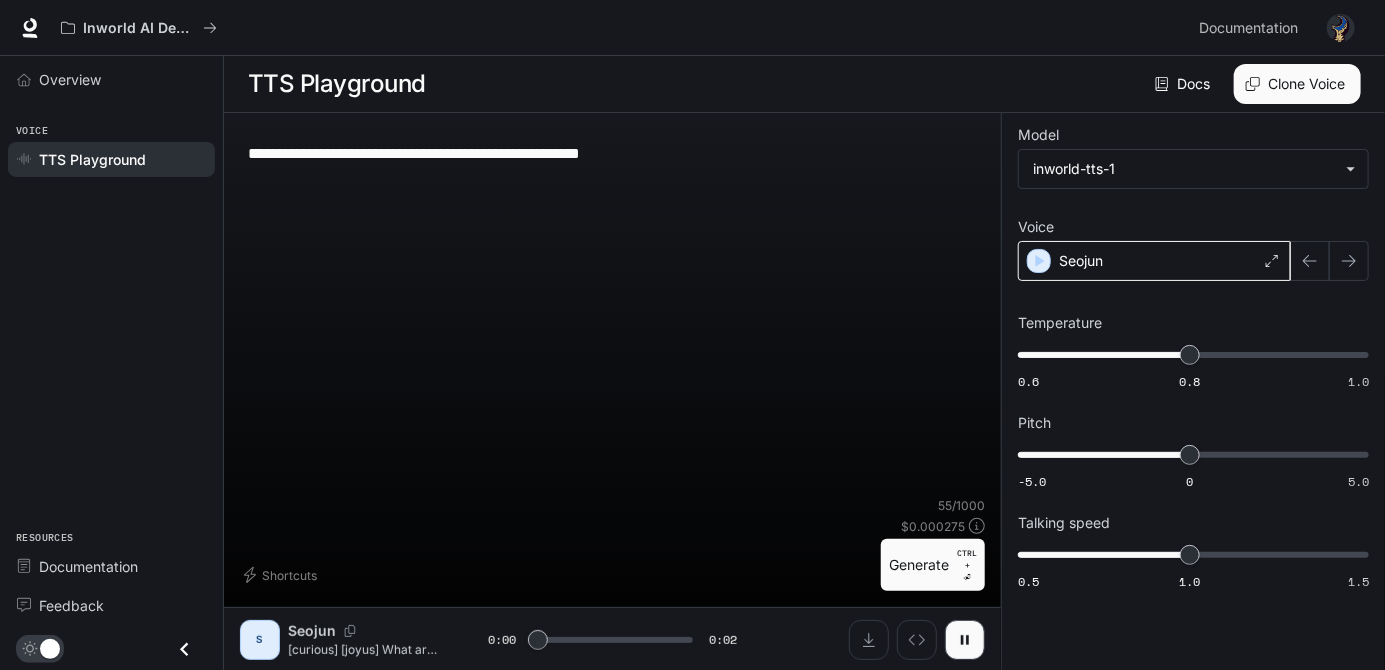 click on "Seojun" at bounding box center [1154, 261] 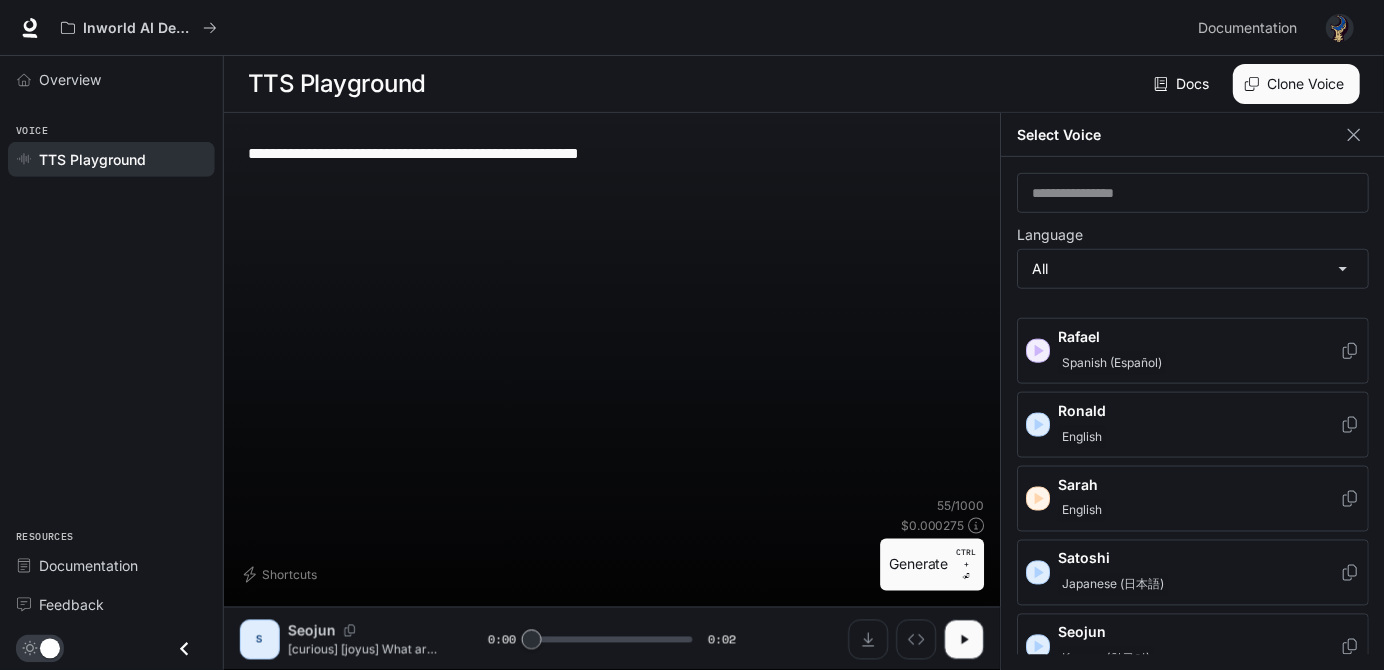 scroll, scrollTop: 2609, scrollLeft: 0, axis: vertical 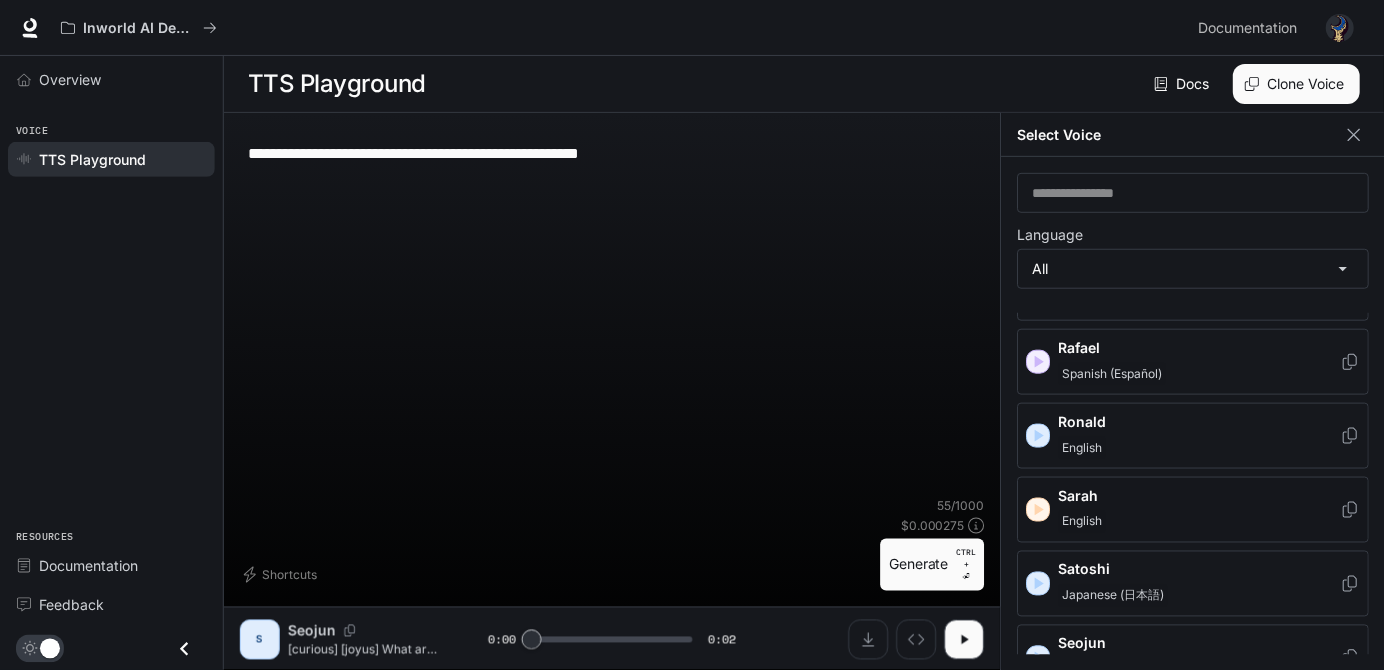 click on "English" at bounding box center [1200, 522] 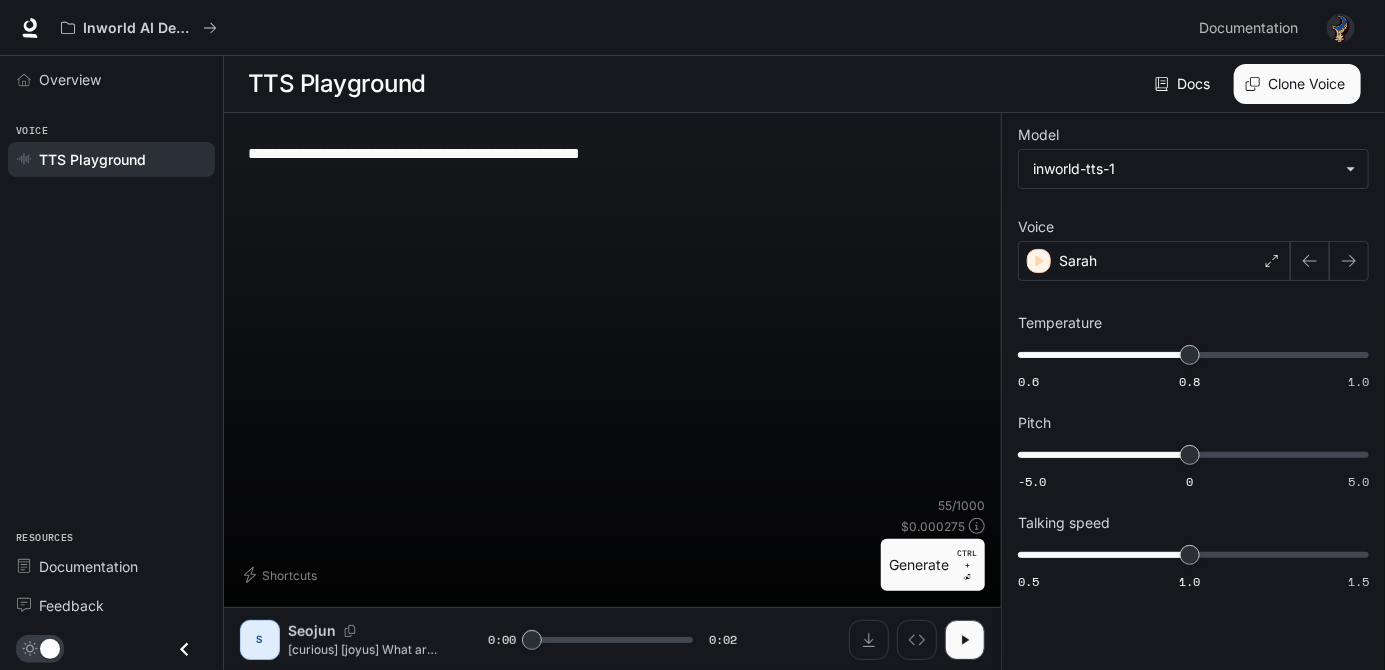 click on "Generate CTRL +  ⏎" at bounding box center (933, 565) 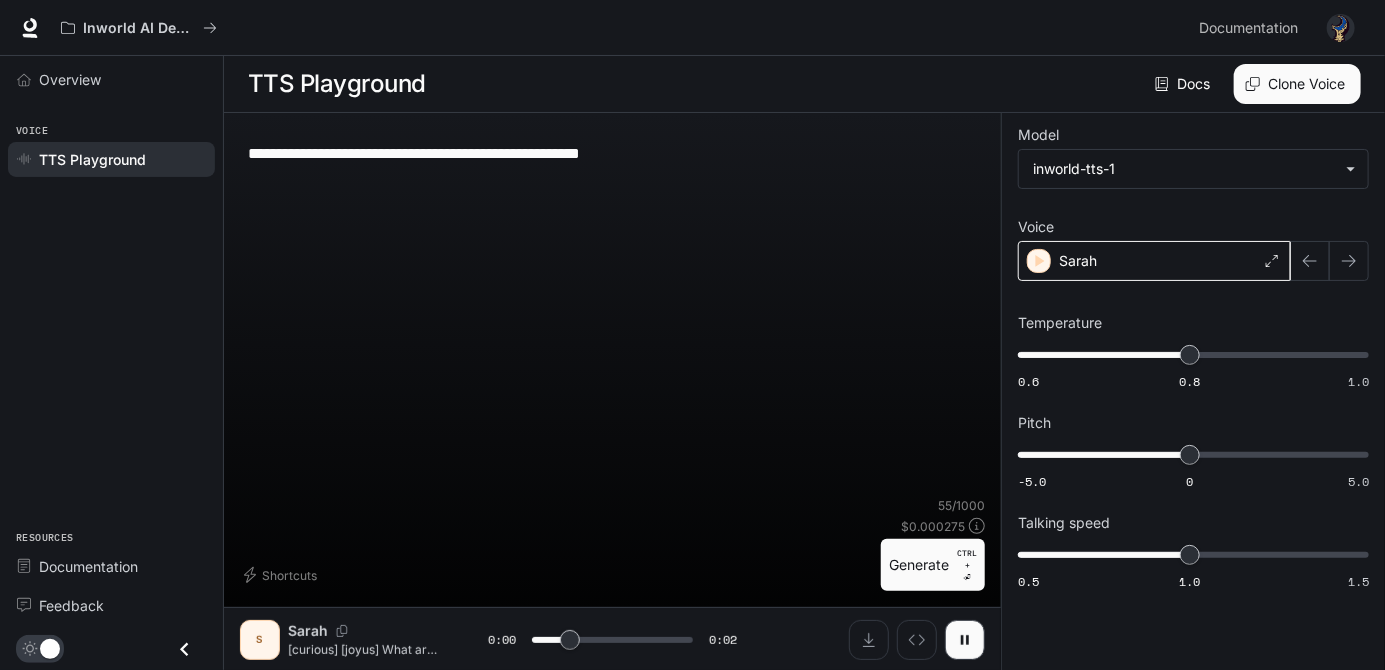 click on "Sarah" at bounding box center (1154, 261) 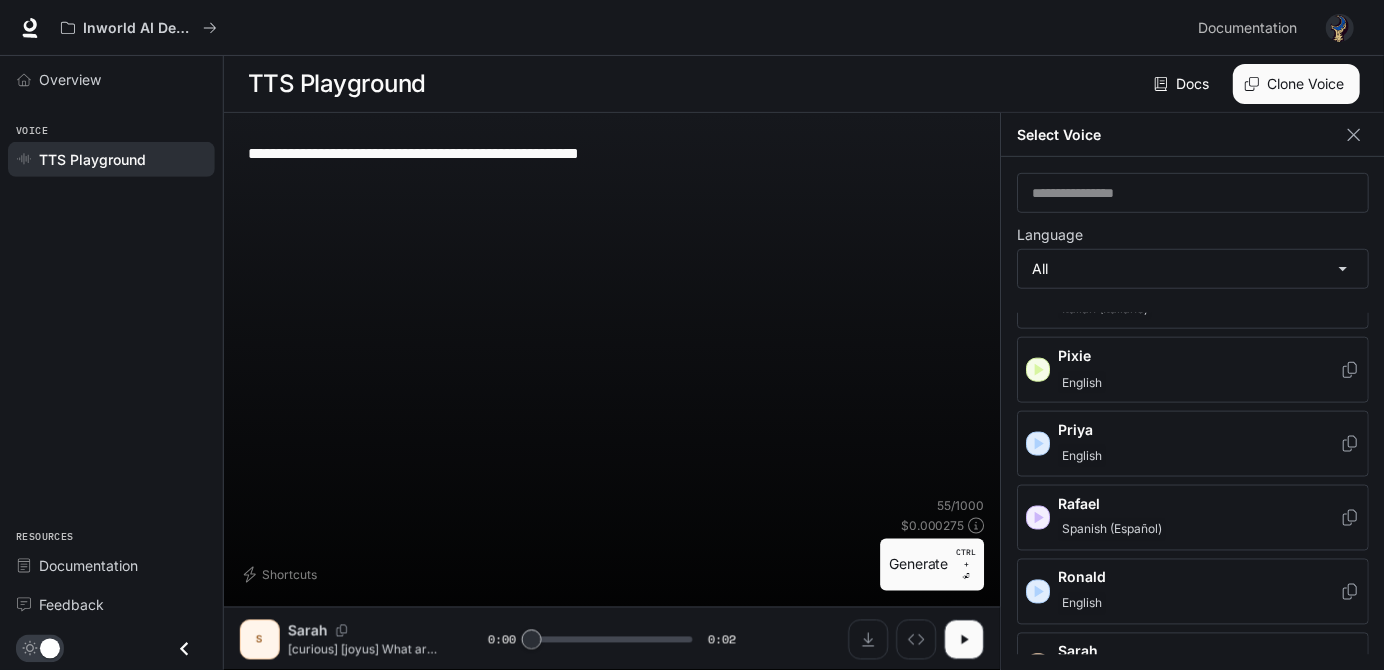 scroll, scrollTop: 2452, scrollLeft: 0, axis: vertical 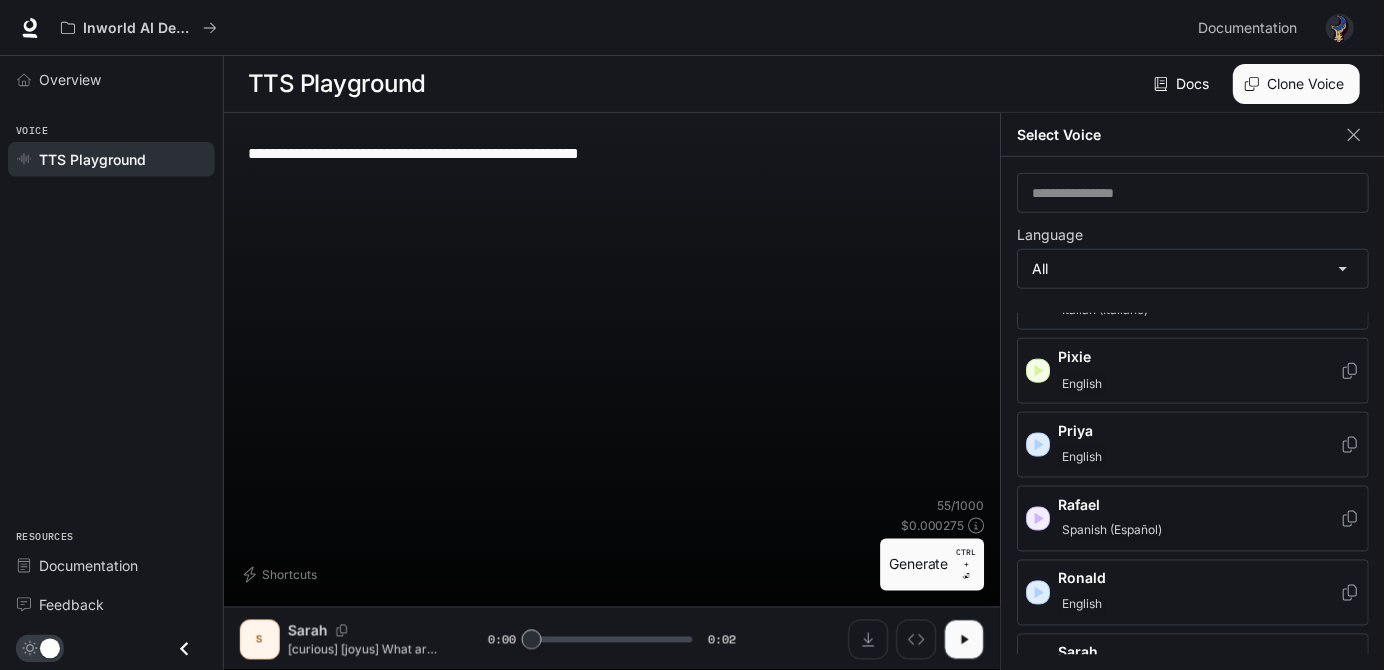 click on "Rafael" at bounding box center (1200, 505) 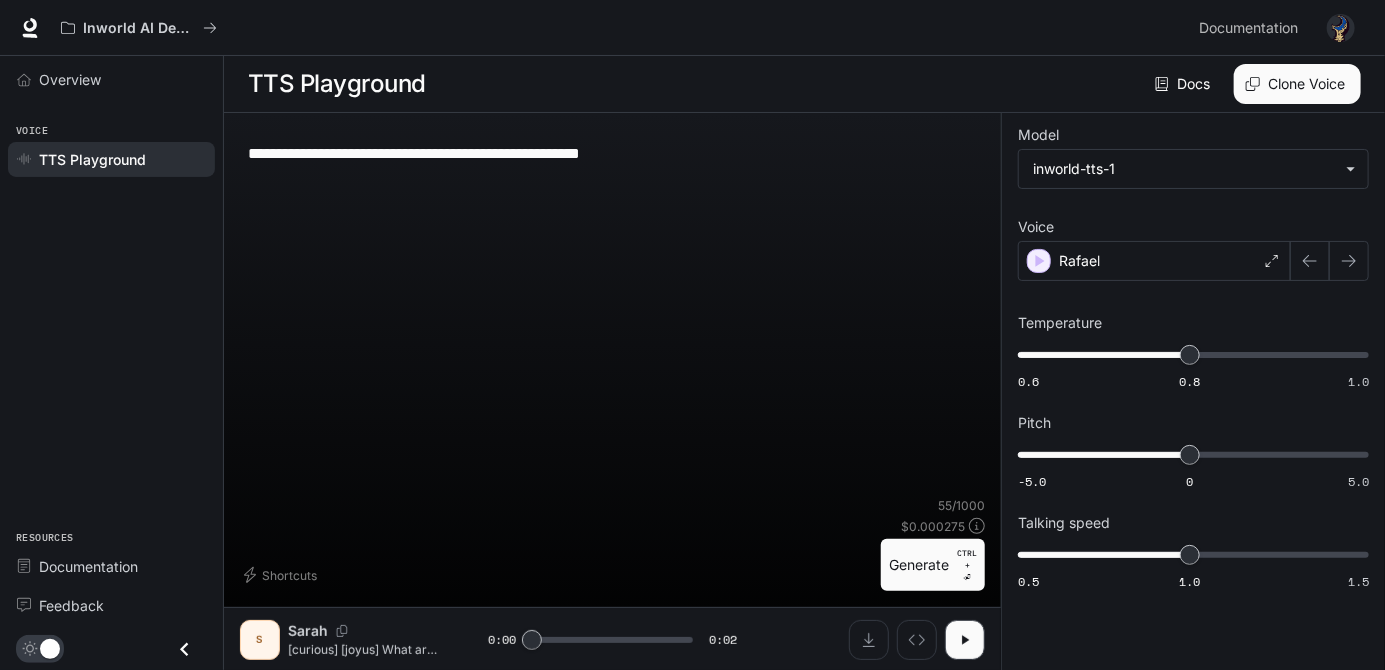 click on "Generate CTRL +  ⏎" at bounding box center [933, 565] 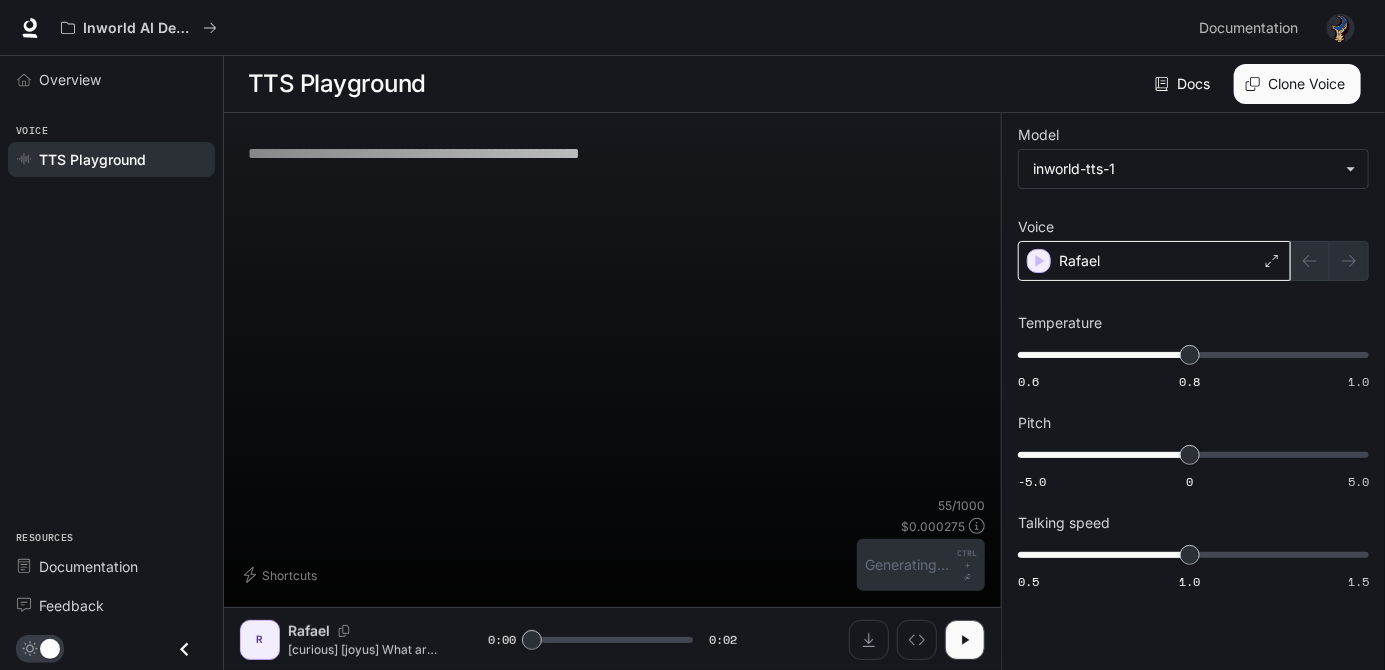 click on "Rafael" at bounding box center (1154, 261) 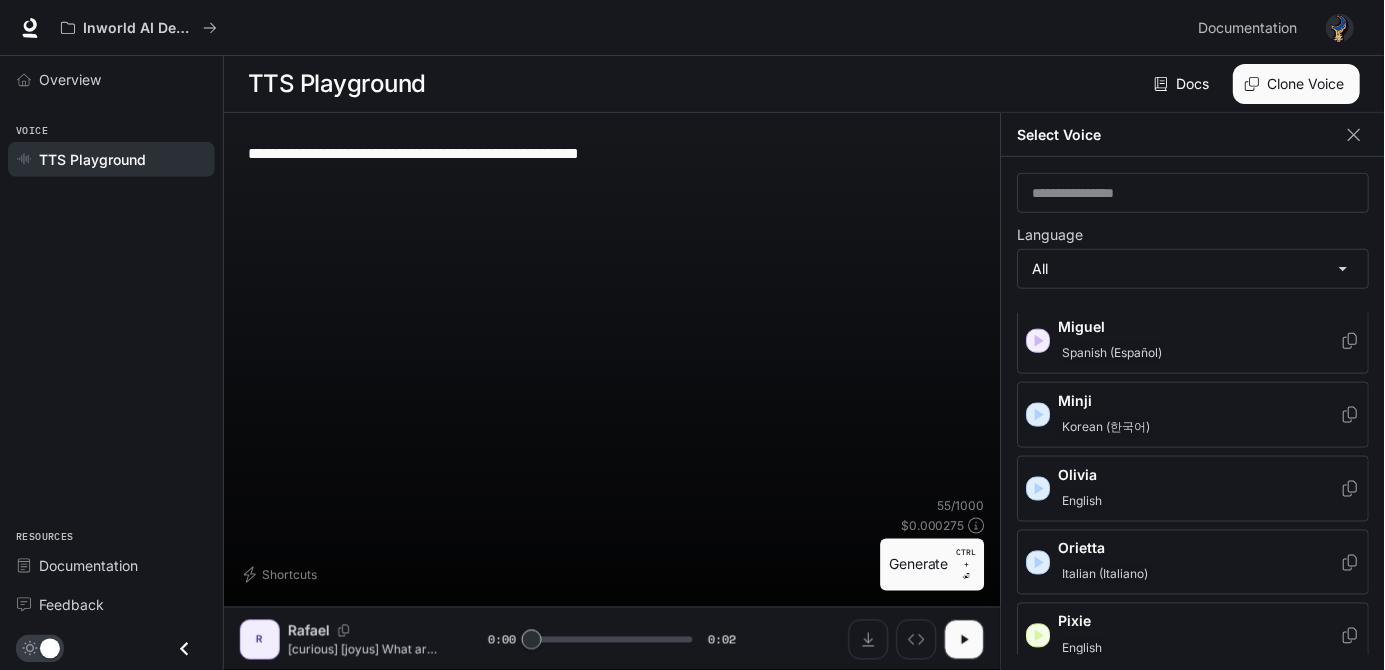 scroll, scrollTop: 2186, scrollLeft: 0, axis: vertical 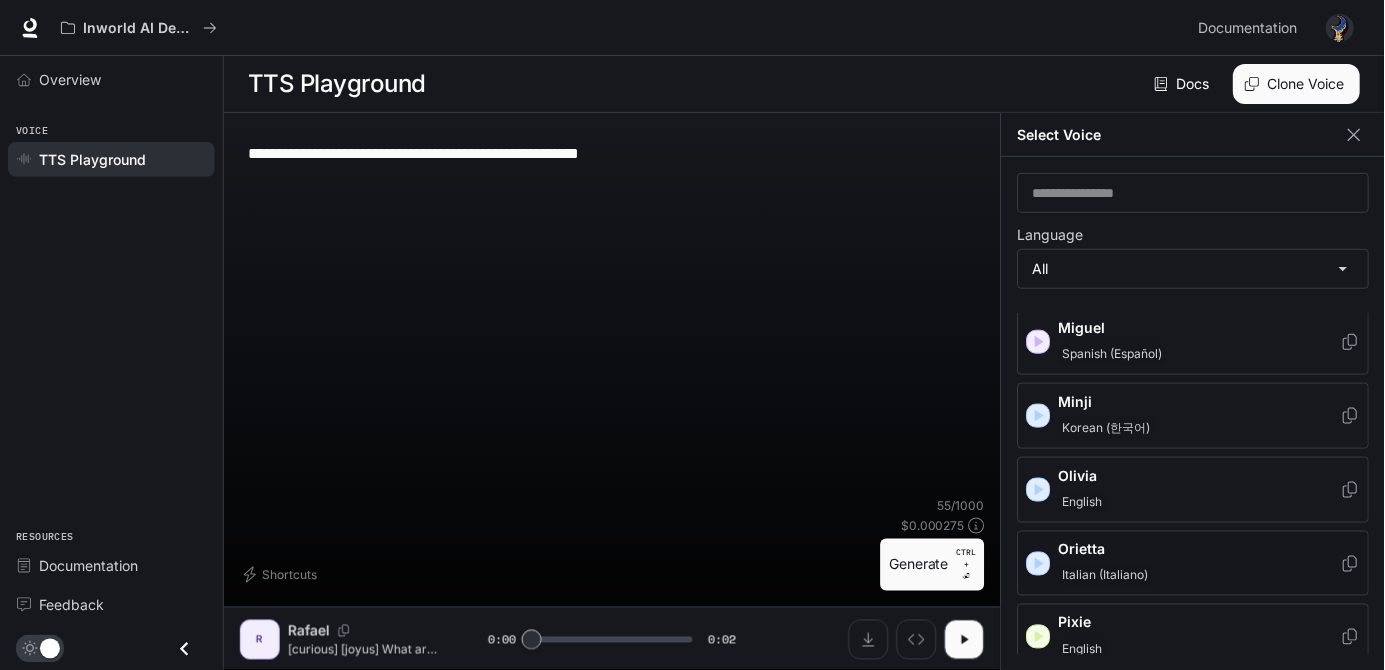click on "Orietta" at bounding box center (1200, 550) 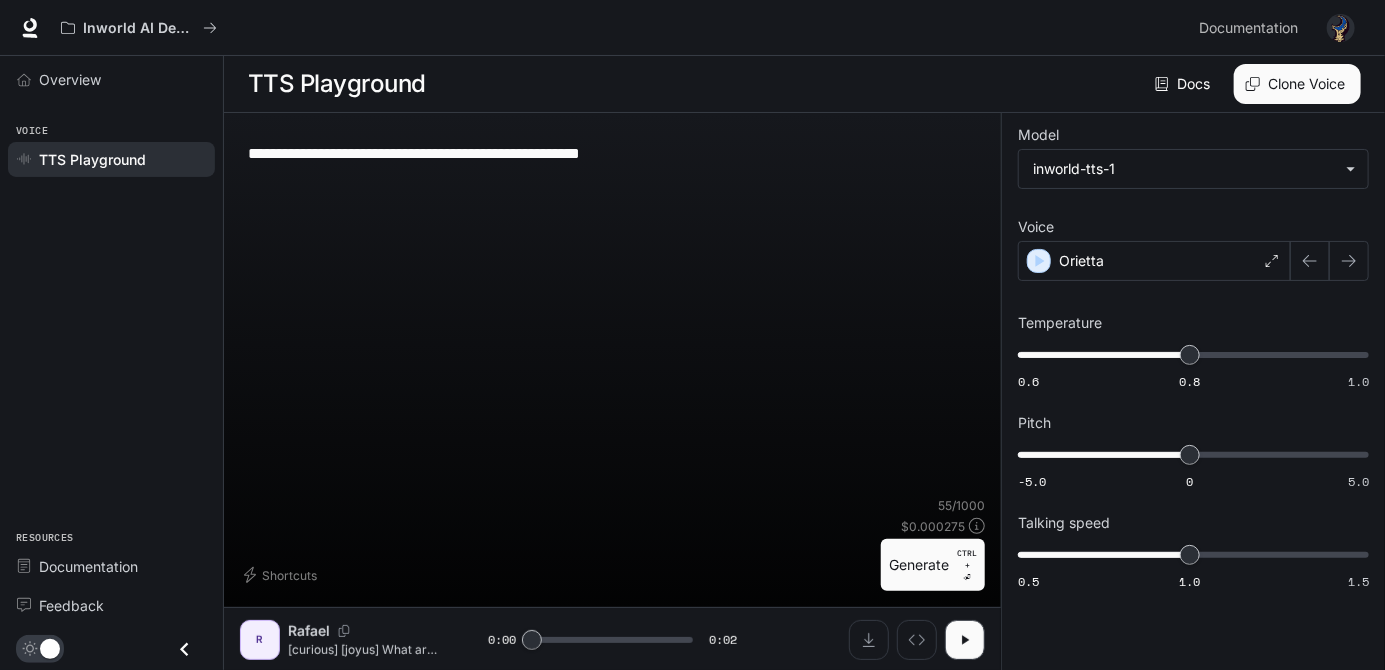 click on "Generate CTRL +  ⏎" at bounding box center (933, 565) 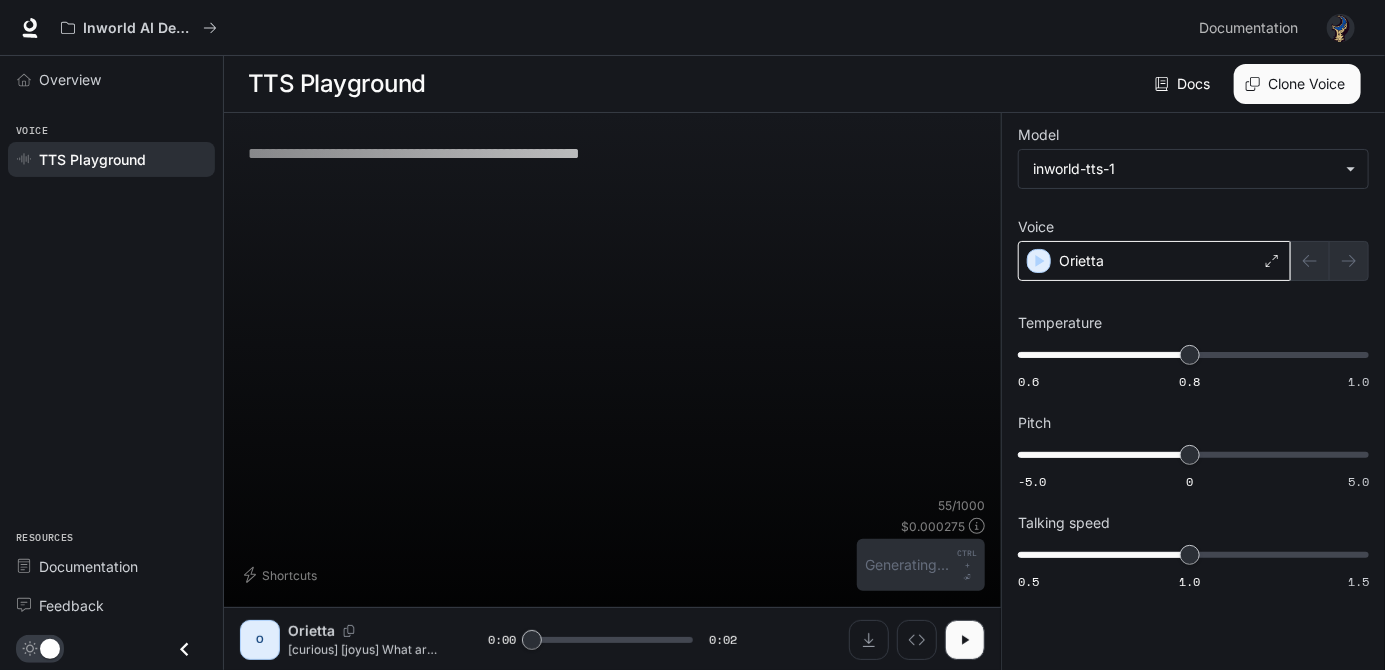click on "Orietta" at bounding box center [1154, 261] 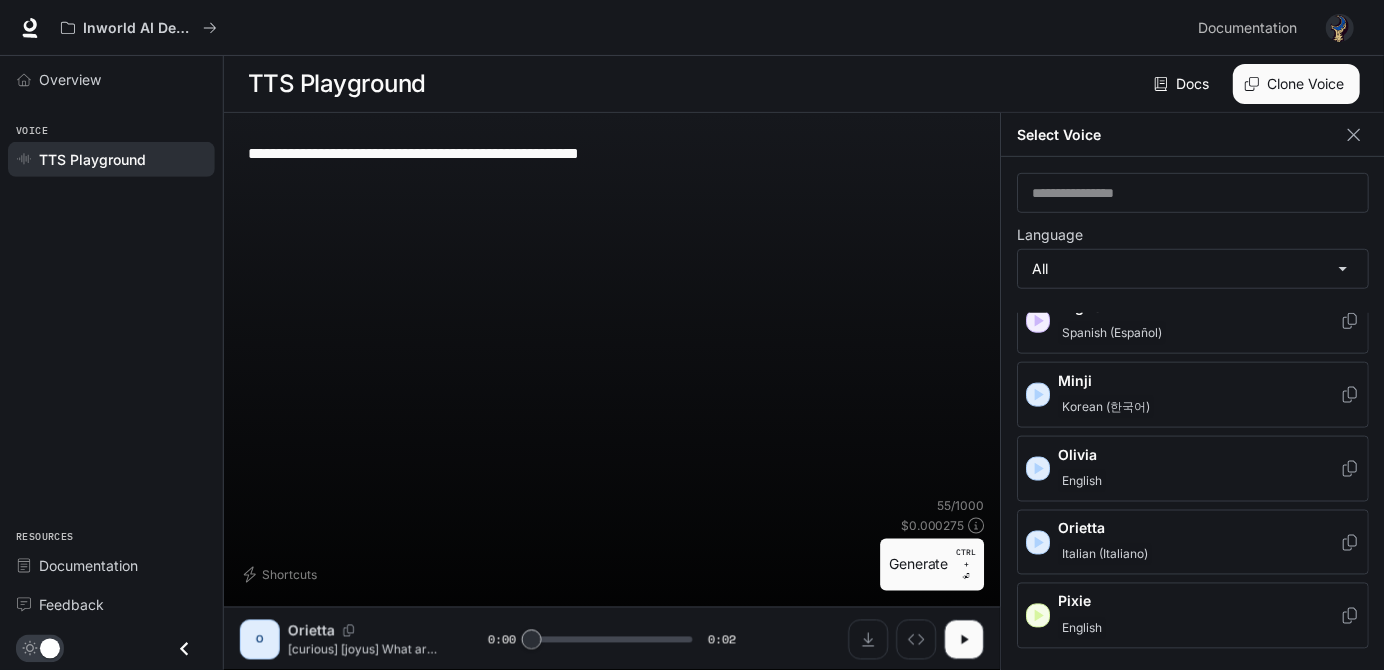 scroll, scrollTop: 2188, scrollLeft: 0, axis: vertical 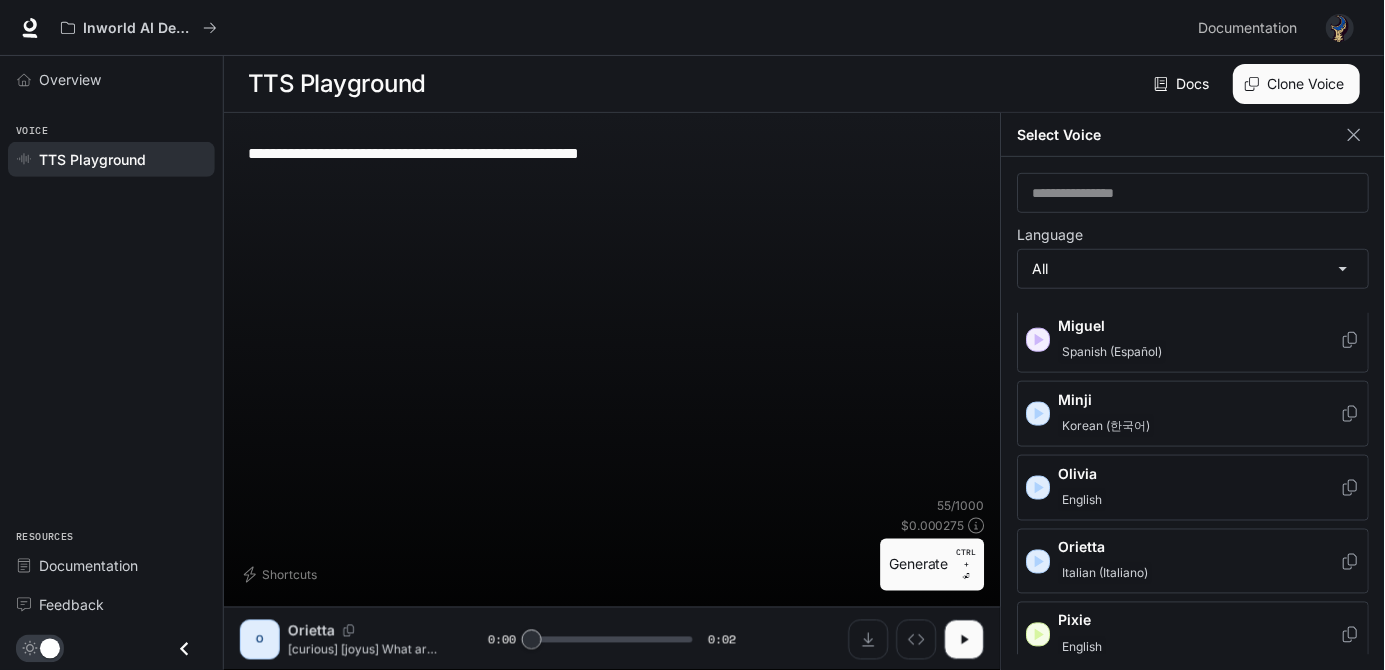click on "Olivia" at bounding box center (1200, 474) 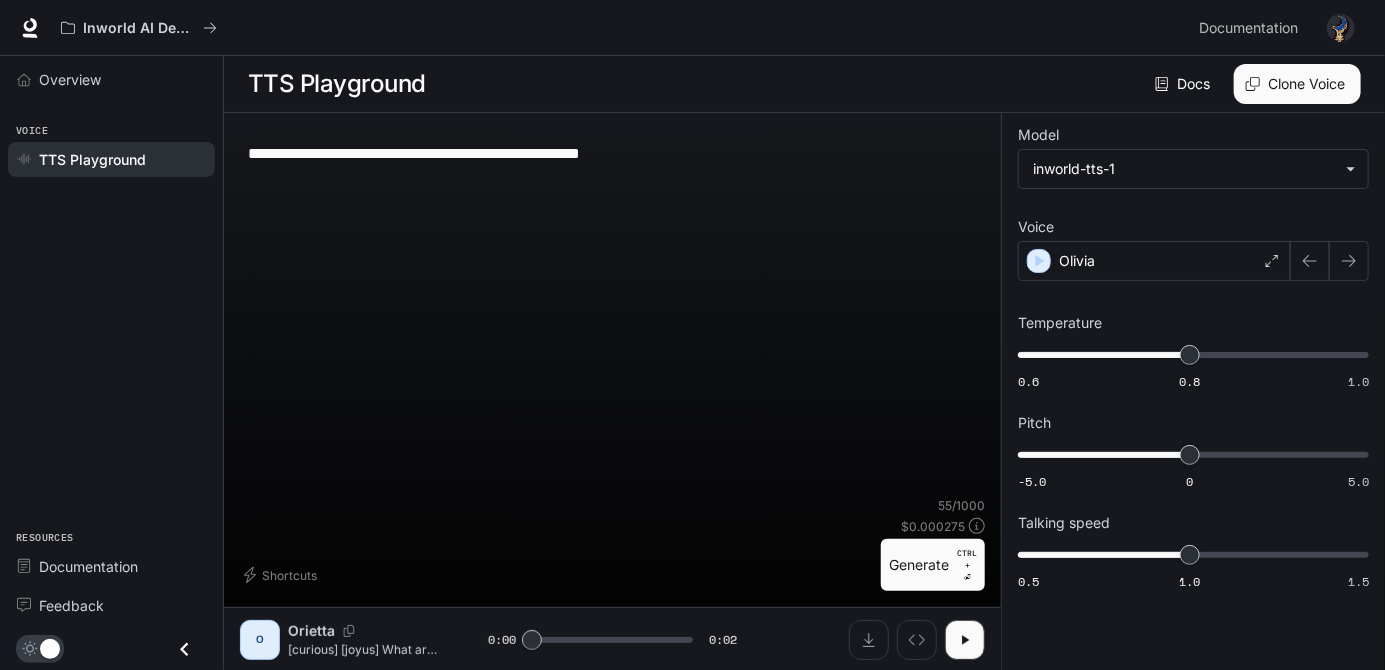 click on "Generate CTRL +  ⏎" at bounding box center [933, 565] 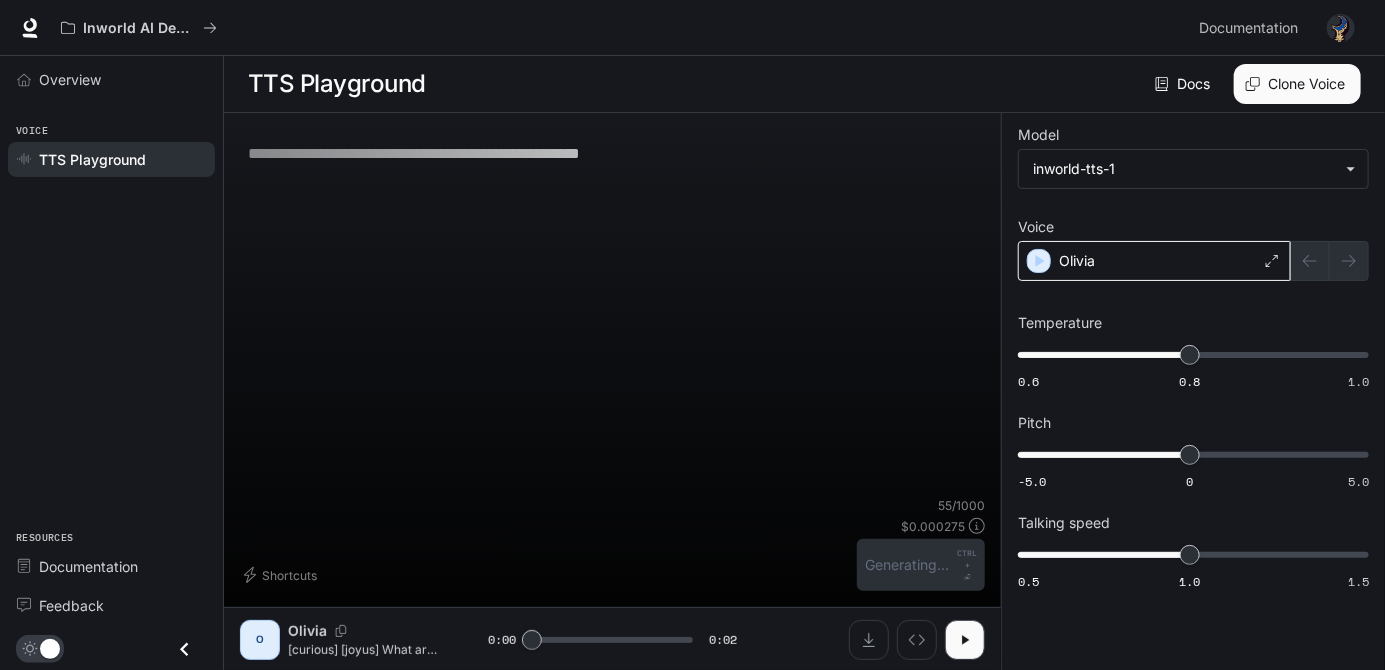 click on "Olivia" at bounding box center (1154, 261) 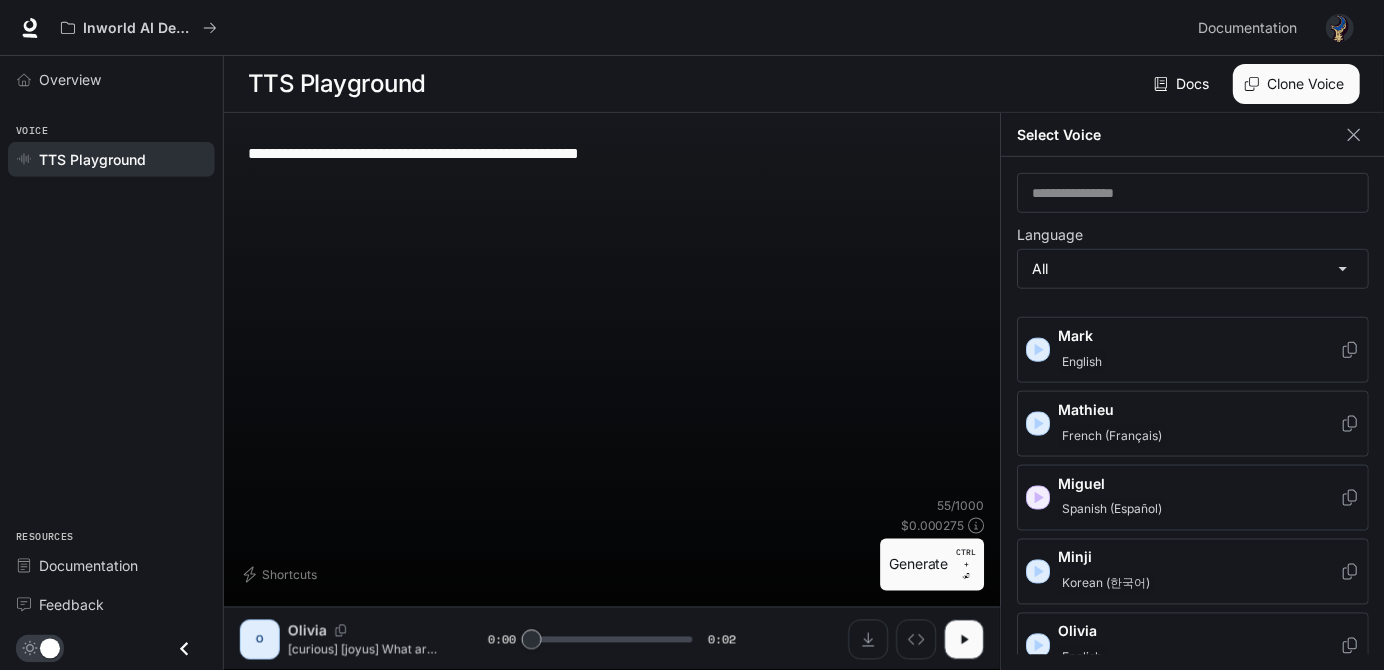 scroll, scrollTop: 2027, scrollLeft: 0, axis: vertical 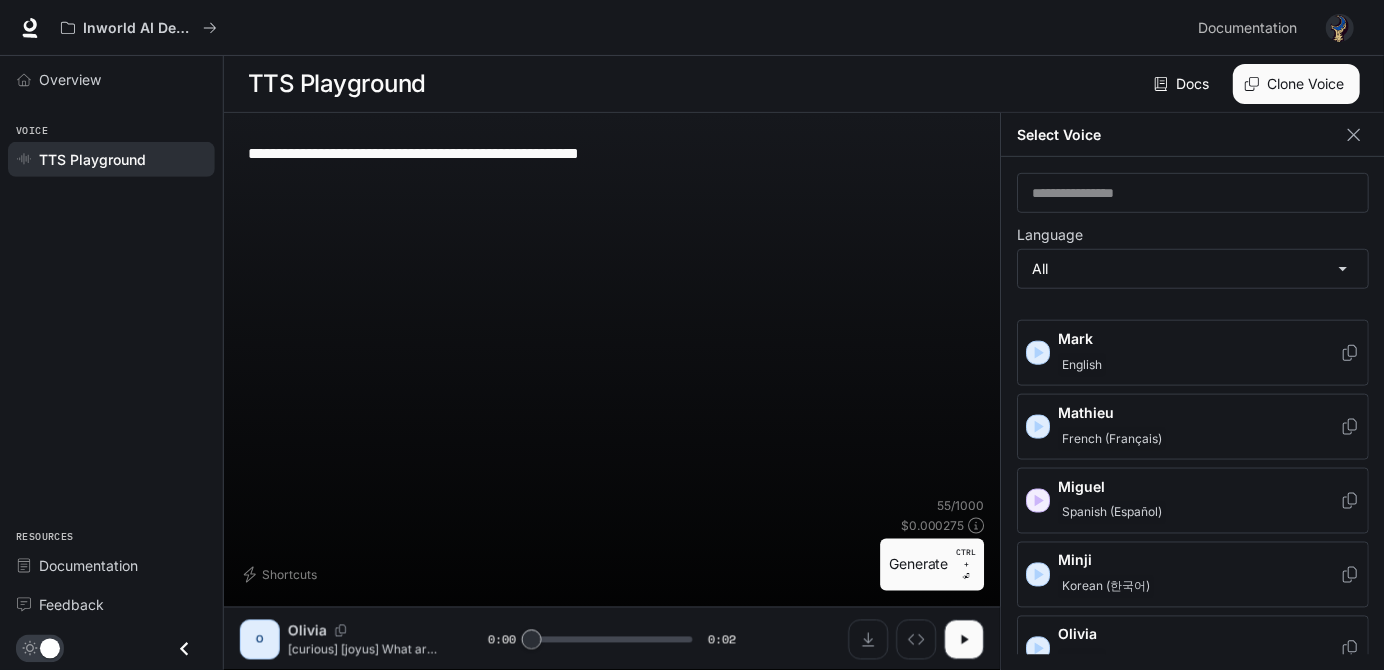 click on "**********" at bounding box center [612, 313] 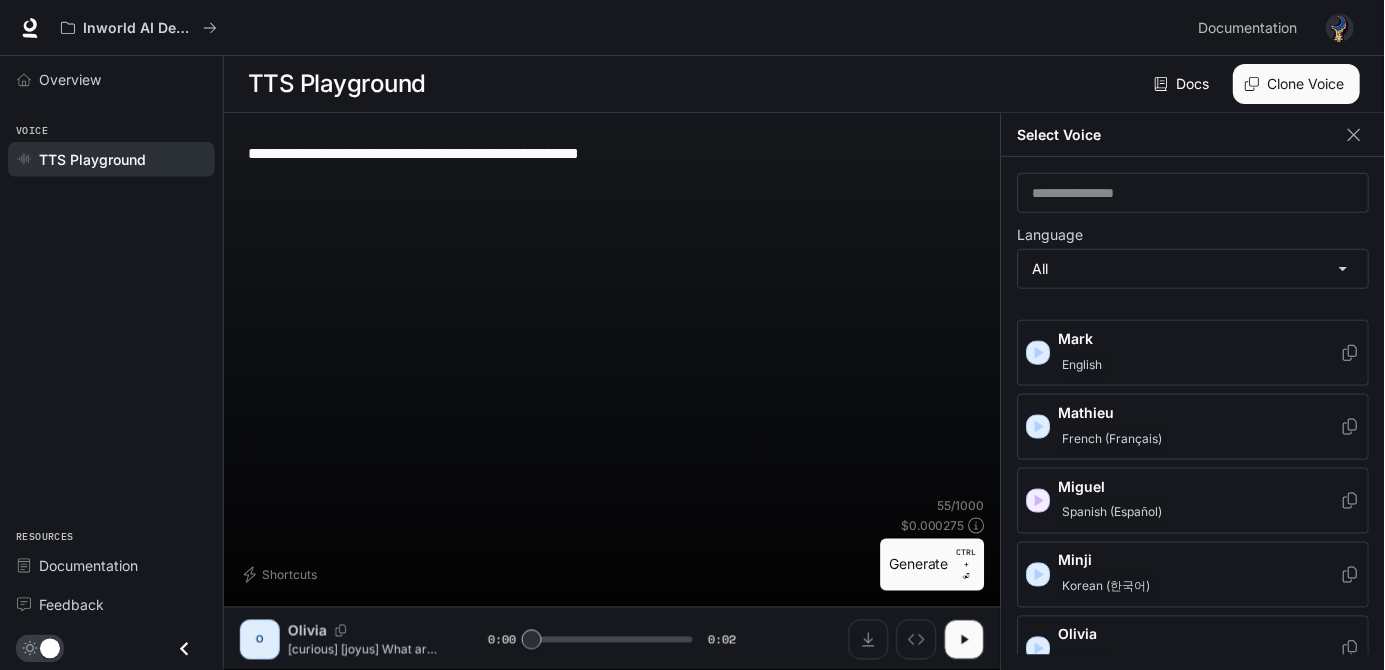 click on "**********" at bounding box center [612, 313] 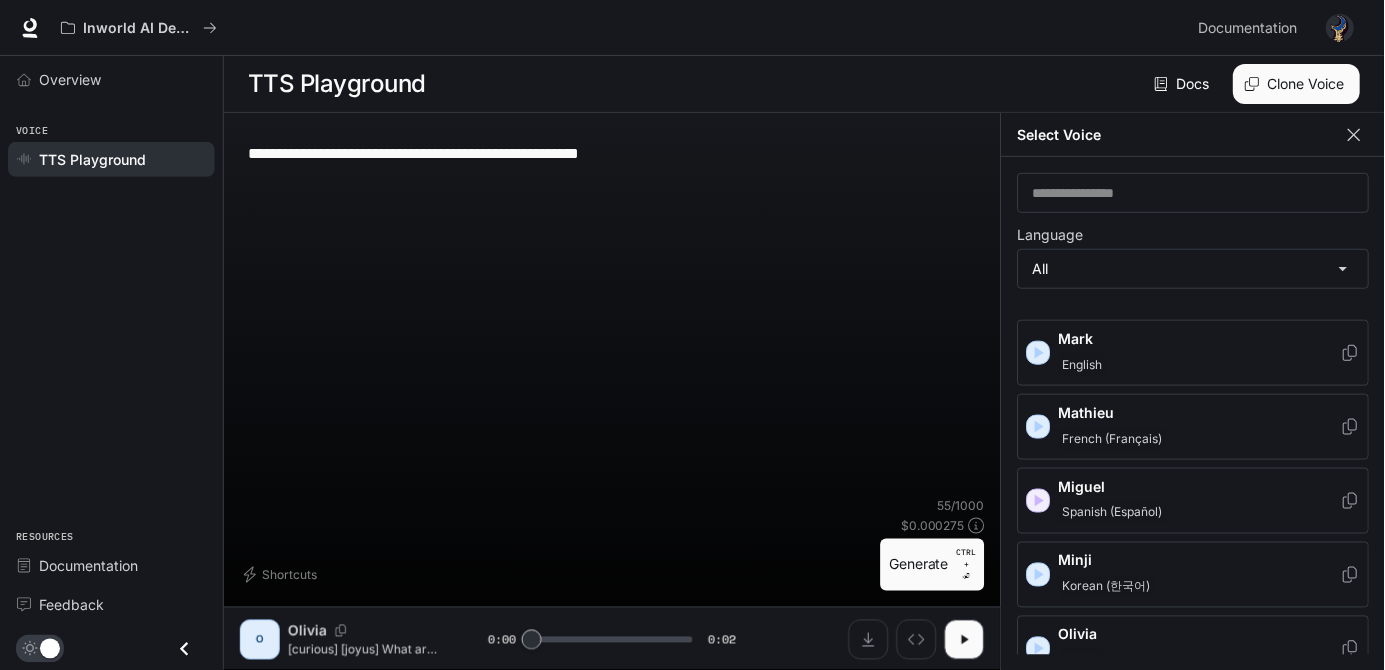 click 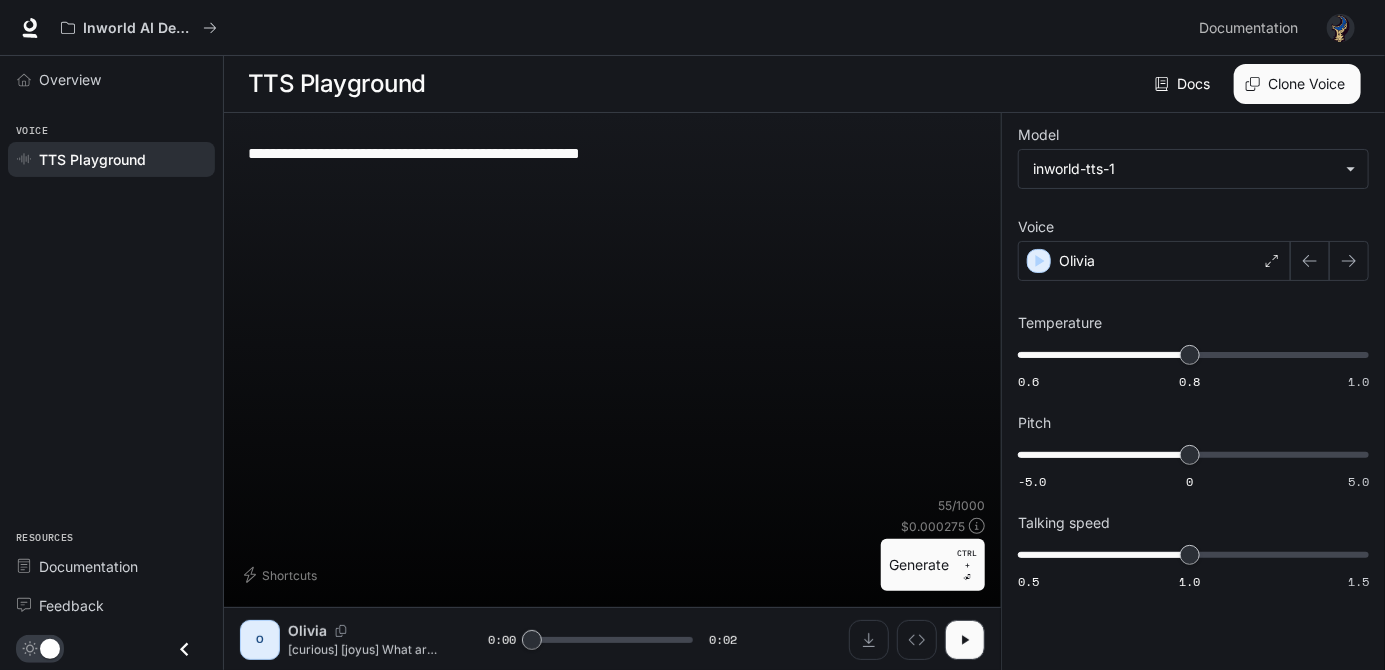 click on "**********" at bounding box center (612, 313) 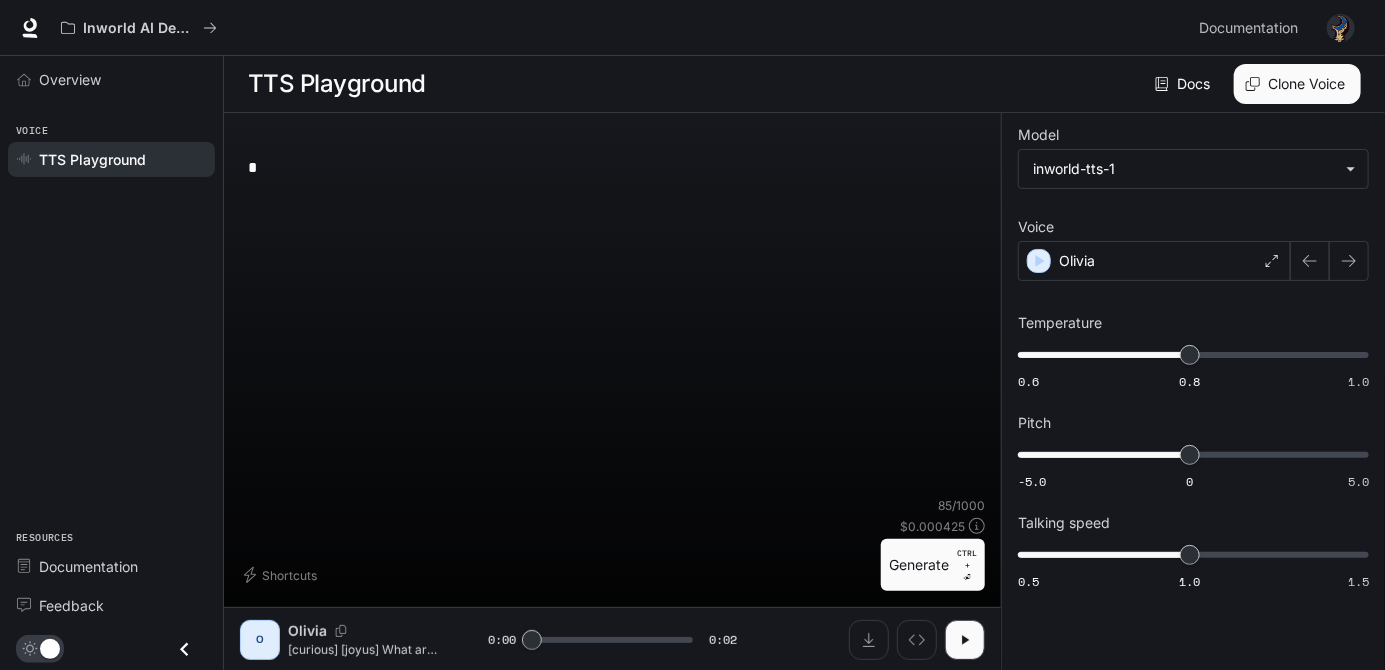 scroll, scrollTop: 0, scrollLeft: 0, axis: both 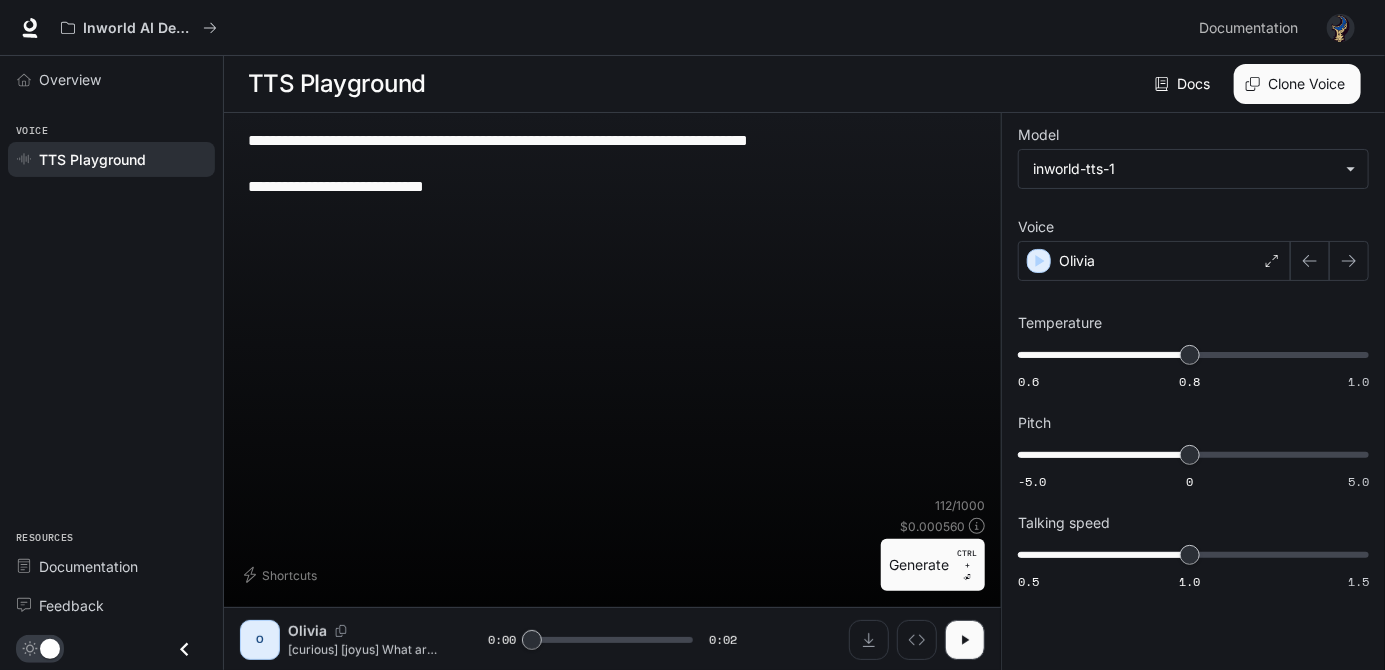 click on "**********" at bounding box center [612, 313] 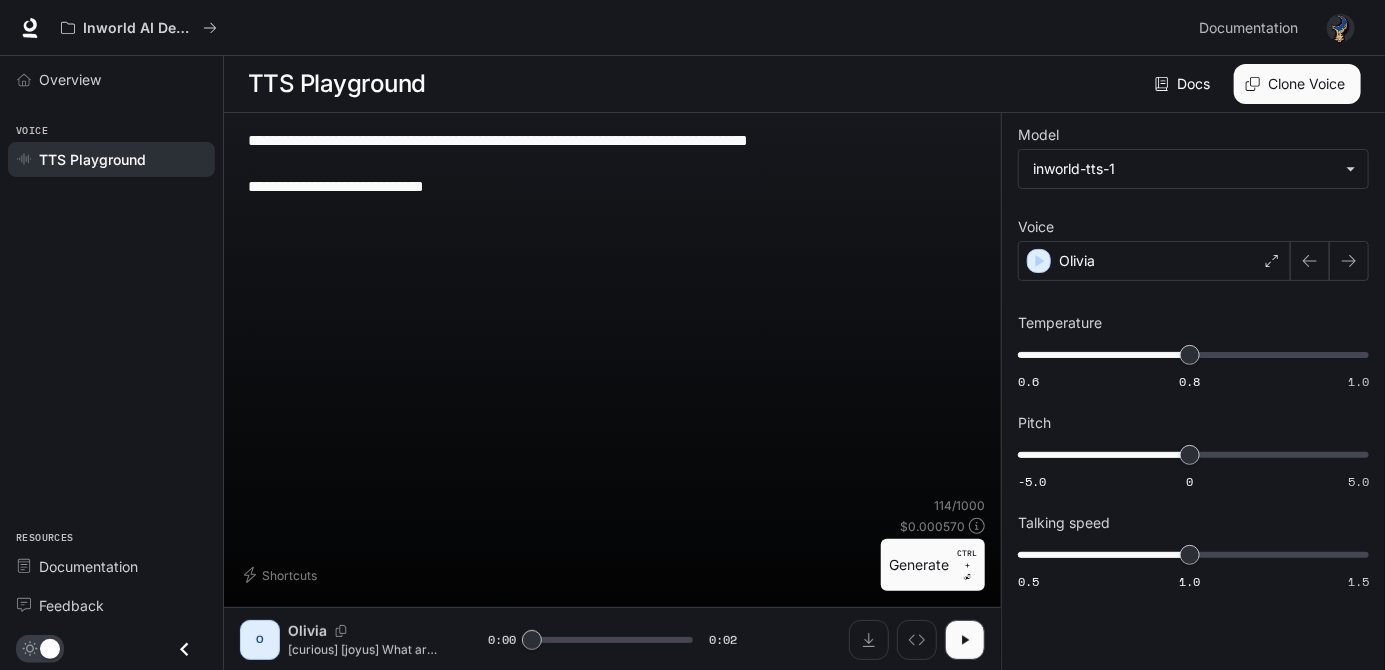 click on "**********" at bounding box center (612, 313) 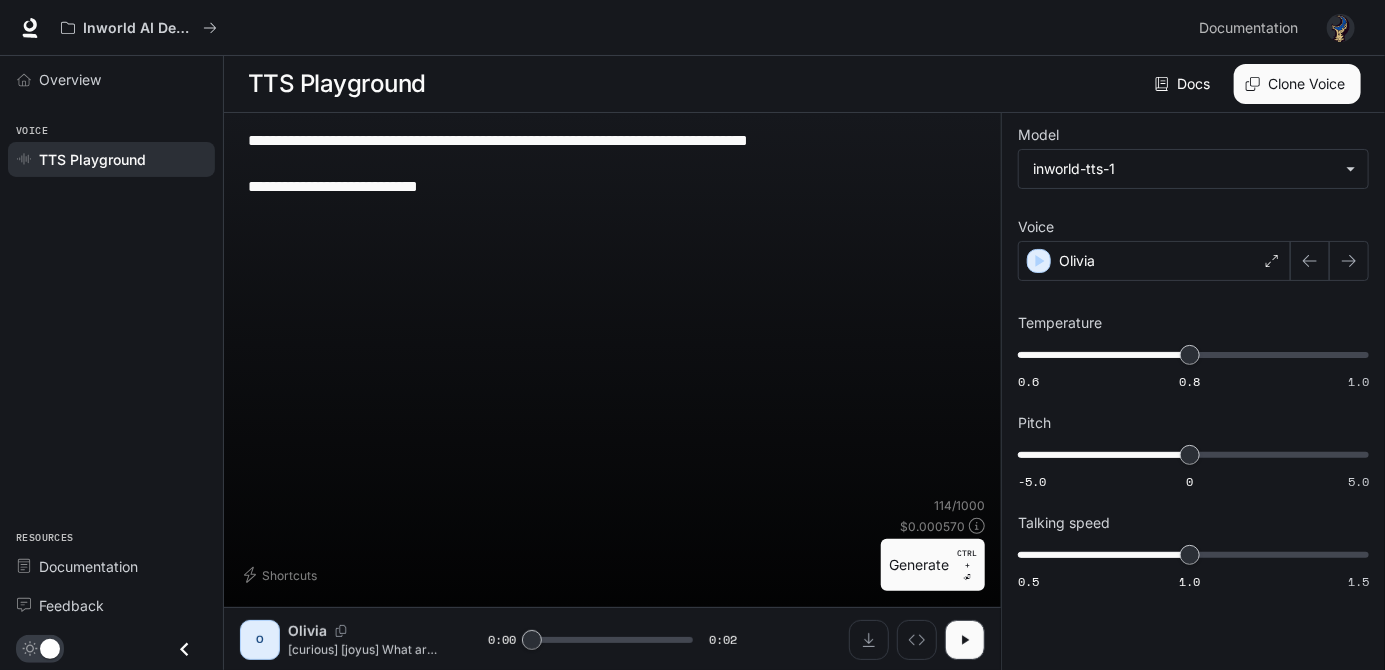 click on "**********" at bounding box center [612, 313] 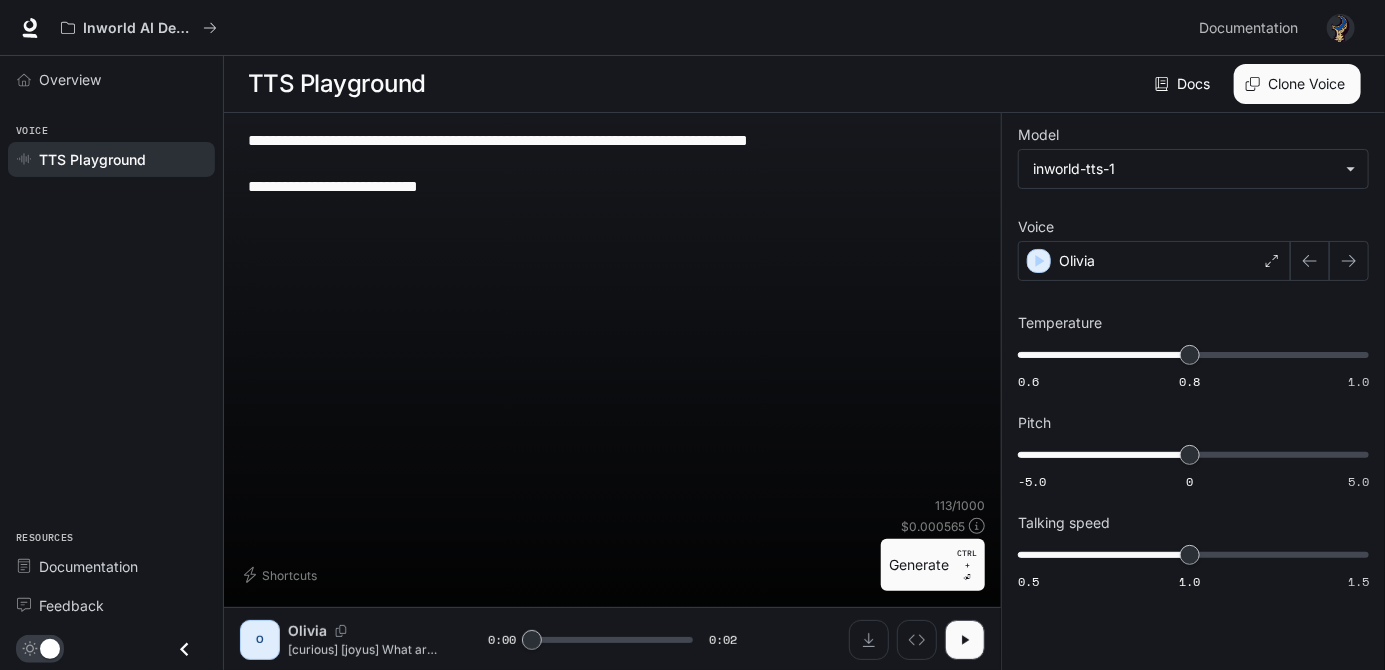 click on "Generate CTRL +  ⏎" at bounding box center [933, 565] 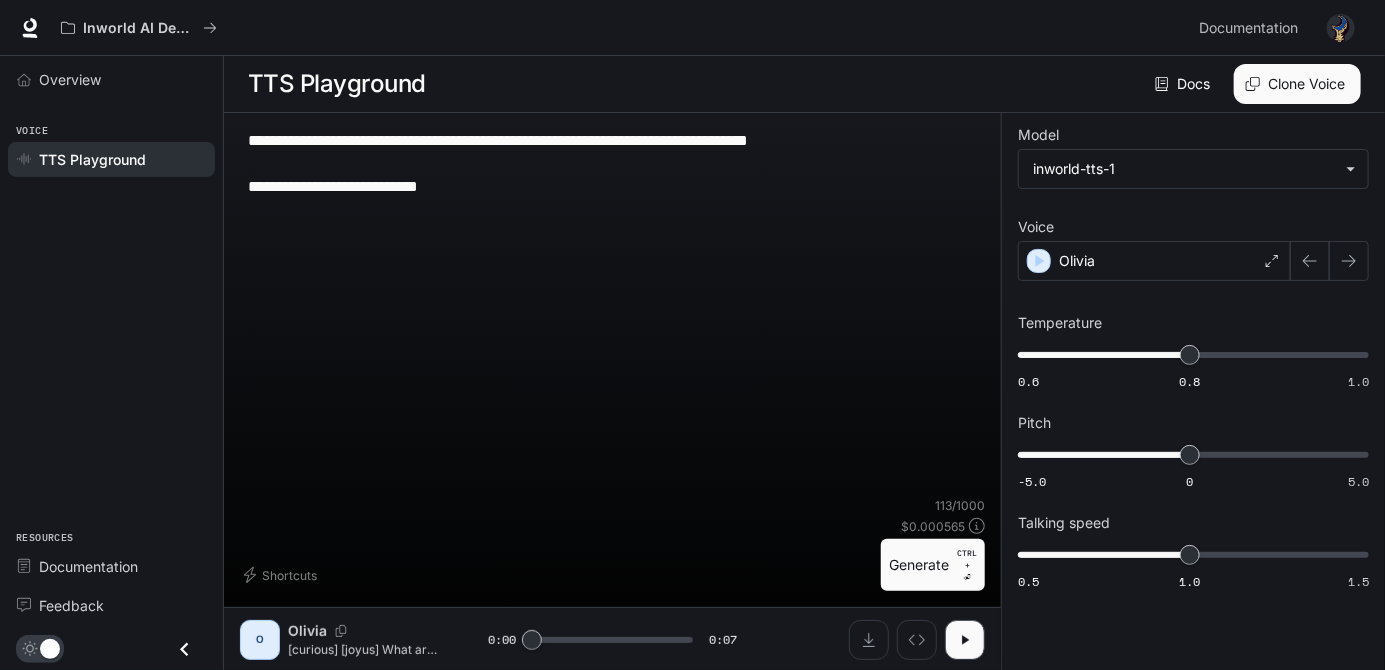 click on "**********" at bounding box center [612, 163] 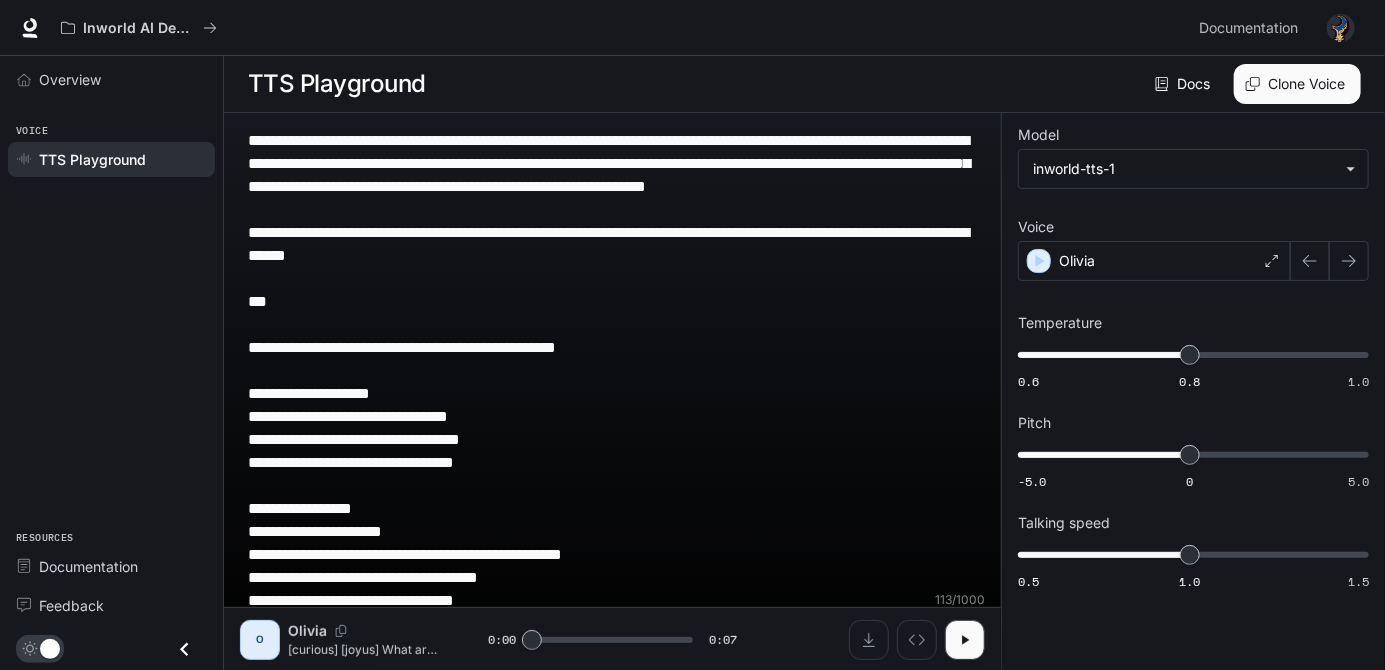 scroll, scrollTop: 0, scrollLeft: 0, axis: both 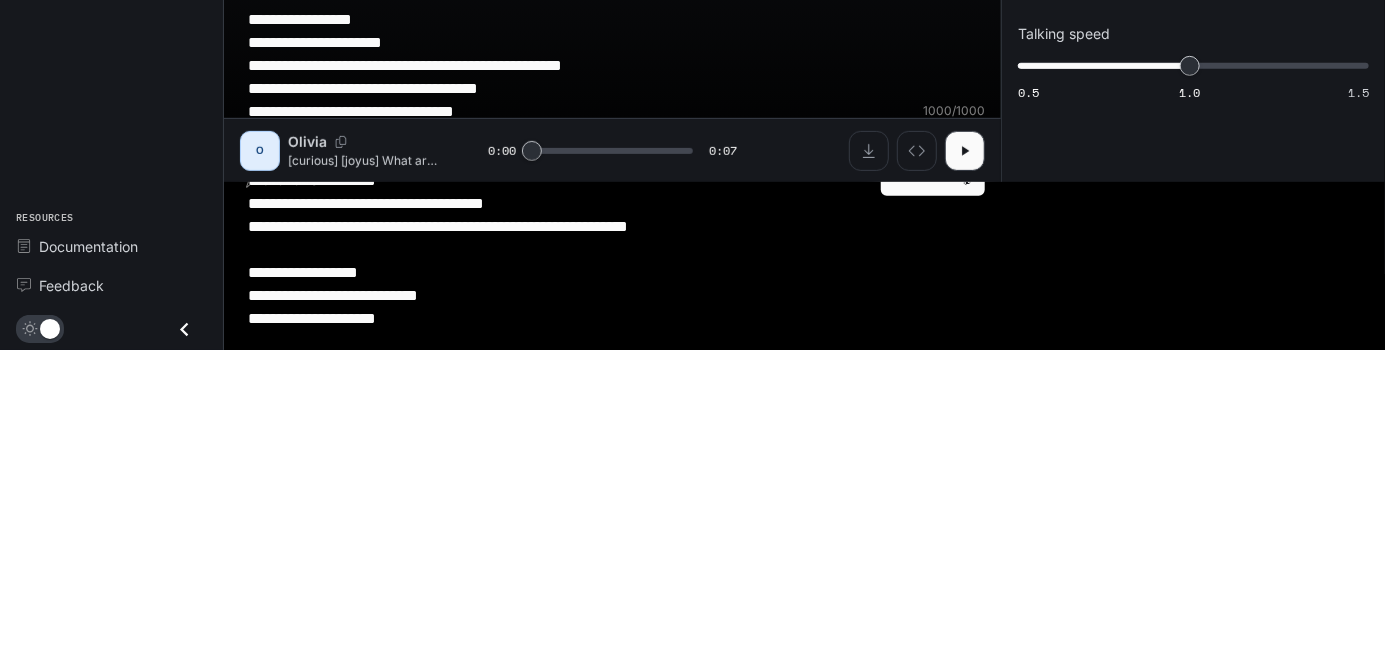 click on "**********" at bounding box center (612, 316) 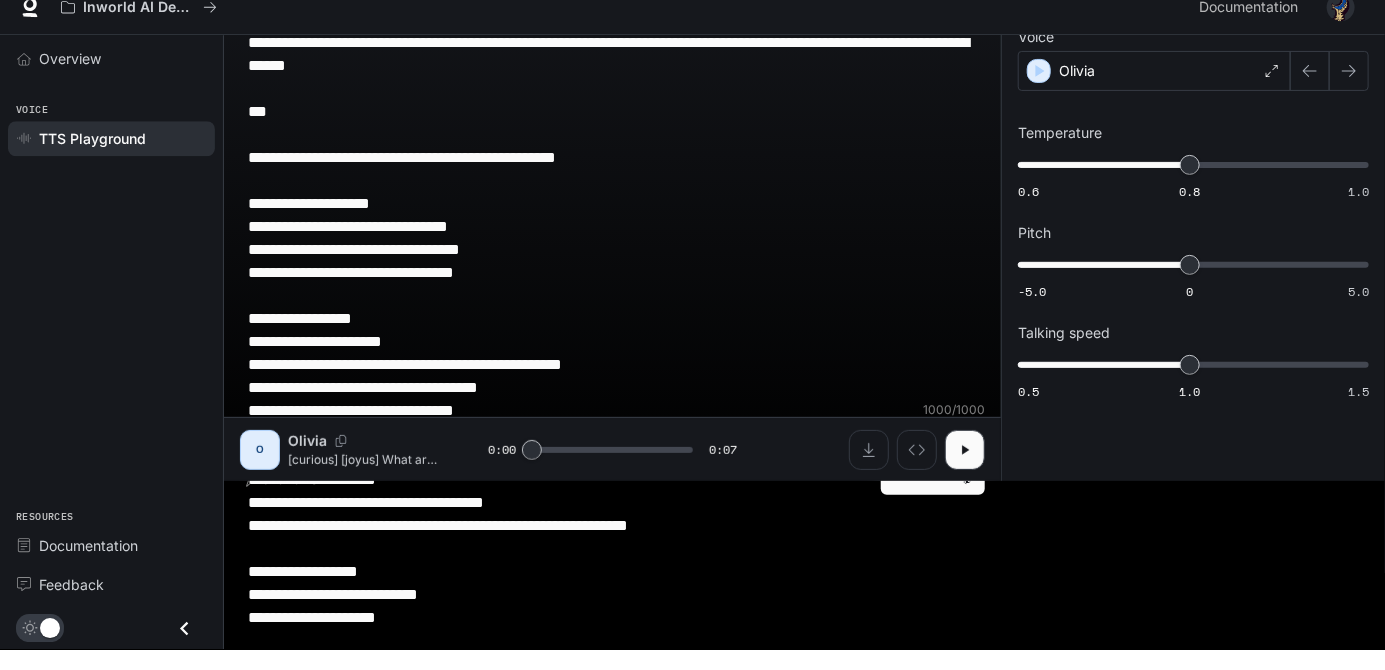 scroll, scrollTop: 0, scrollLeft: 0, axis: both 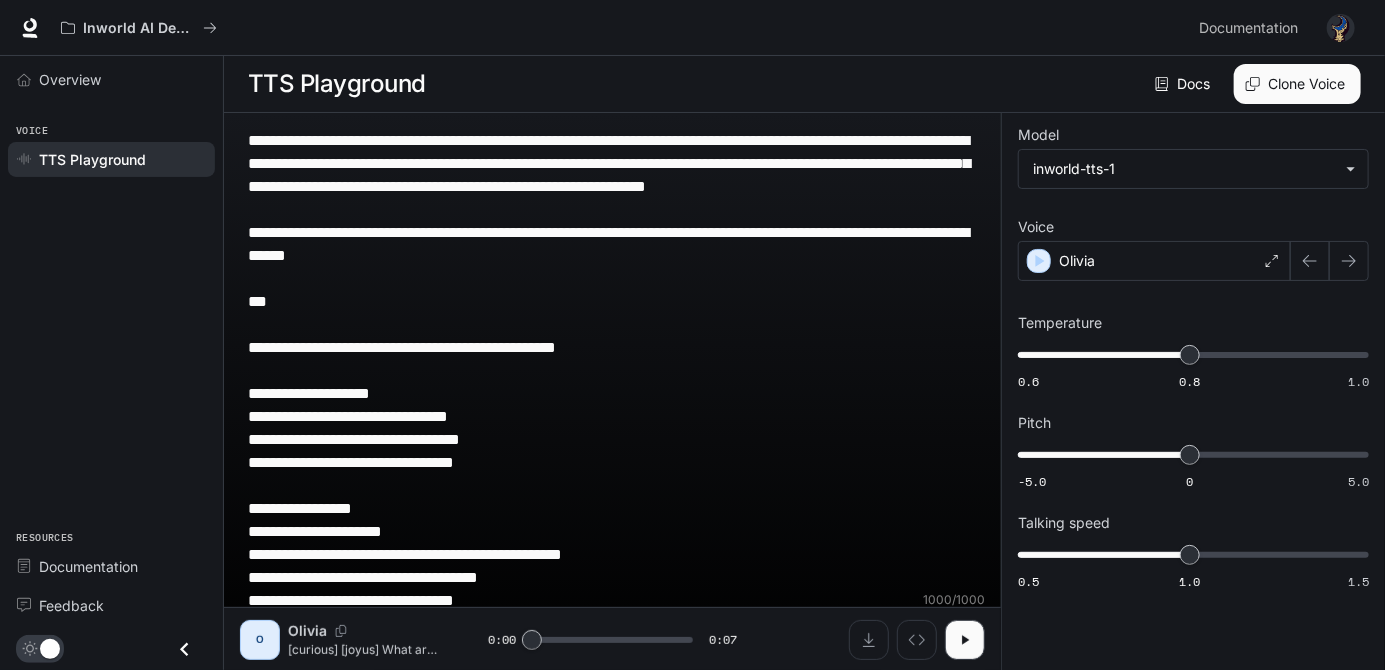 click on "**********" at bounding box center [612, 485] 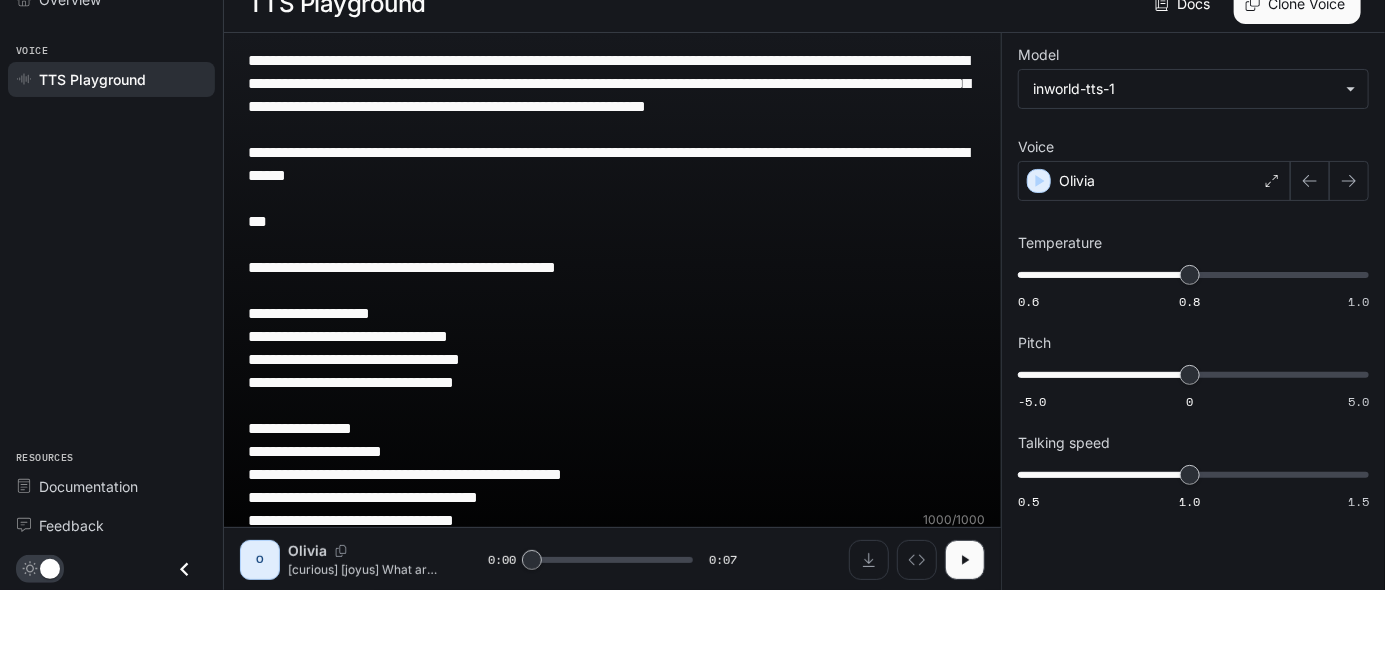 click on "**********" at bounding box center (612, 485) 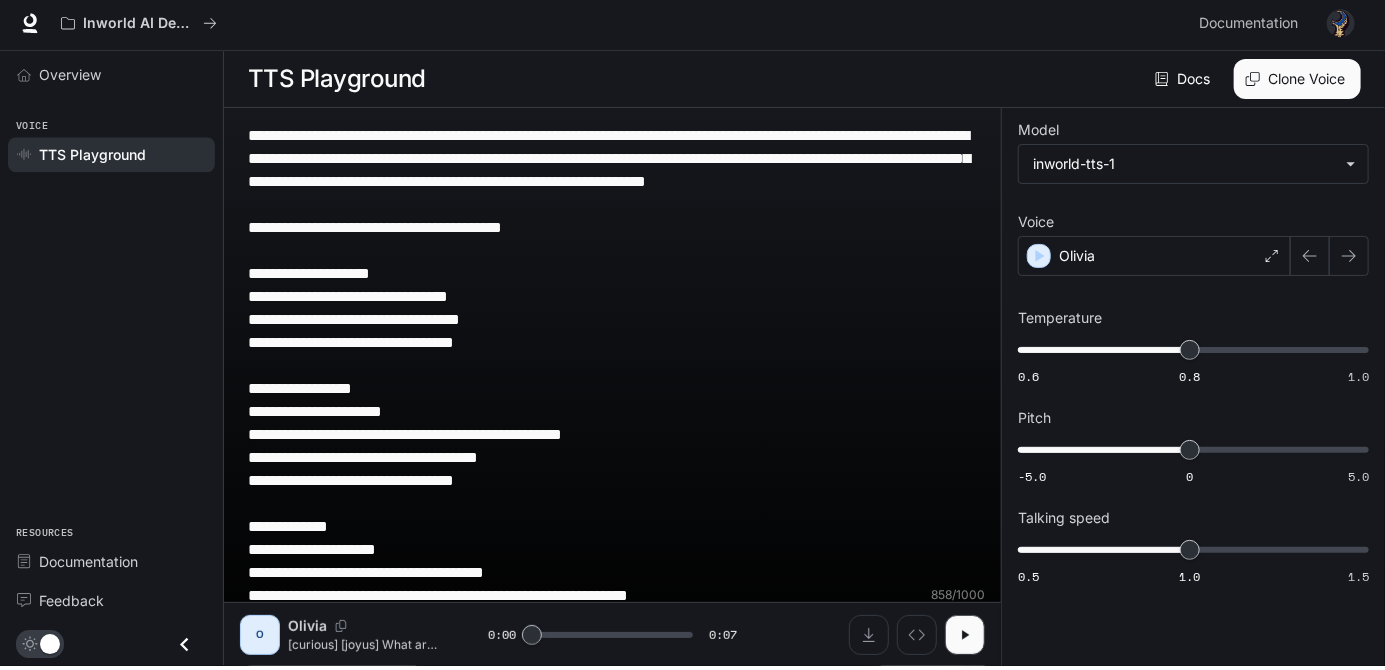 click on "**********" at bounding box center (612, 428) 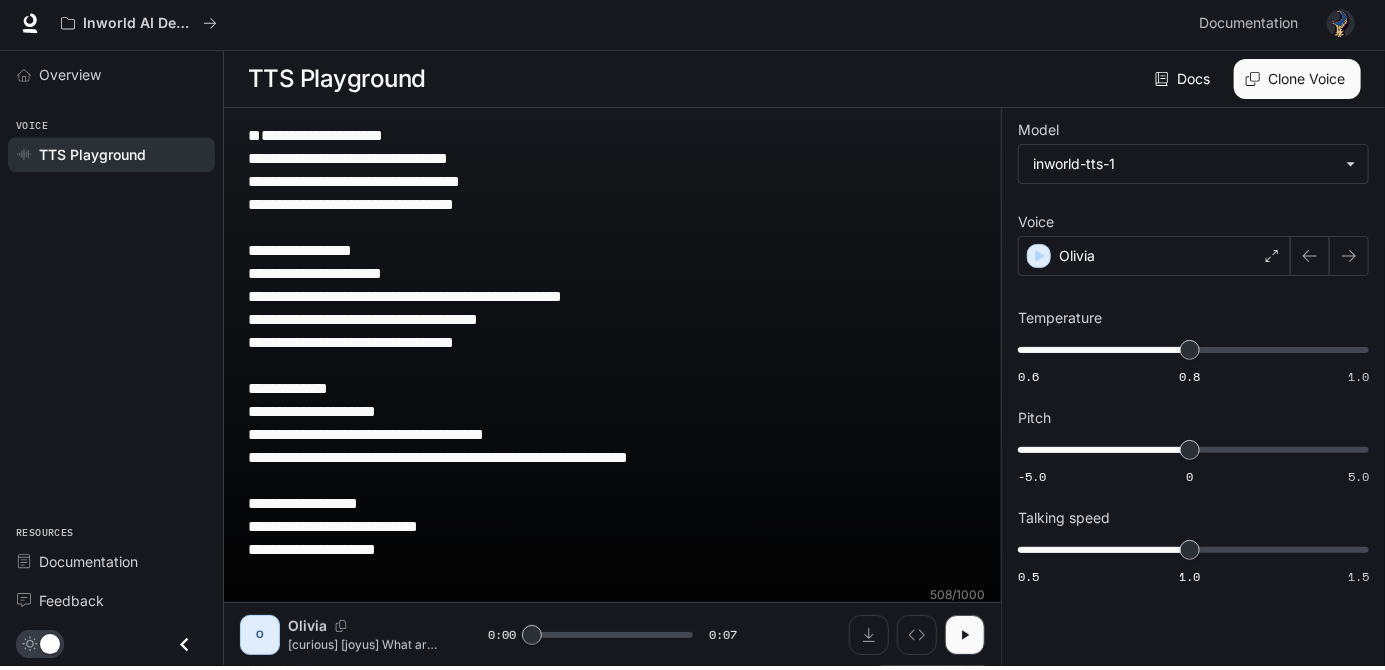 click on "**********" at bounding box center (612, 370) 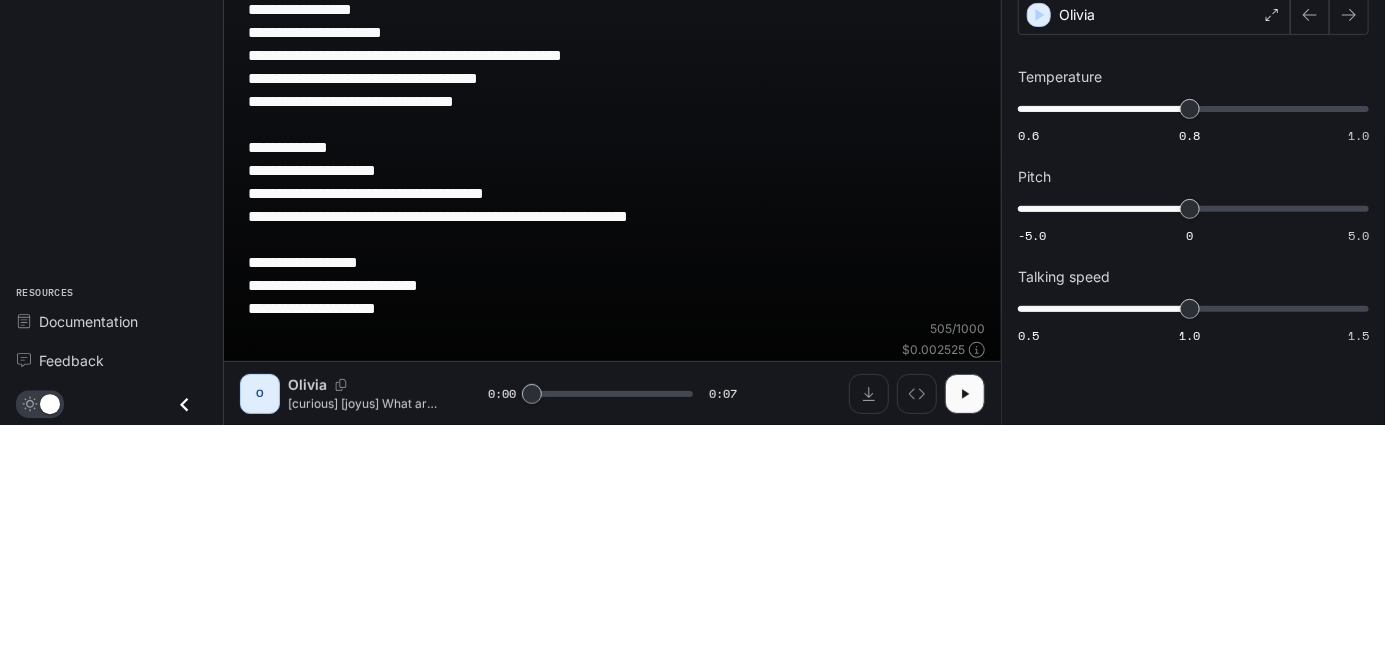 scroll, scrollTop: 96, scrollLeft: 0, axis: vertical 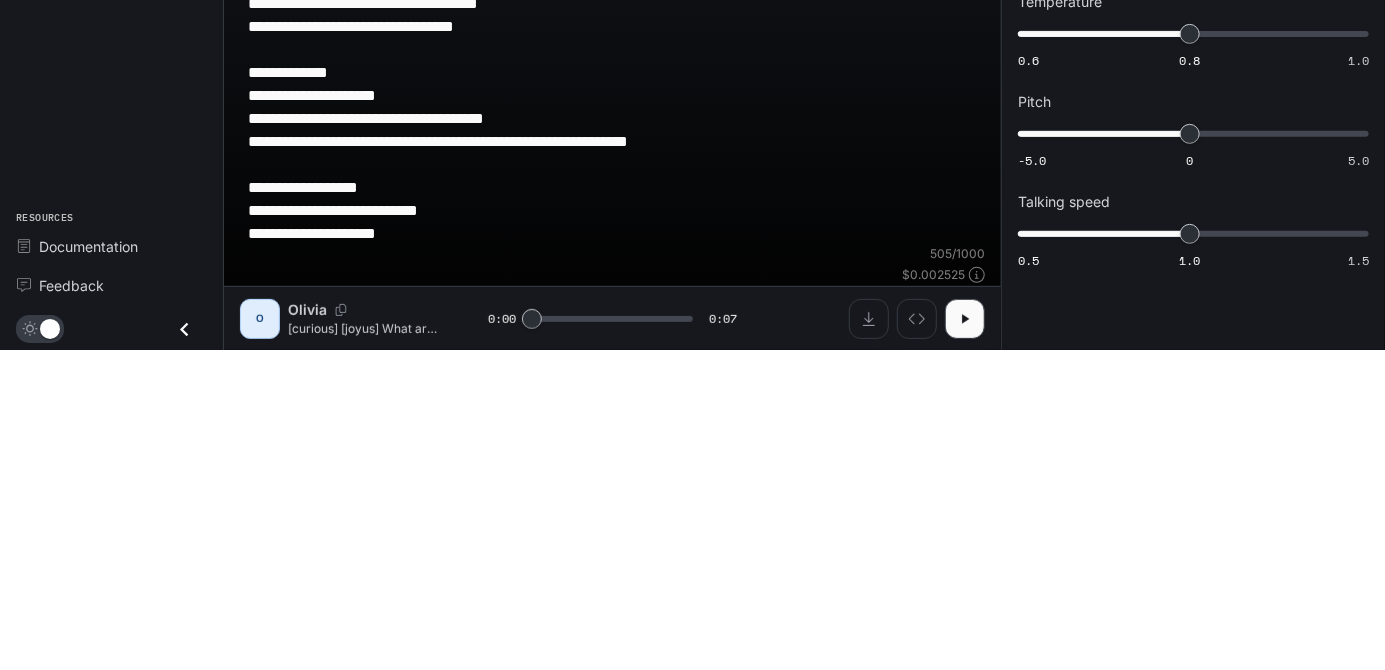 click on "Generate CTRL +  ⏎" at bounding box center [933, 633] 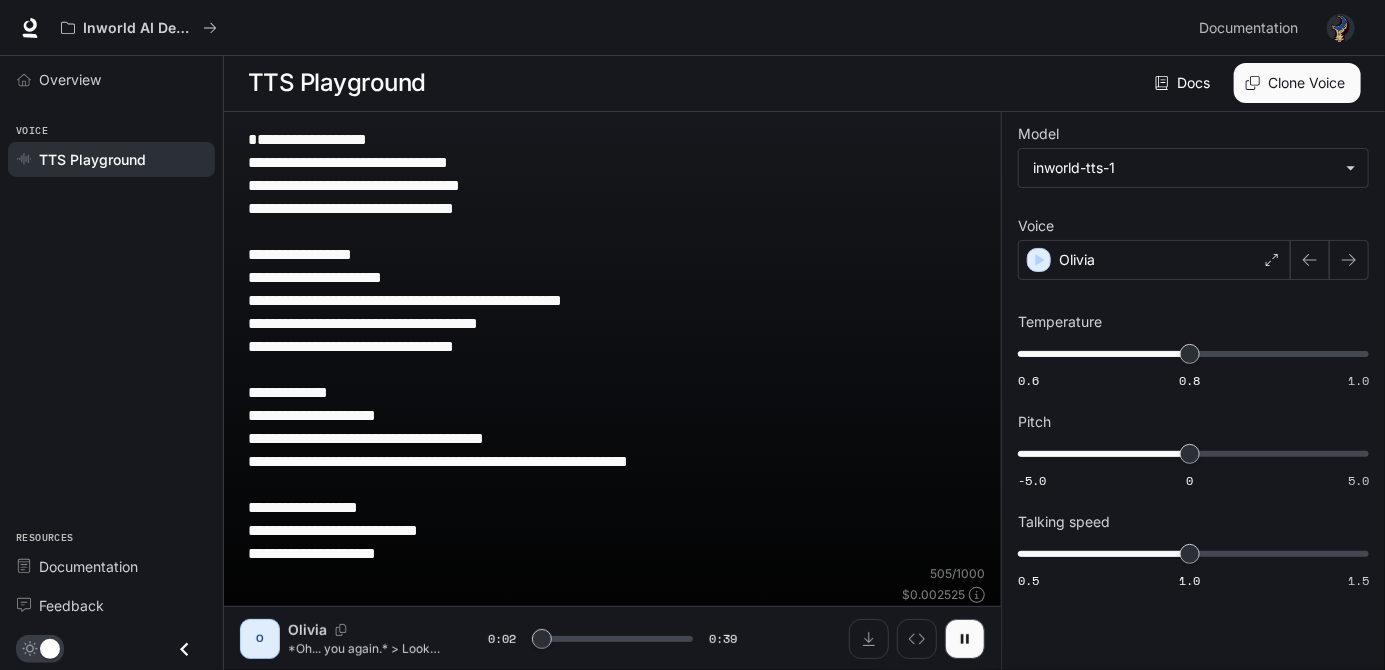 scroll, scrollTop: 0, scrollLeft: 0, axis: both 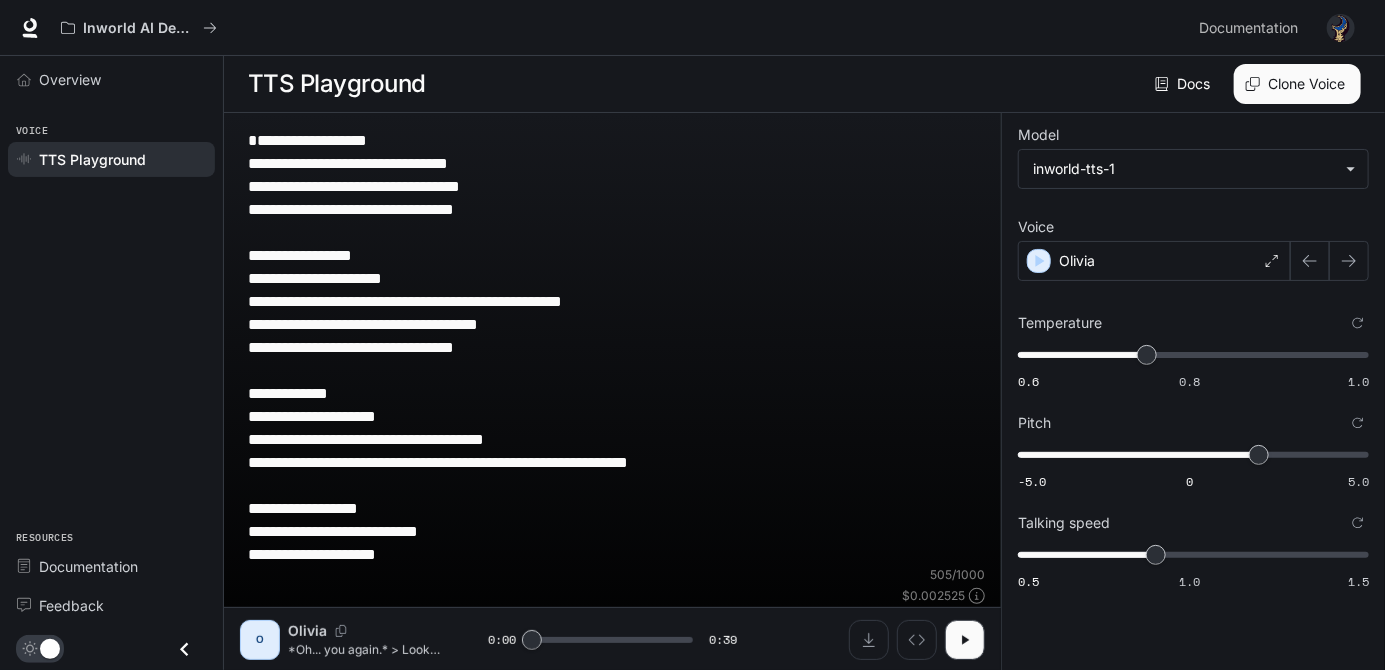 click on "Generate CTRL +  ⏎" at bounding box center (933, 634) 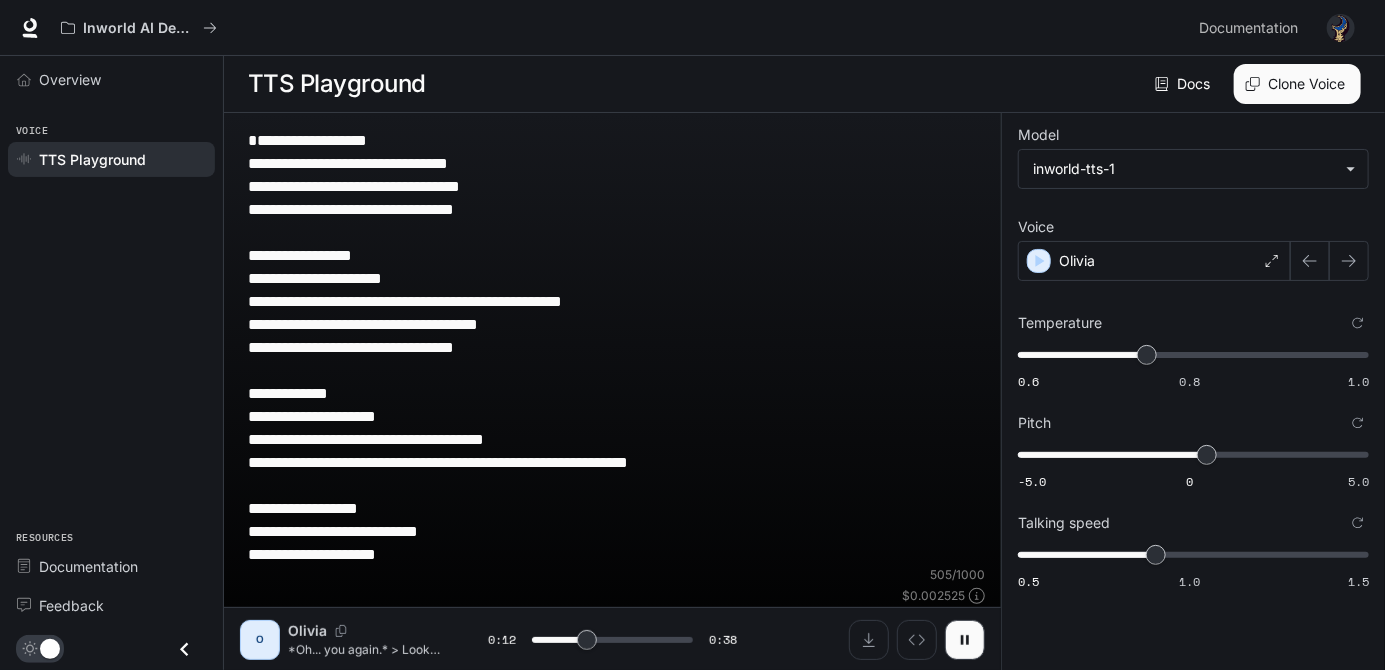 click on "CTRL +" at bounding box center (967, 628) 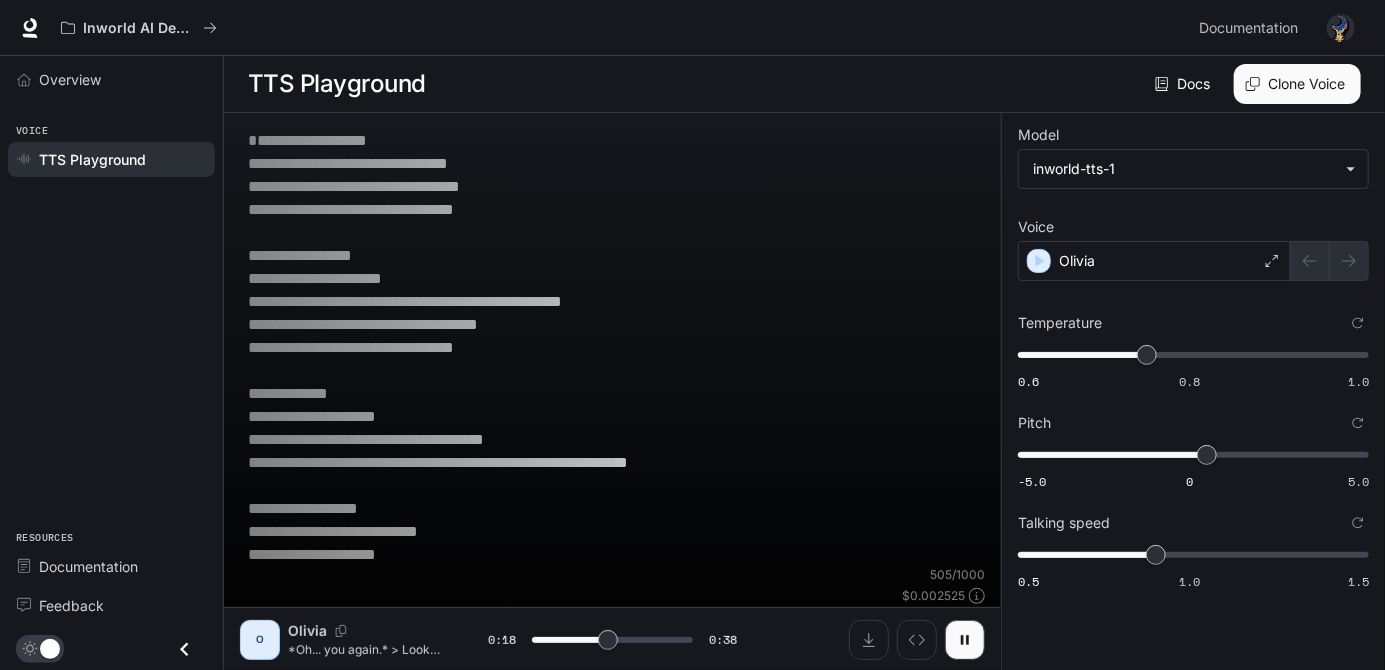 scroll, scrollTop: 0, scrollLeft: 0, axis: both 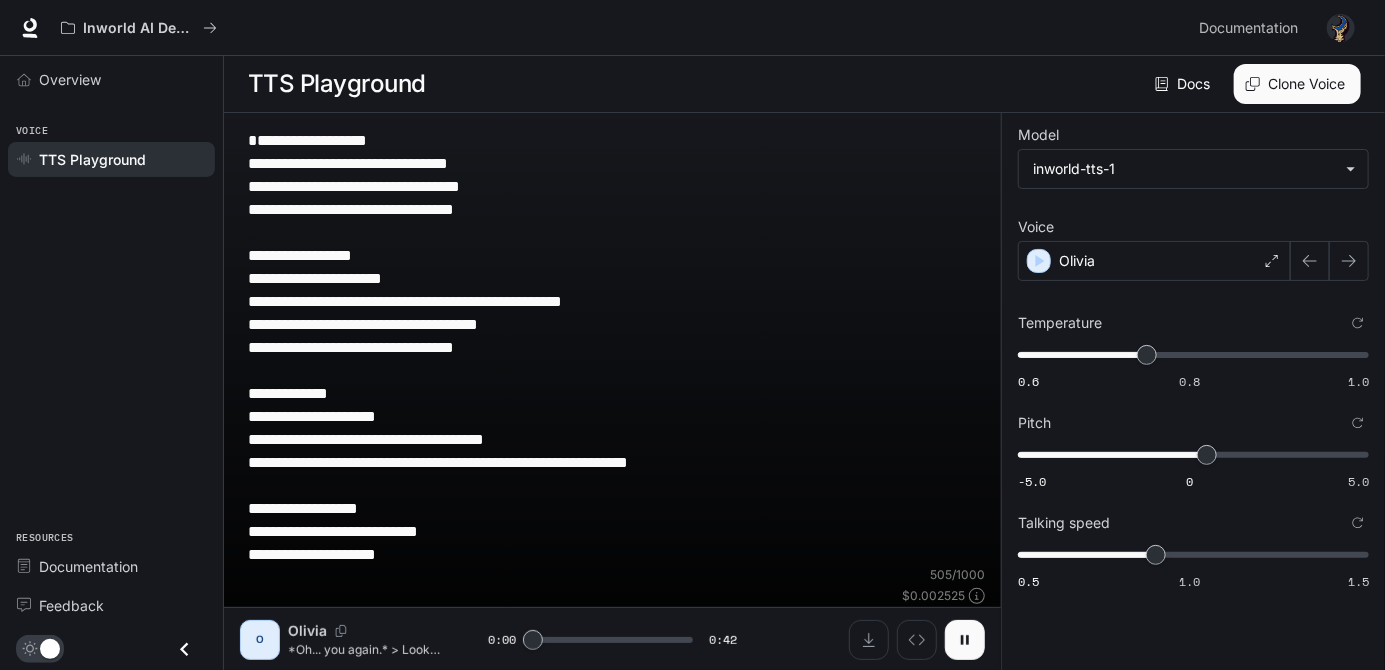 click at bounding box center [965, 640] 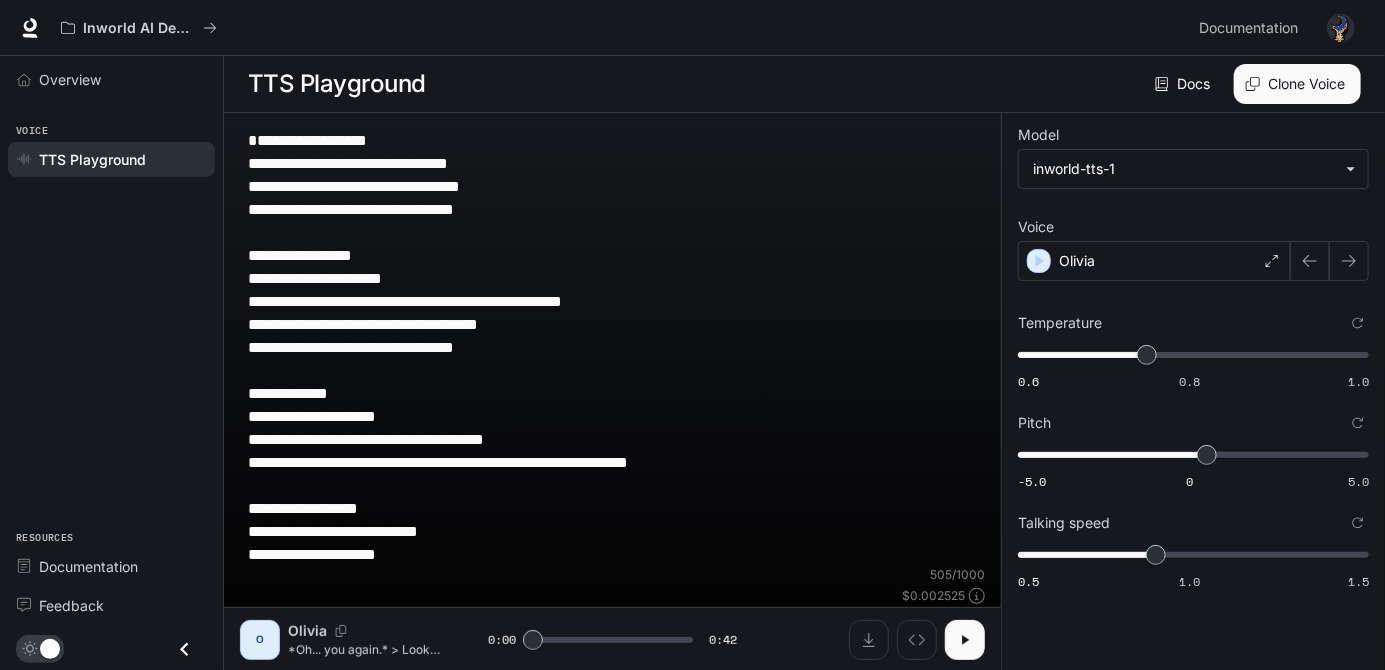 click at bounding box center (965, 640) 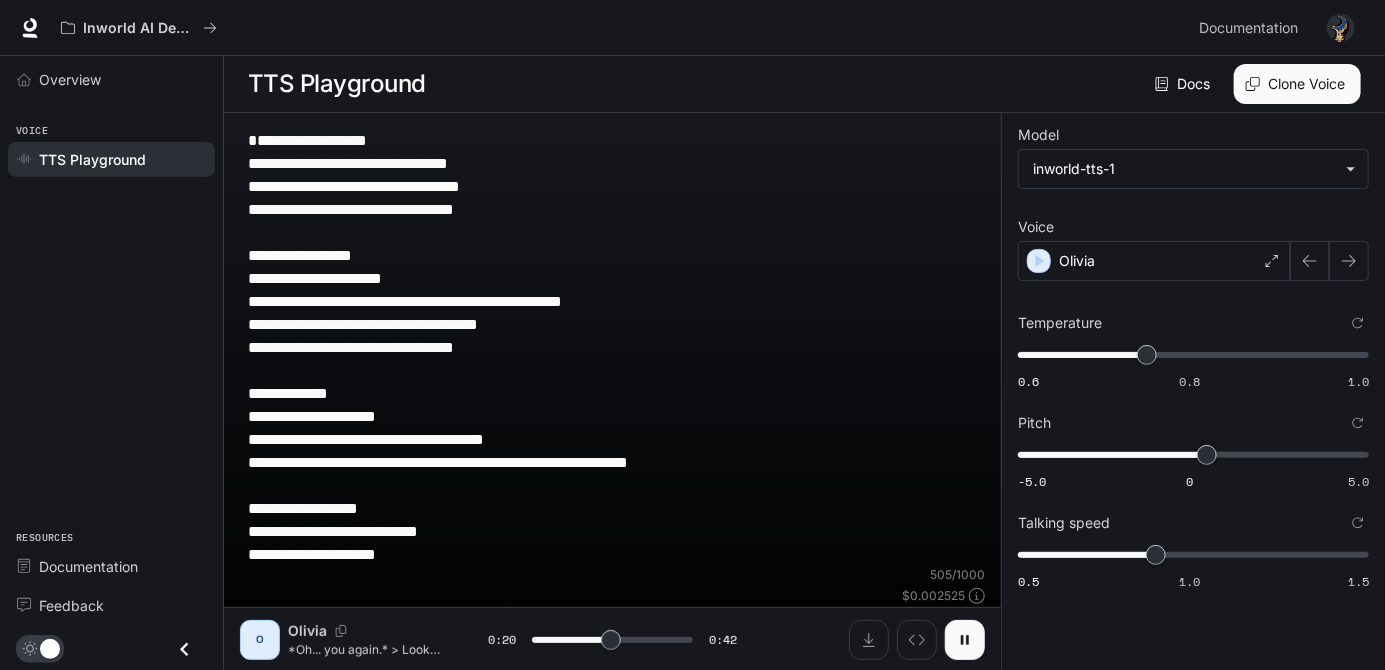 click 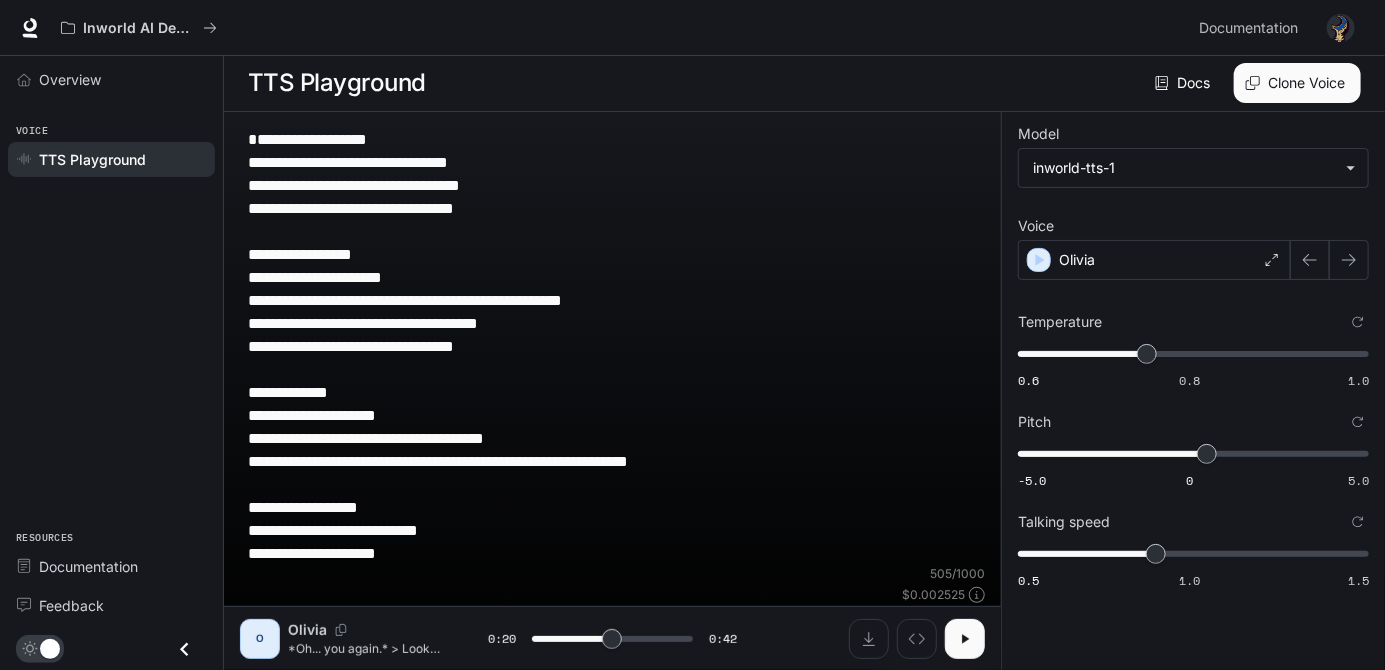 scroll, scrollTop: 81, scrollLeft: 0, axis: vertical 